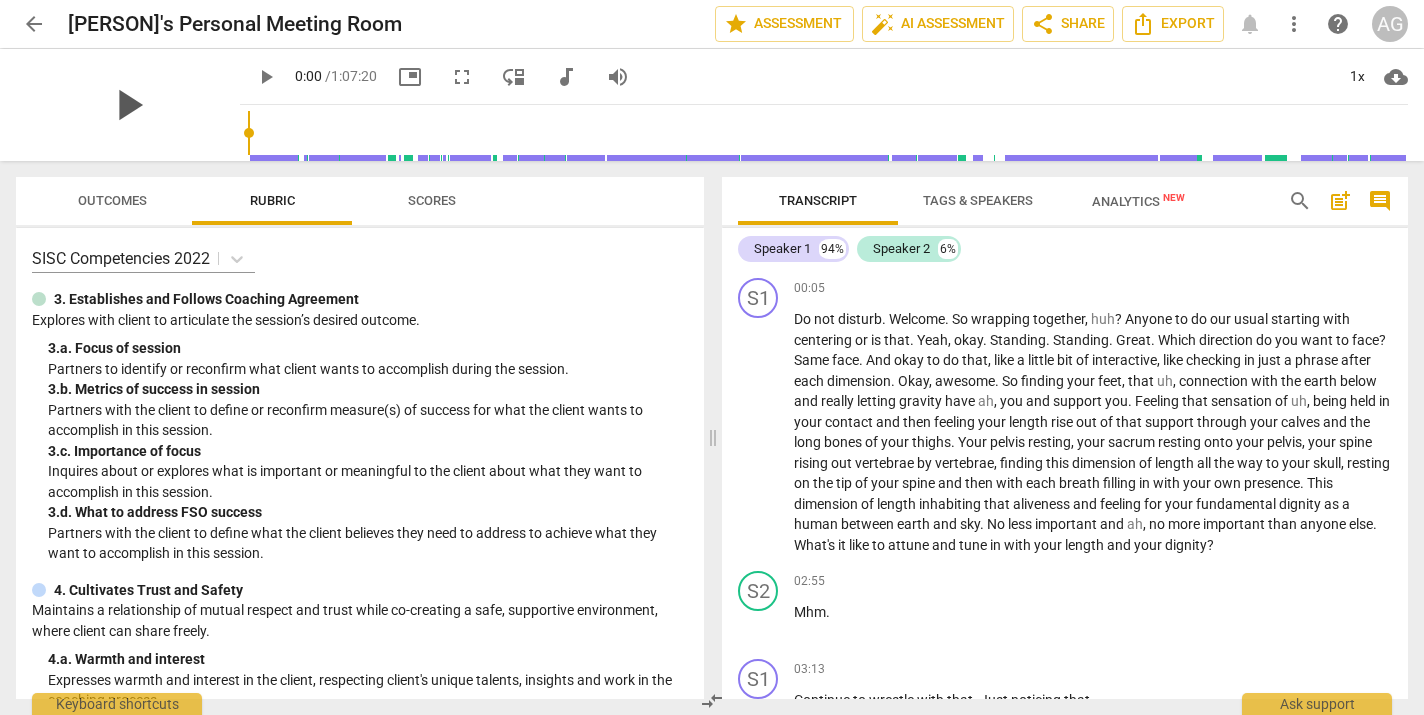 scroll, scrollTop: 0, scrollLeft: 0, axis: both 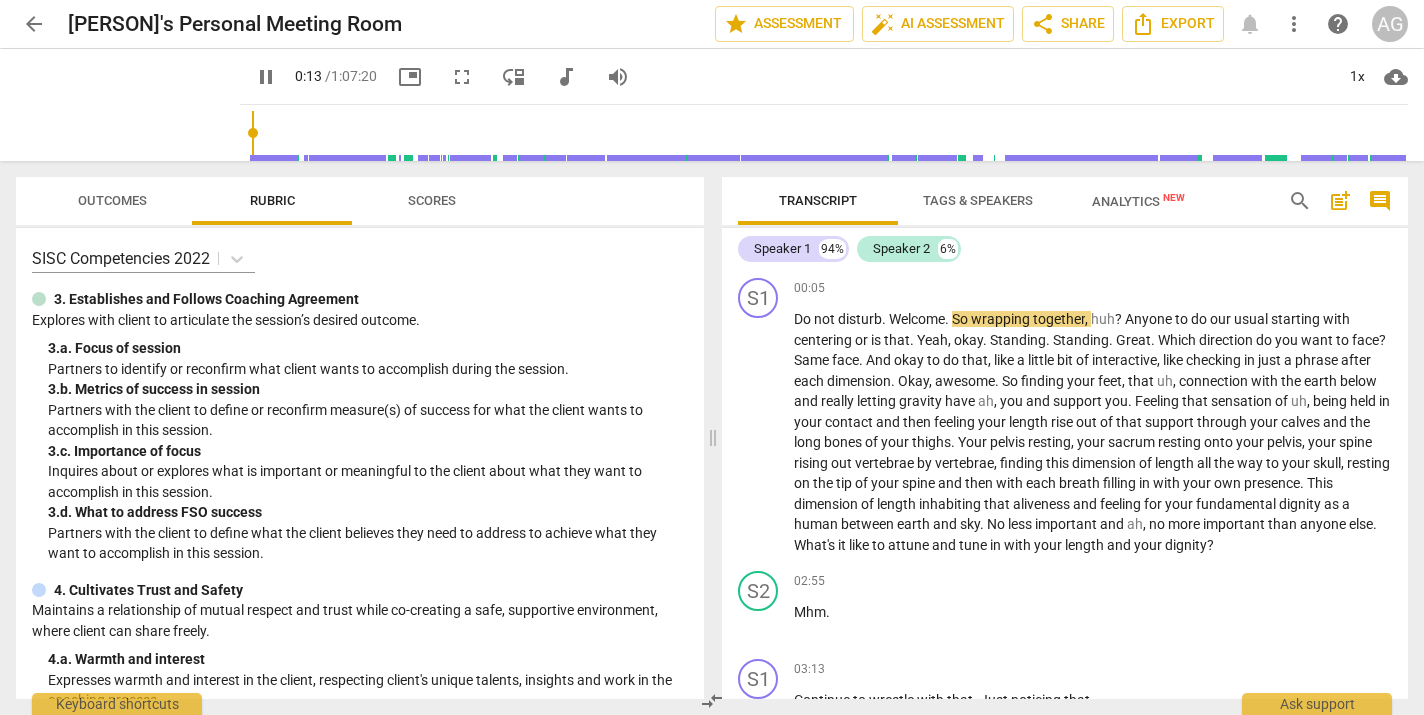 click on "pause" at bounding box center (266, 77) 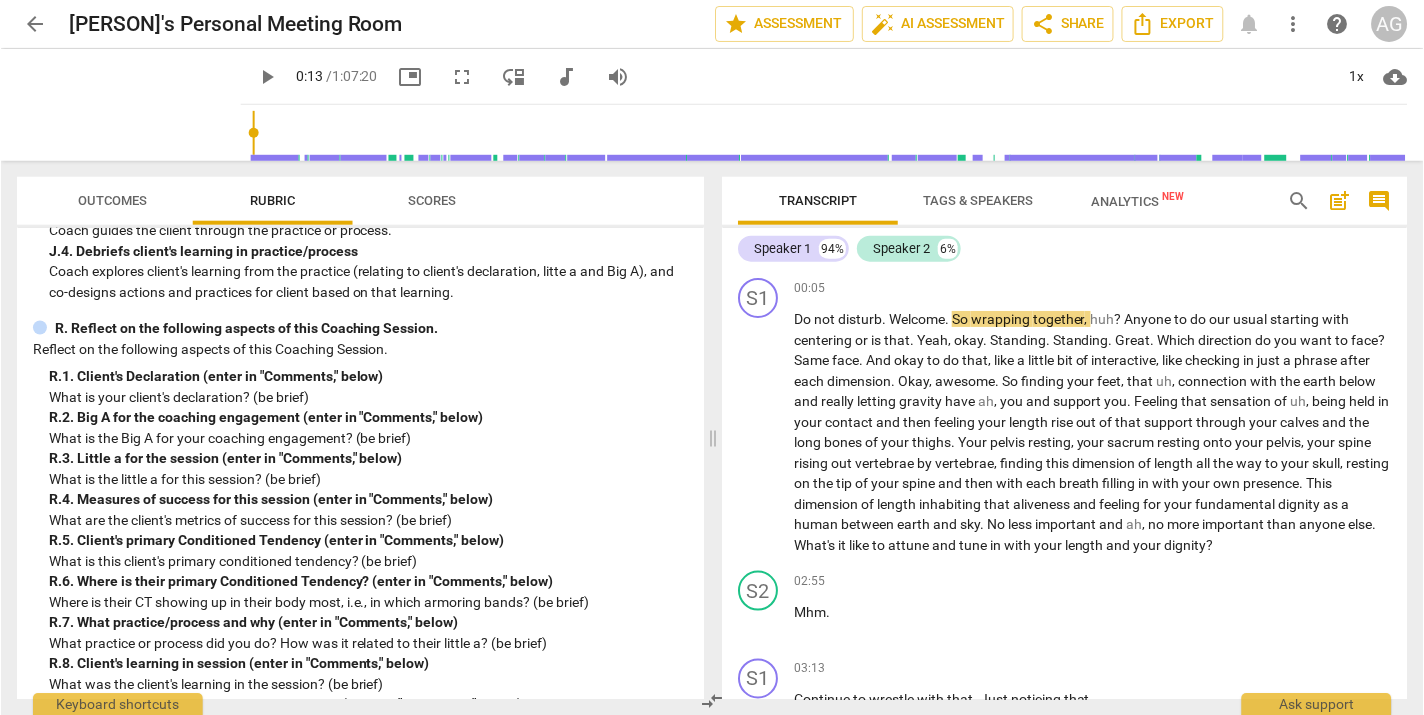 scroll, scrollTop: 4638, scrollLeft: 0, axis: vertical 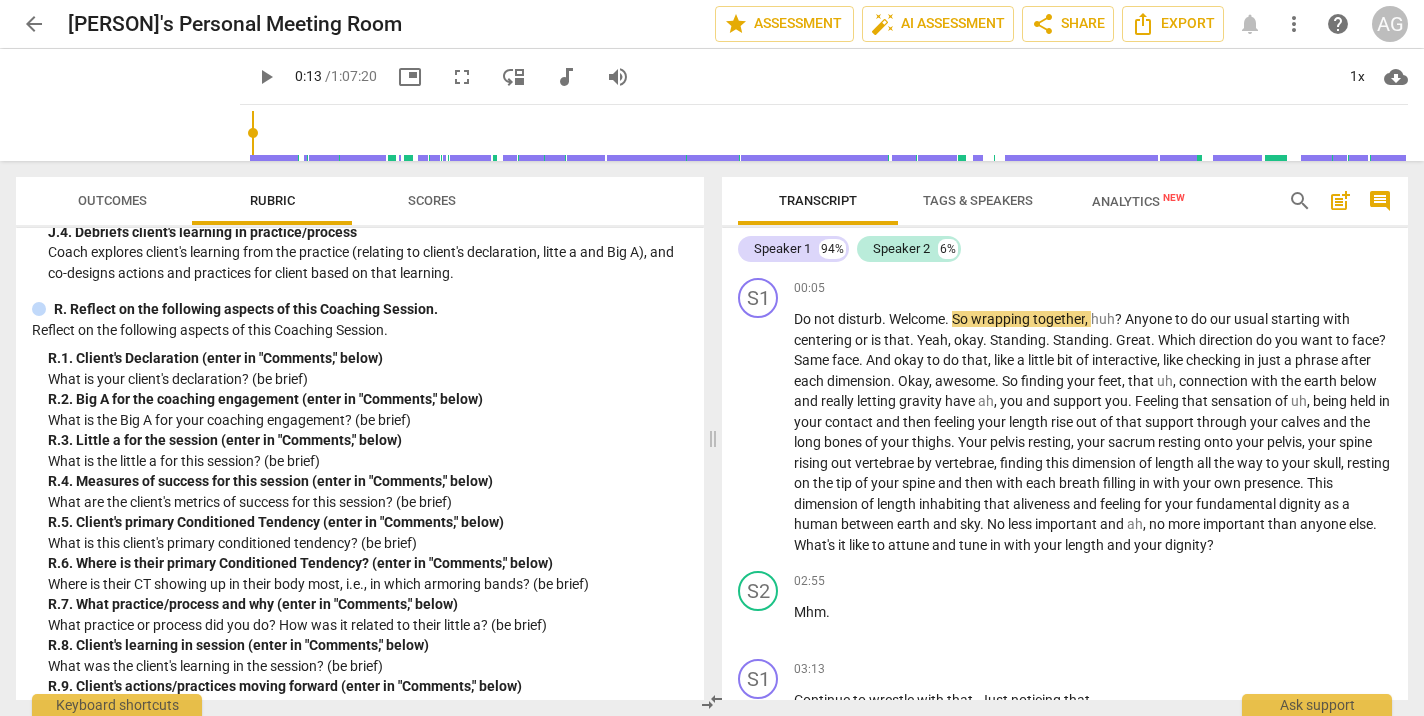 click on "play_arrow" at bounding box center [266, 77] 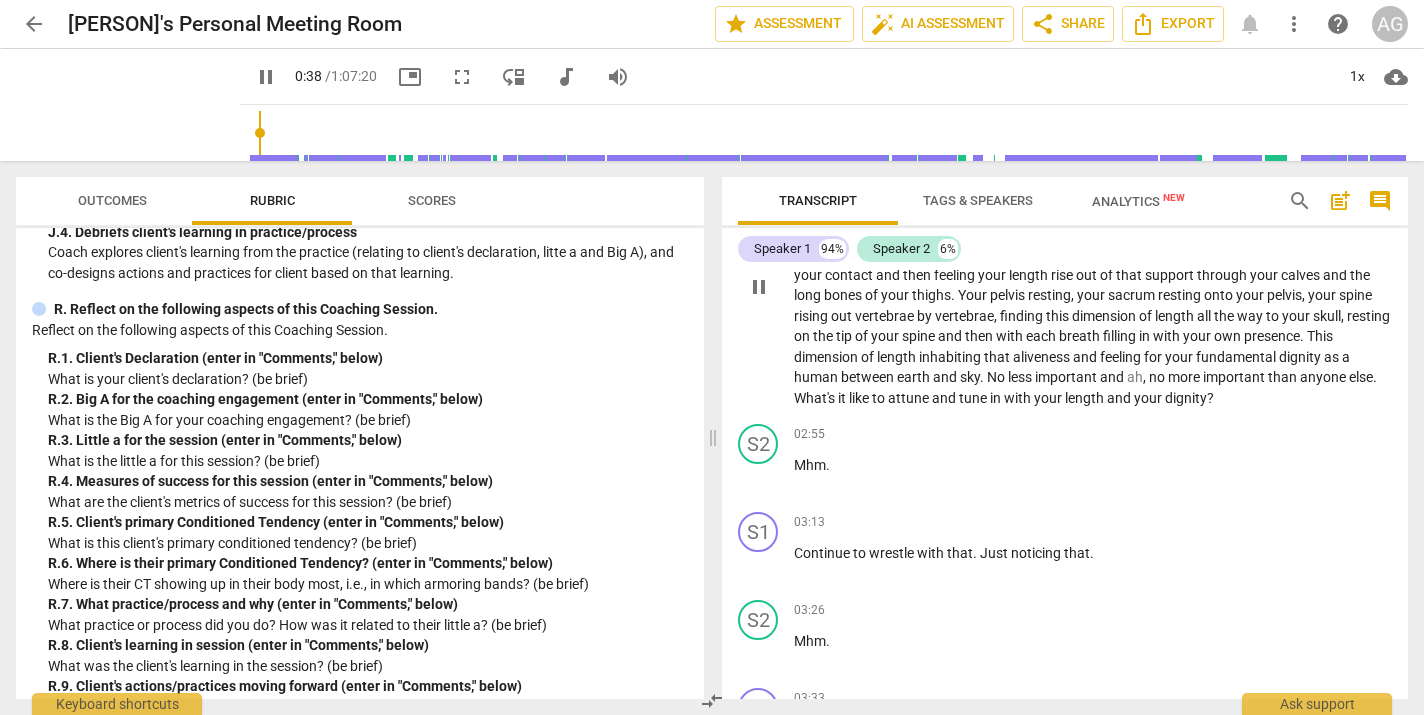 scroll, scrollTop: 148, scrollLeft: 0, axis: vertical 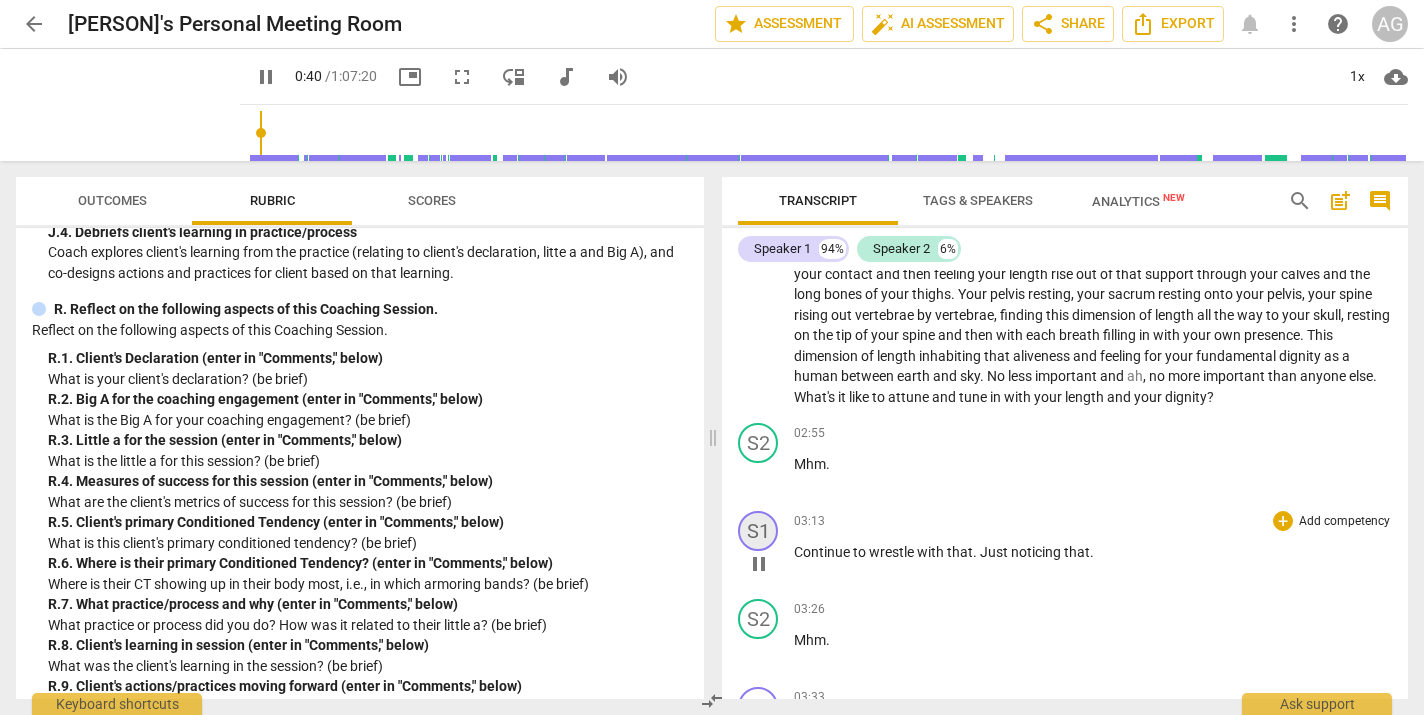 click on "S1" at bounding box center [758, 531] 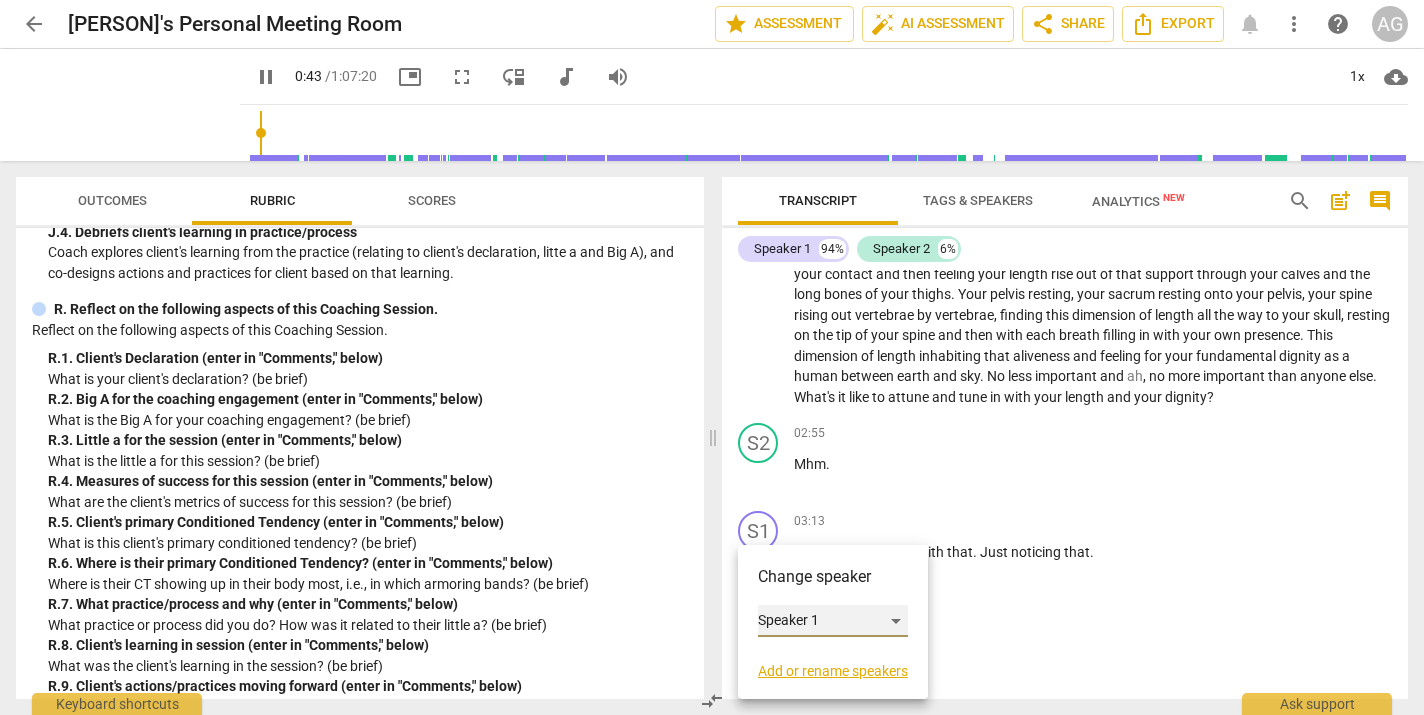 click on "Speaker 1" at bounding box center (833, 621) 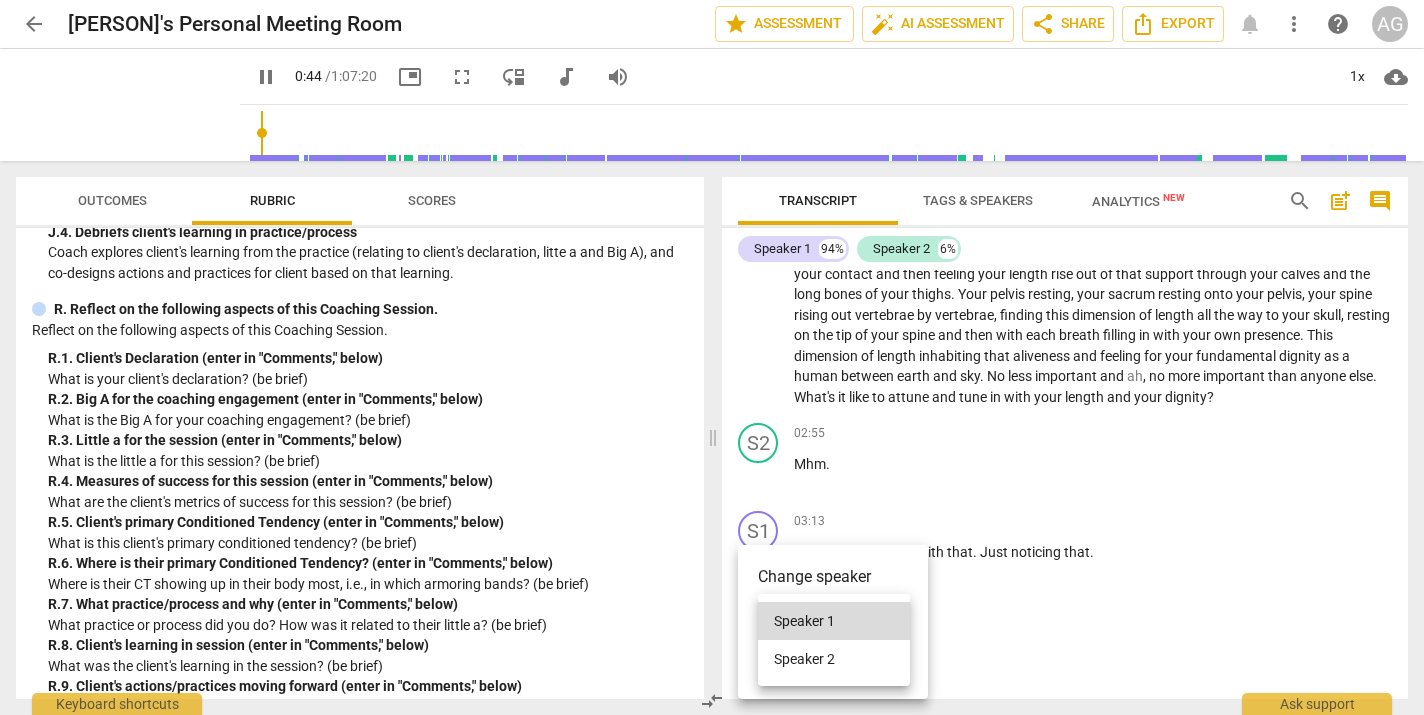 click on "Speaker 2" at bounding box center [834, 659] 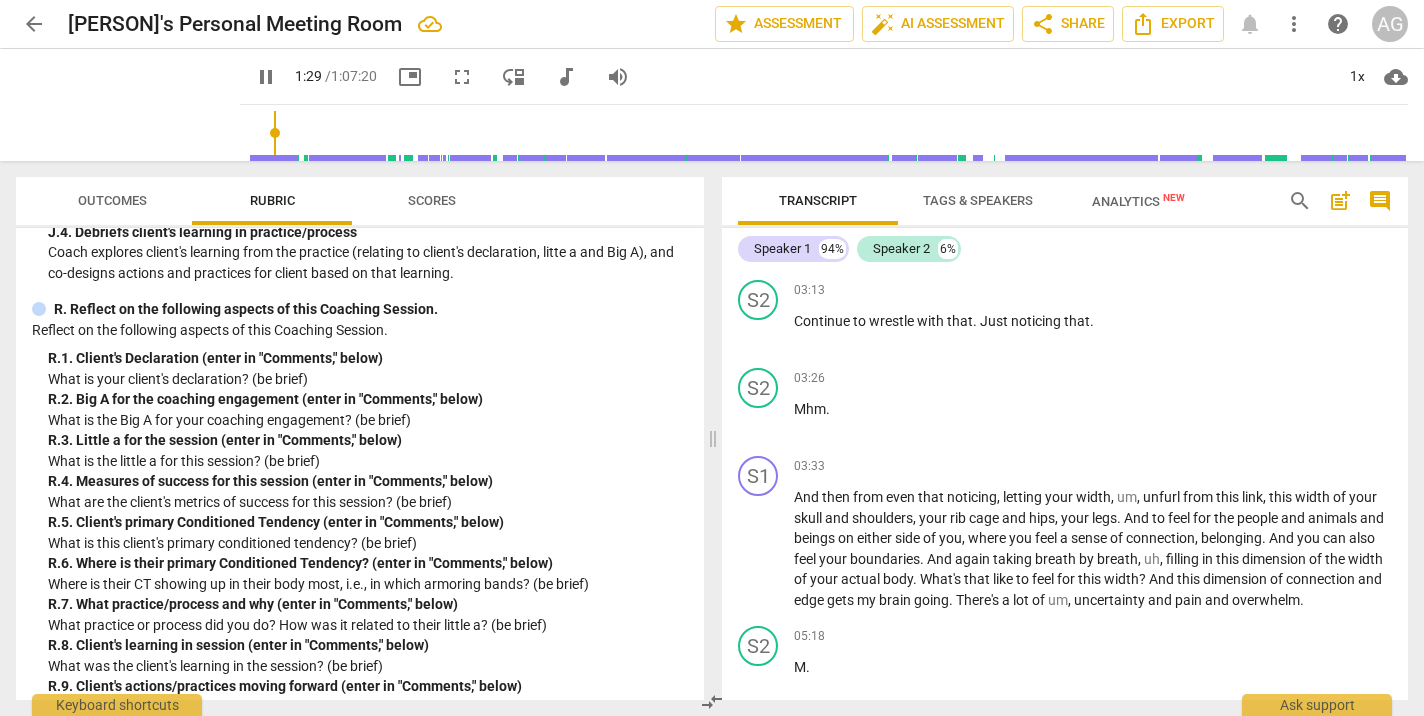 scroll, scrollTop: 396, scrollLeft: 0, axis: vertical 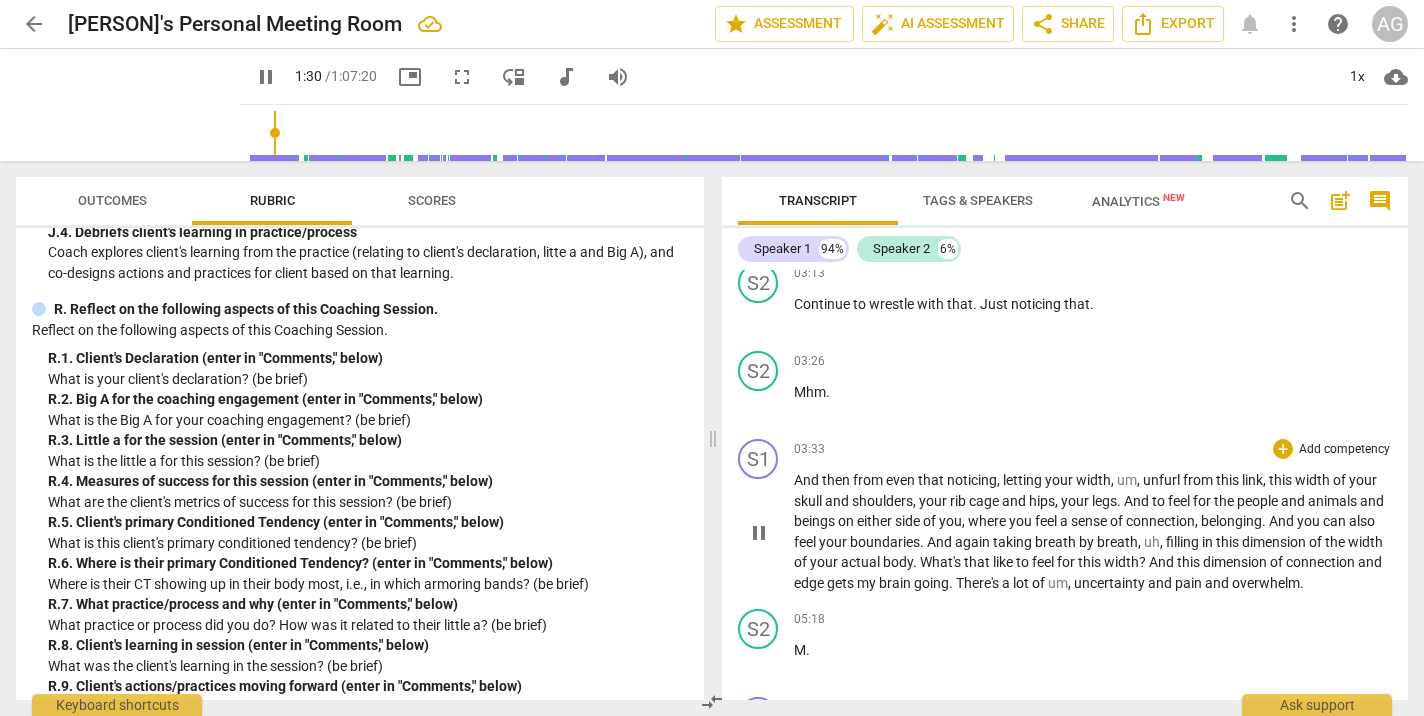 click on "?" at bounding box center (1144, 562) 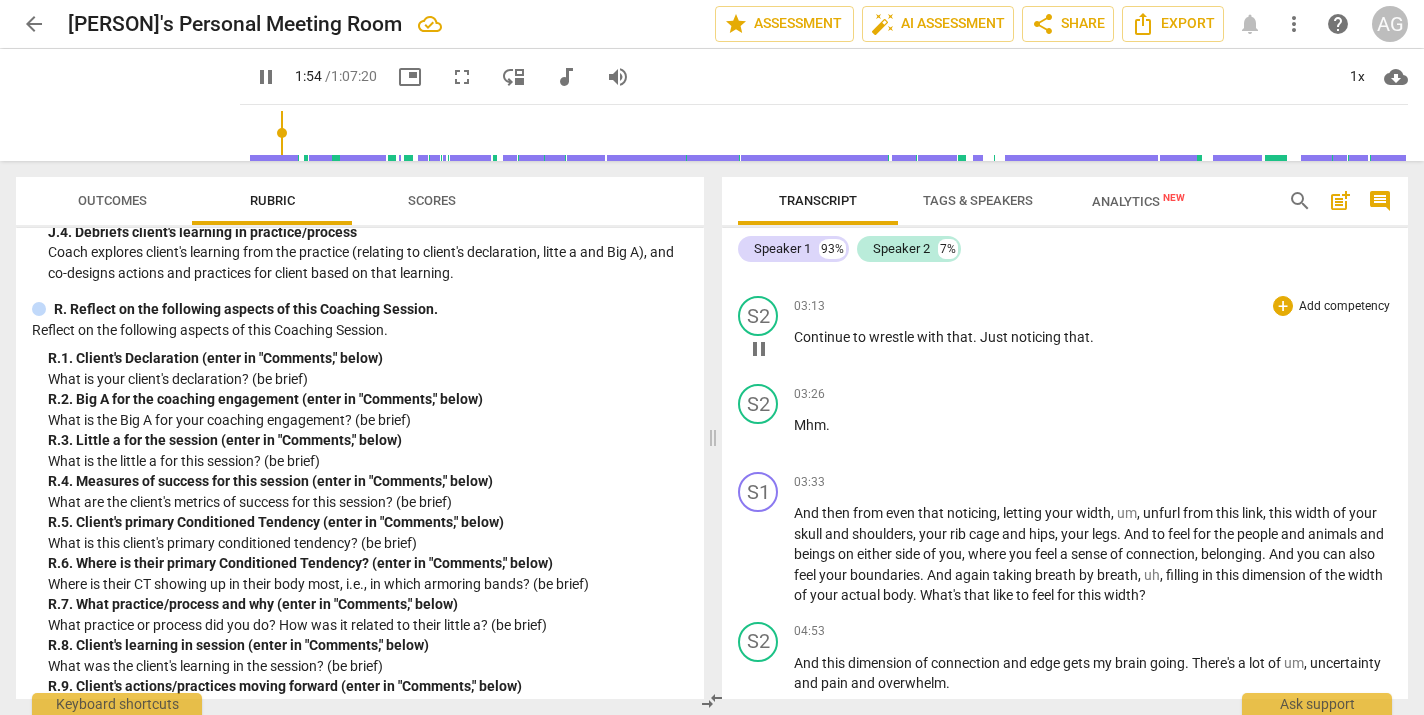scroll, scrollTop: 369, scrollLeft: 0, axis: vertical 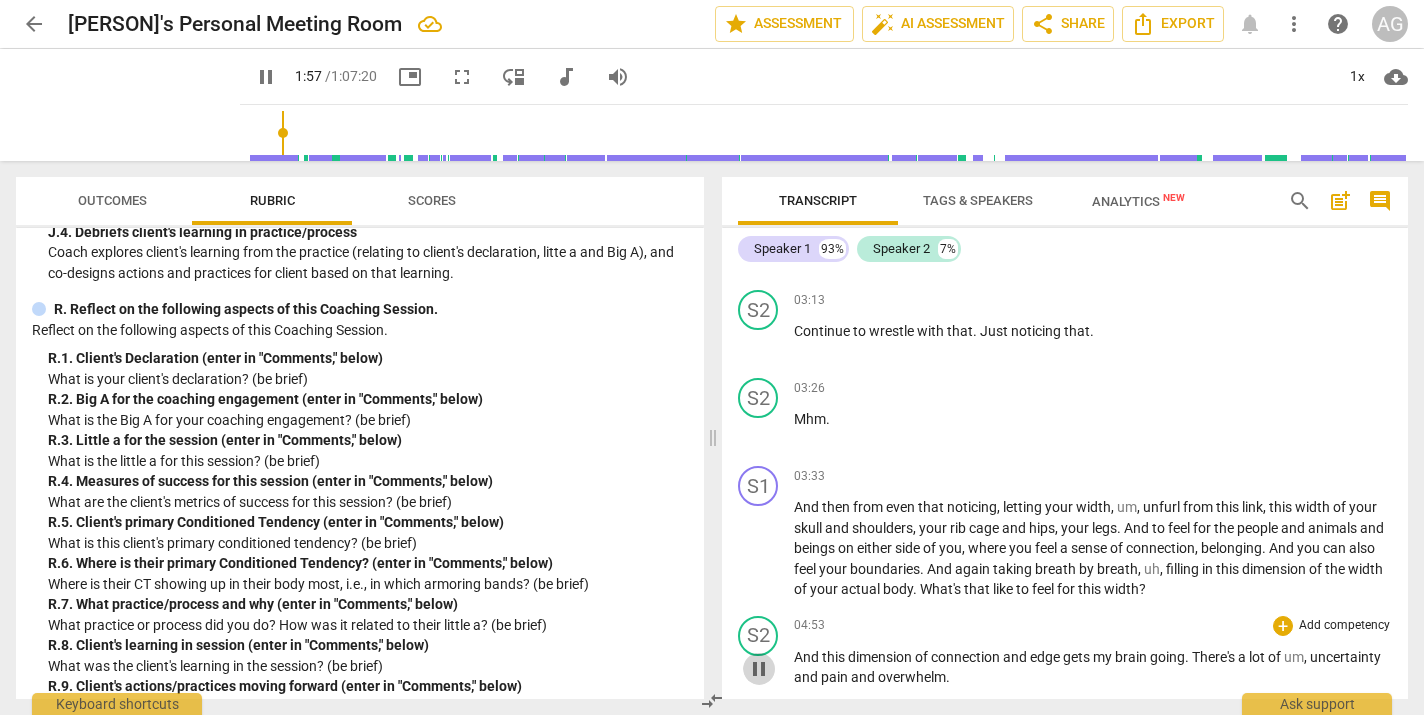 click on "pause" at bounding box center (759, 669) 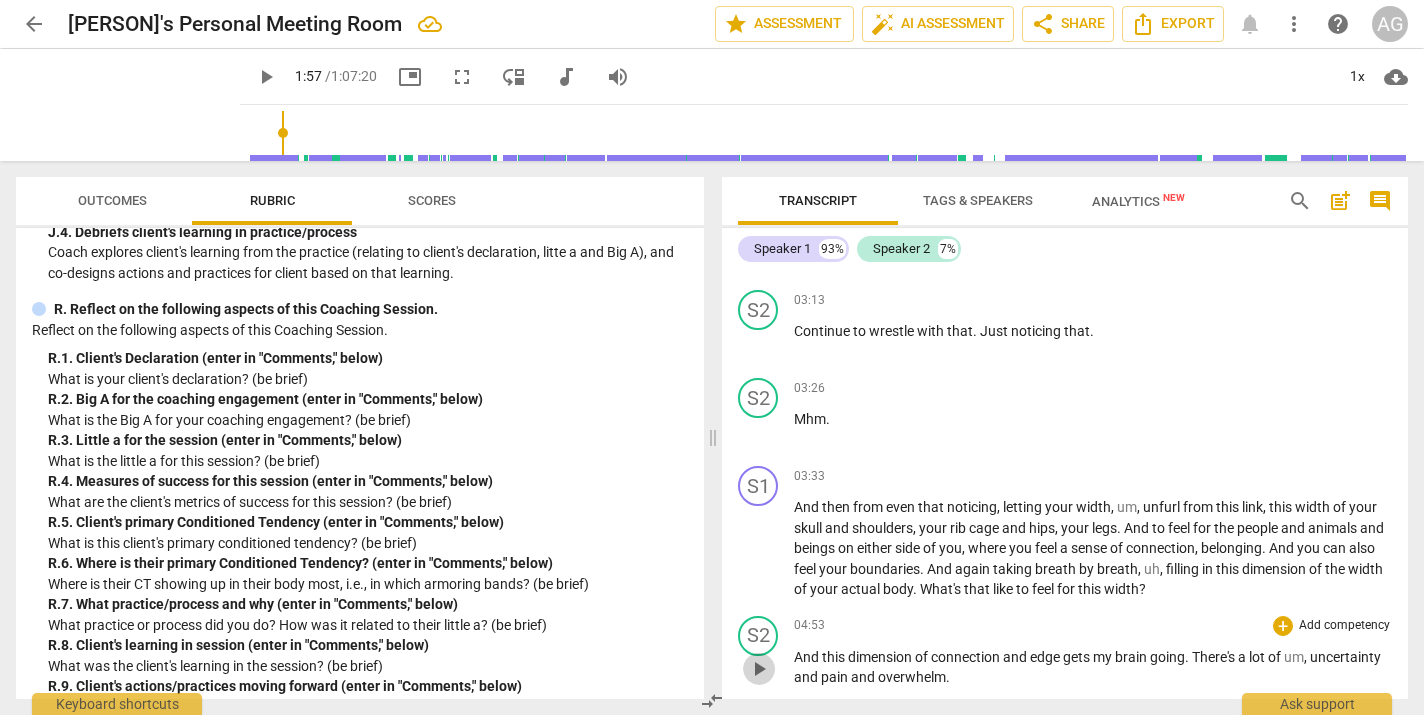 click on "play_arrow" at bounding box center (759, 669) 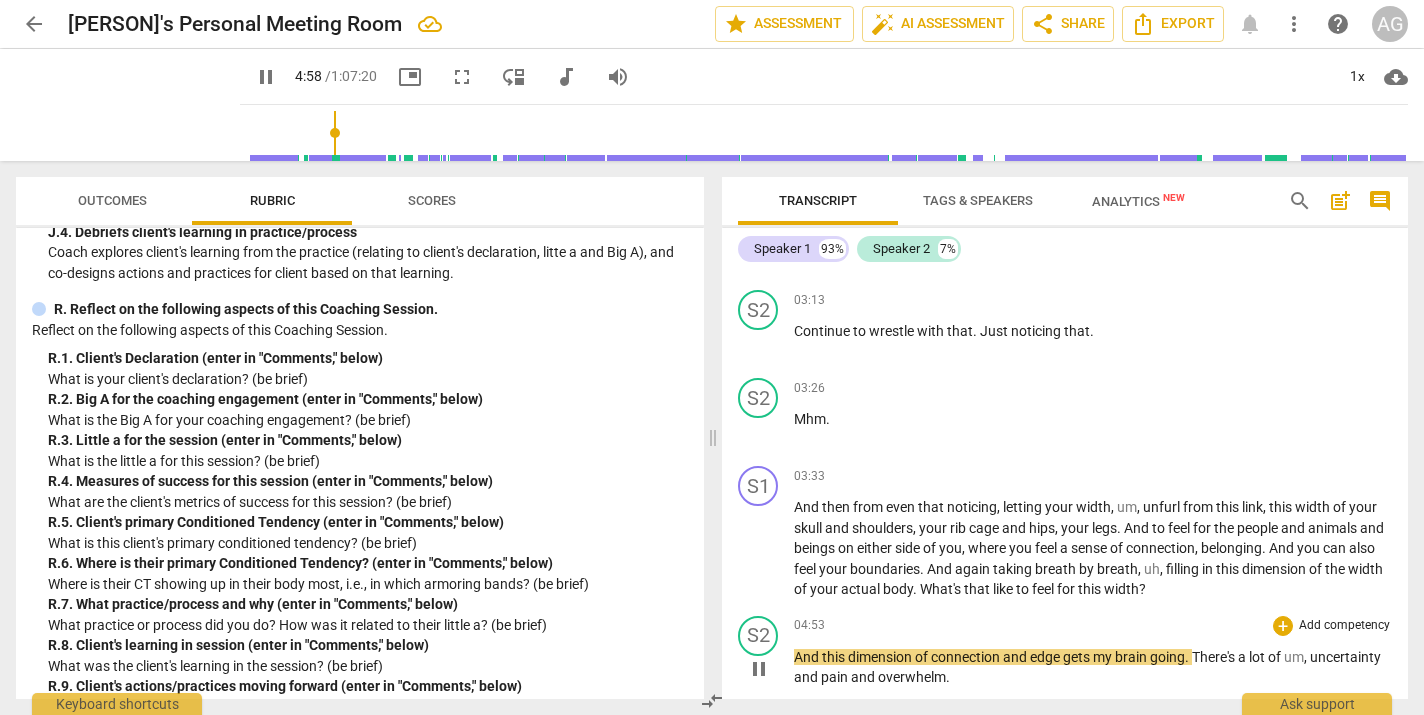click on "And" at bounding box center (808, 657) 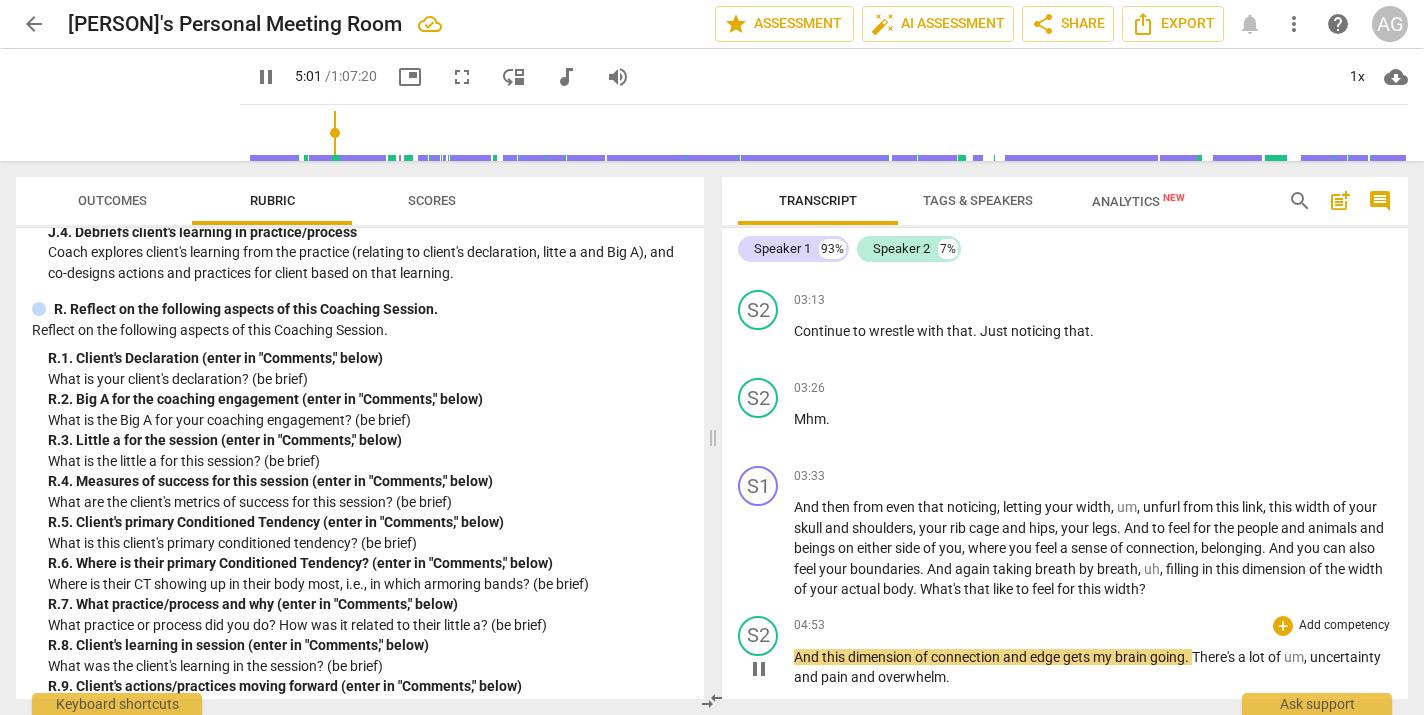 click on "gets" at bounding box center [1078, 657] 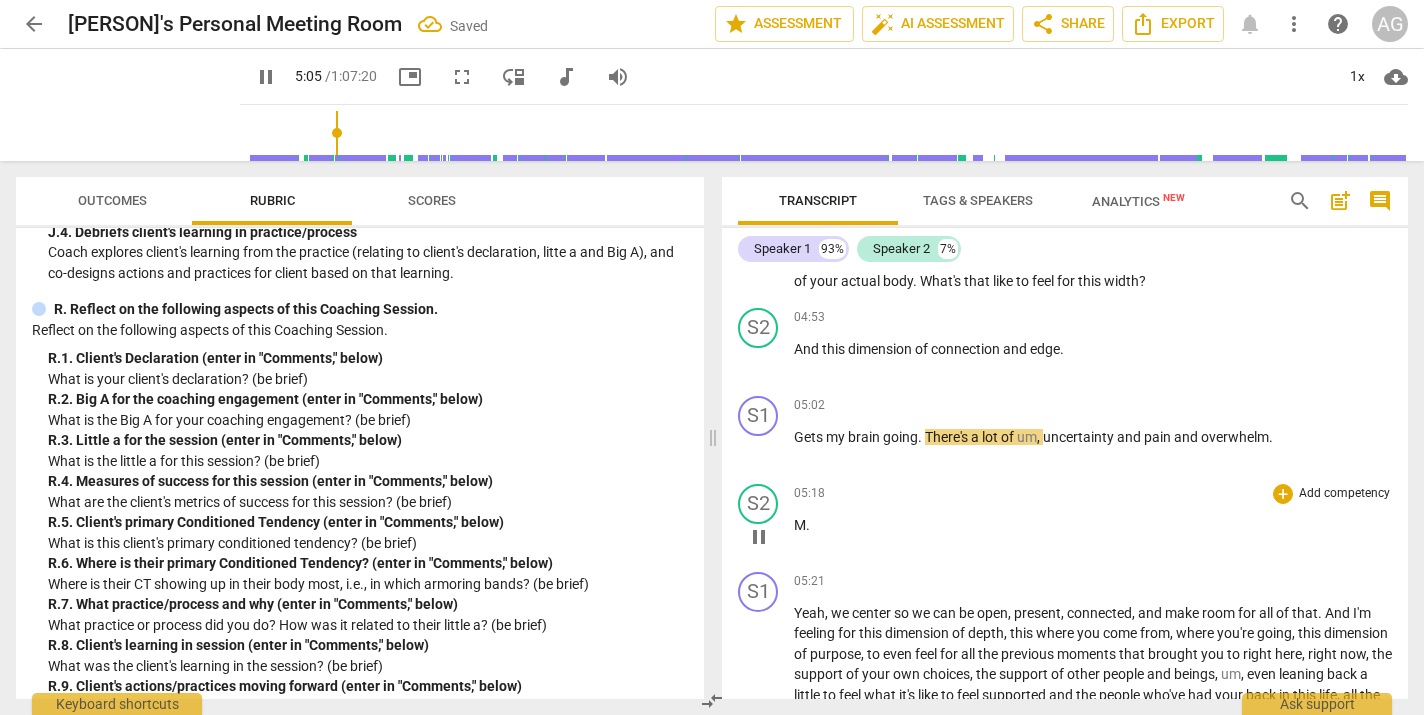 scroll, scrollTop: 676, scrollLeft: 0, axis: vertical 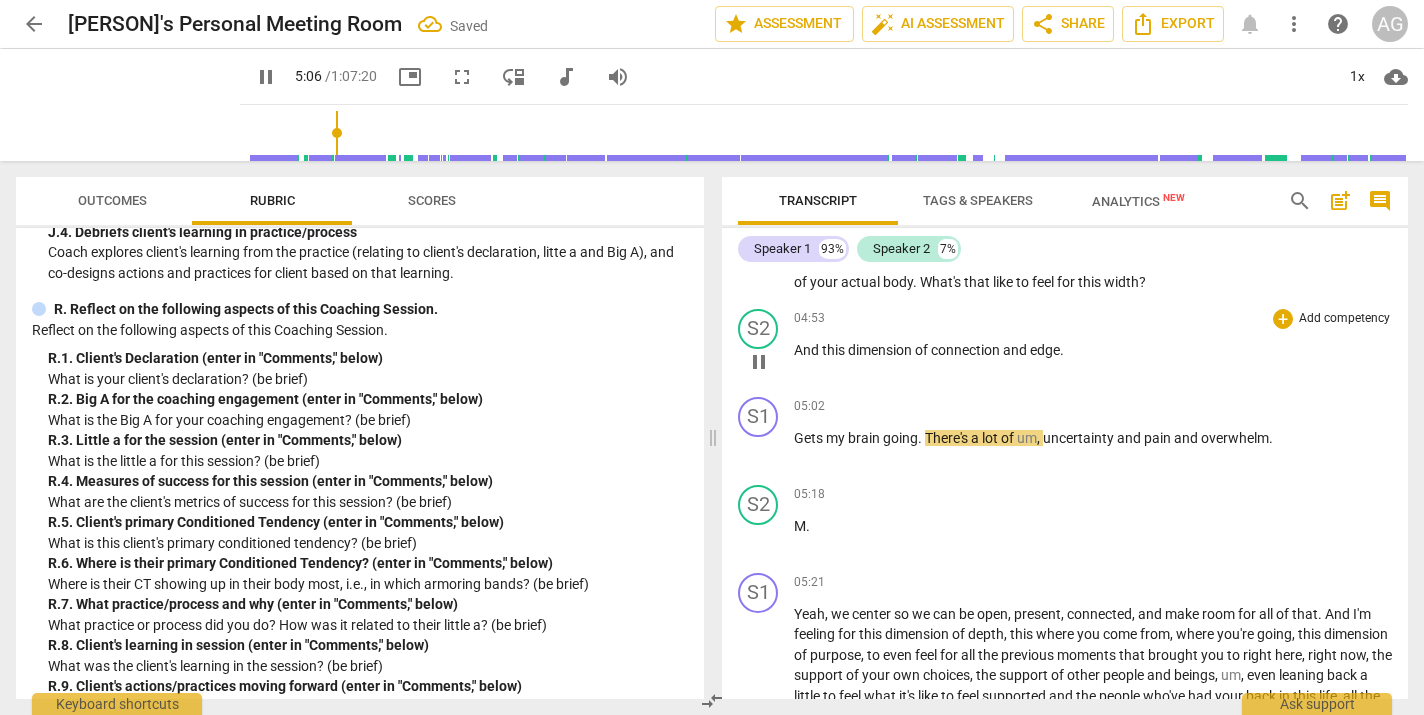 click on "And" at bounding box center (808, 350) 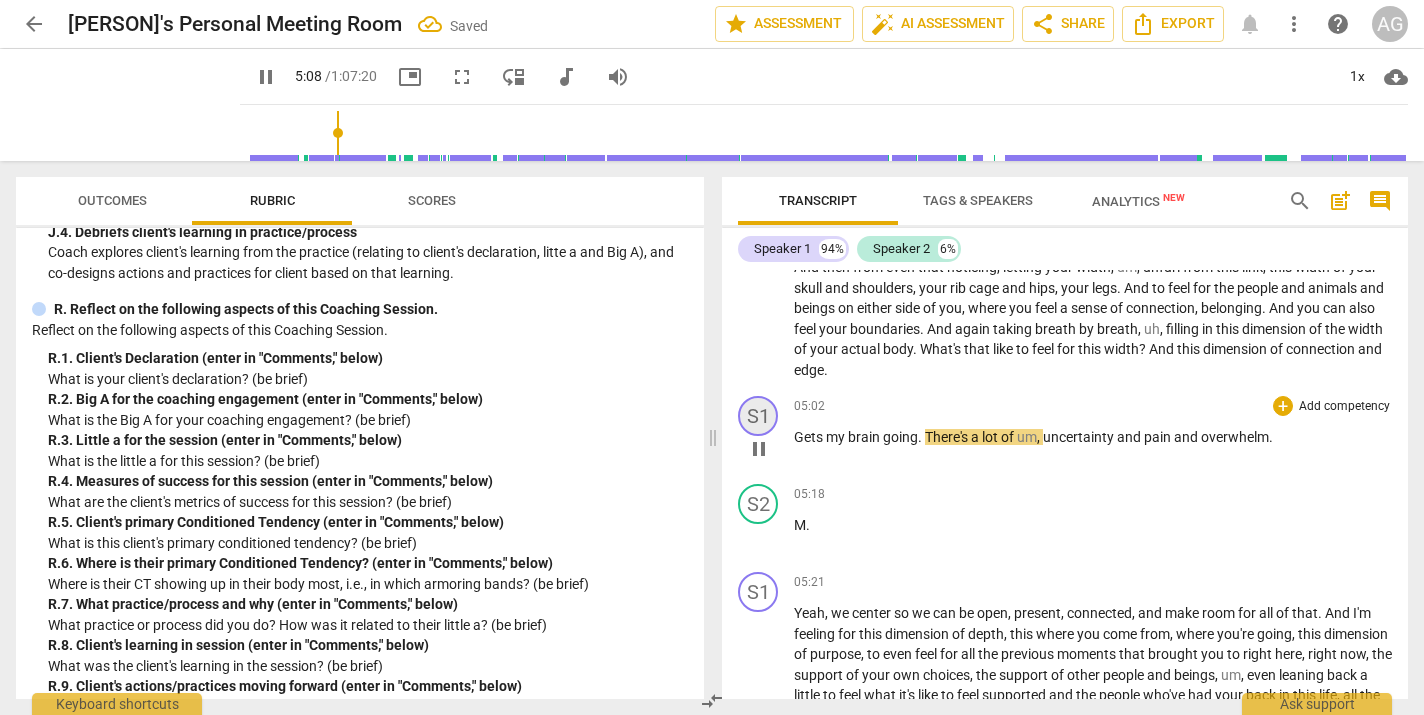 click on "S1" at bounding box center [758, 416] 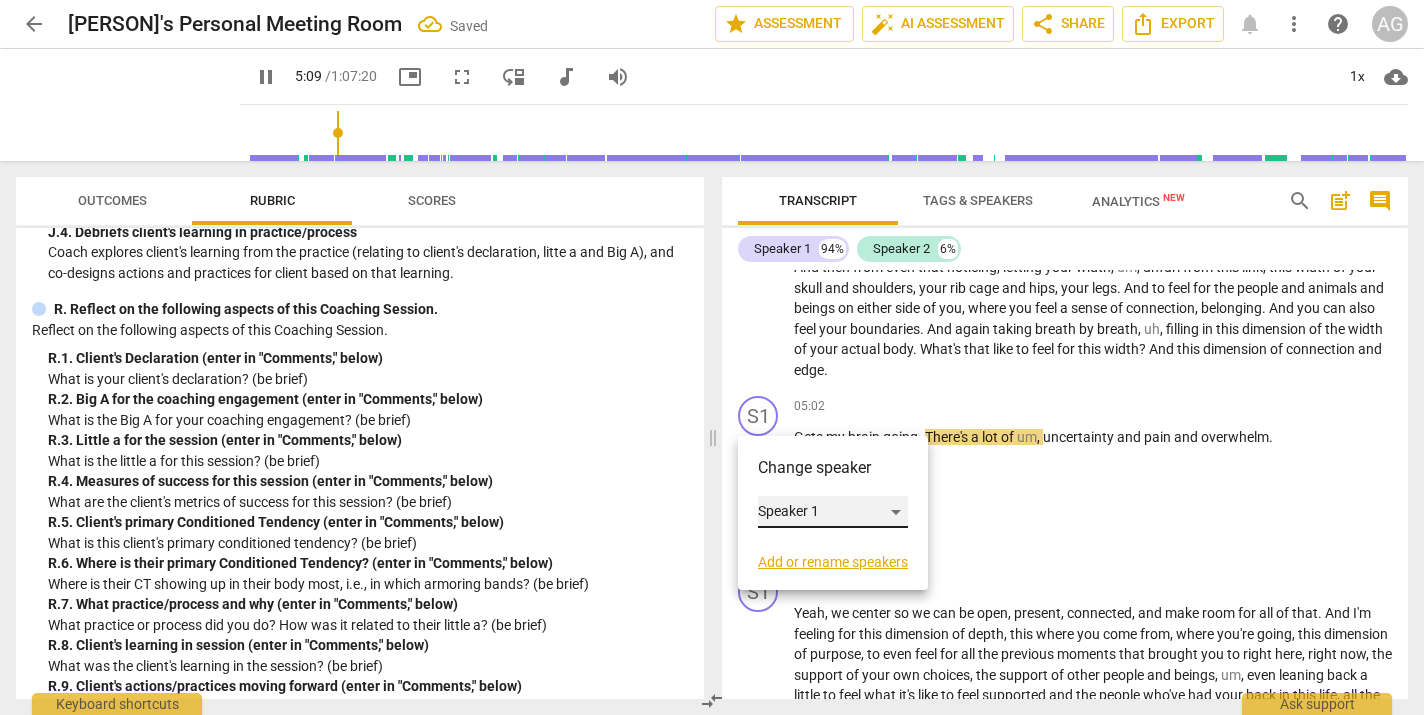 click on "Speaker 1" at bounding box center (833, 512) 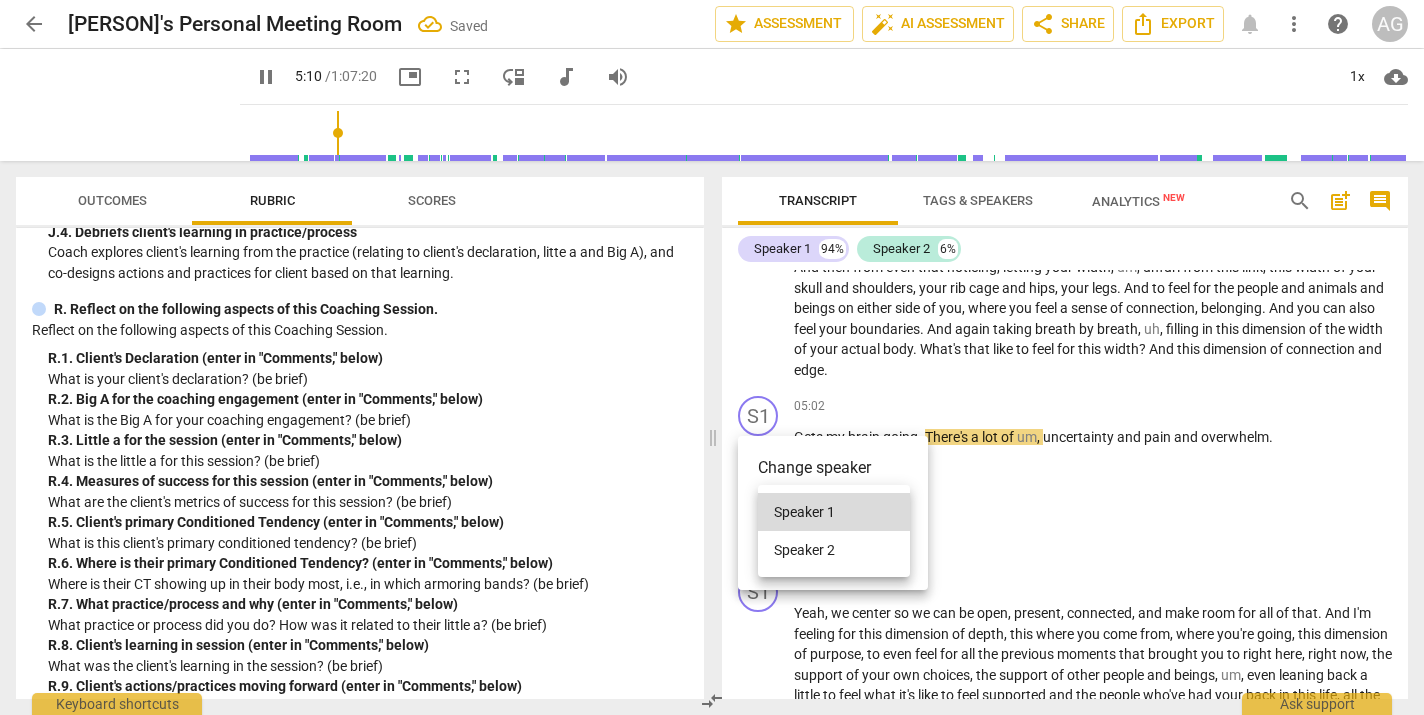 click on "Speaker 2" at bounding box center [834, 550] 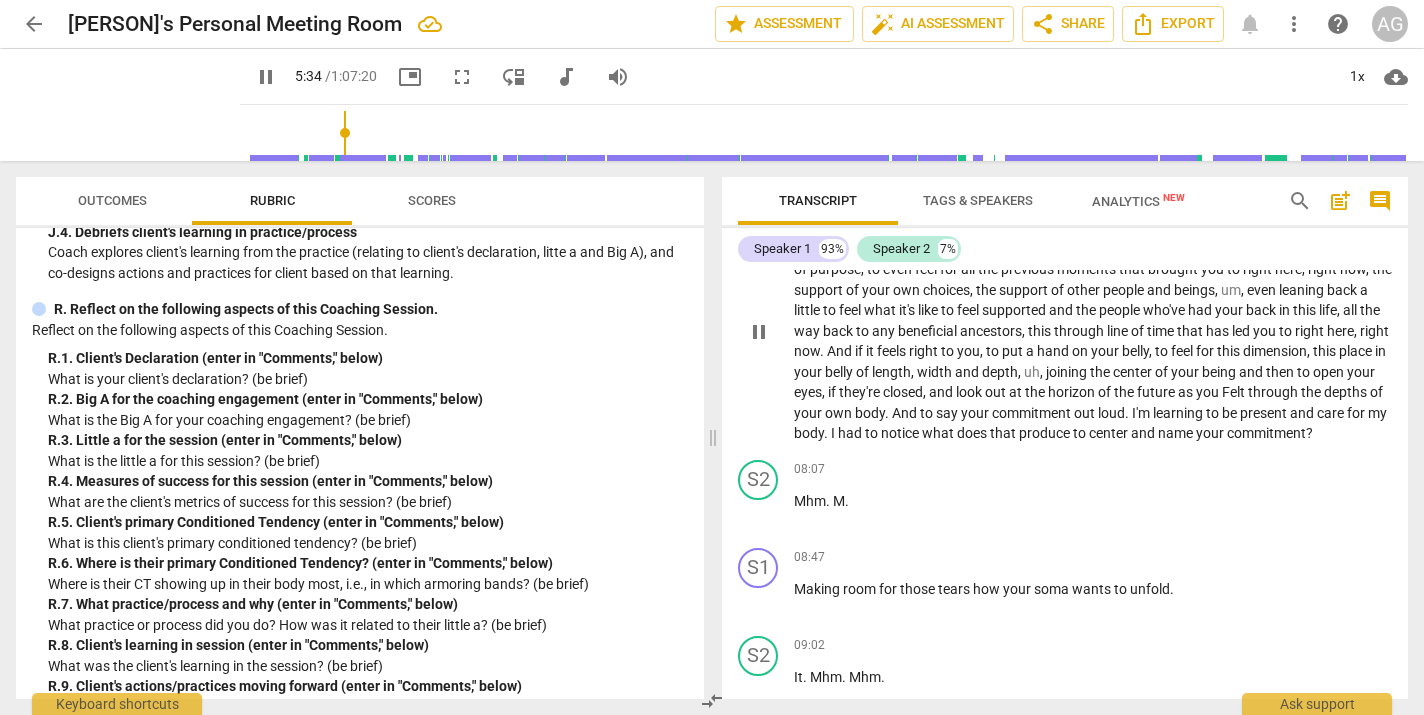 scroll, scrollTop: 1059, scrollLeft: 0, axis: vertical 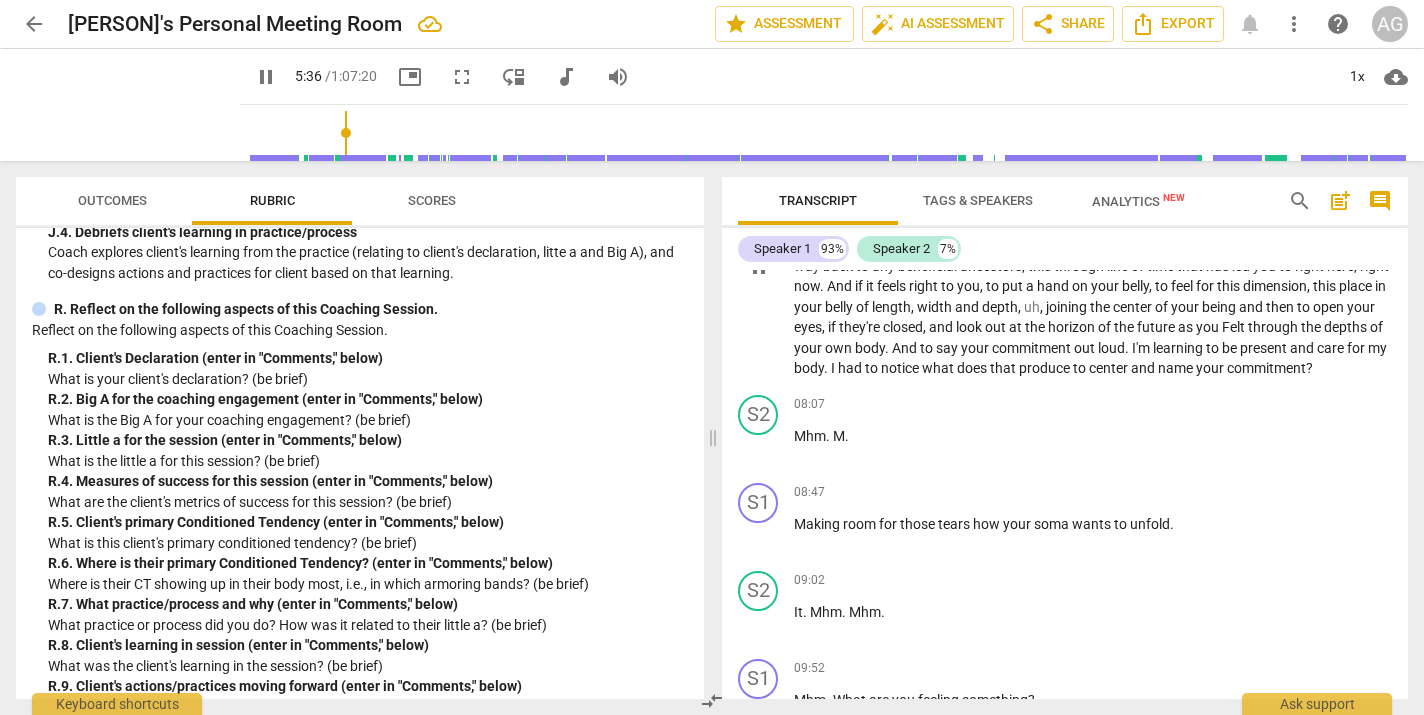 click on "." at bounding box center (1128, 348) 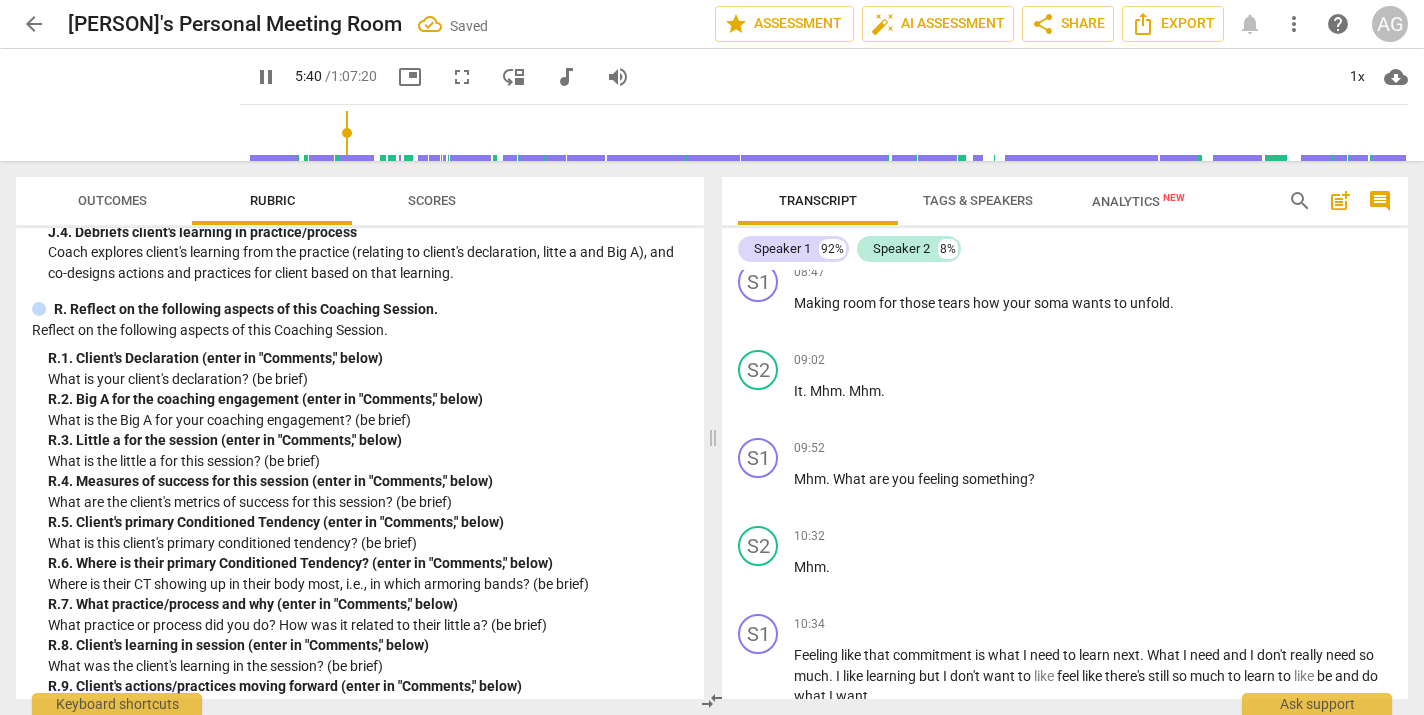 scroll, scrollTop: 1354, scrollLeft: 0, axis: vertical 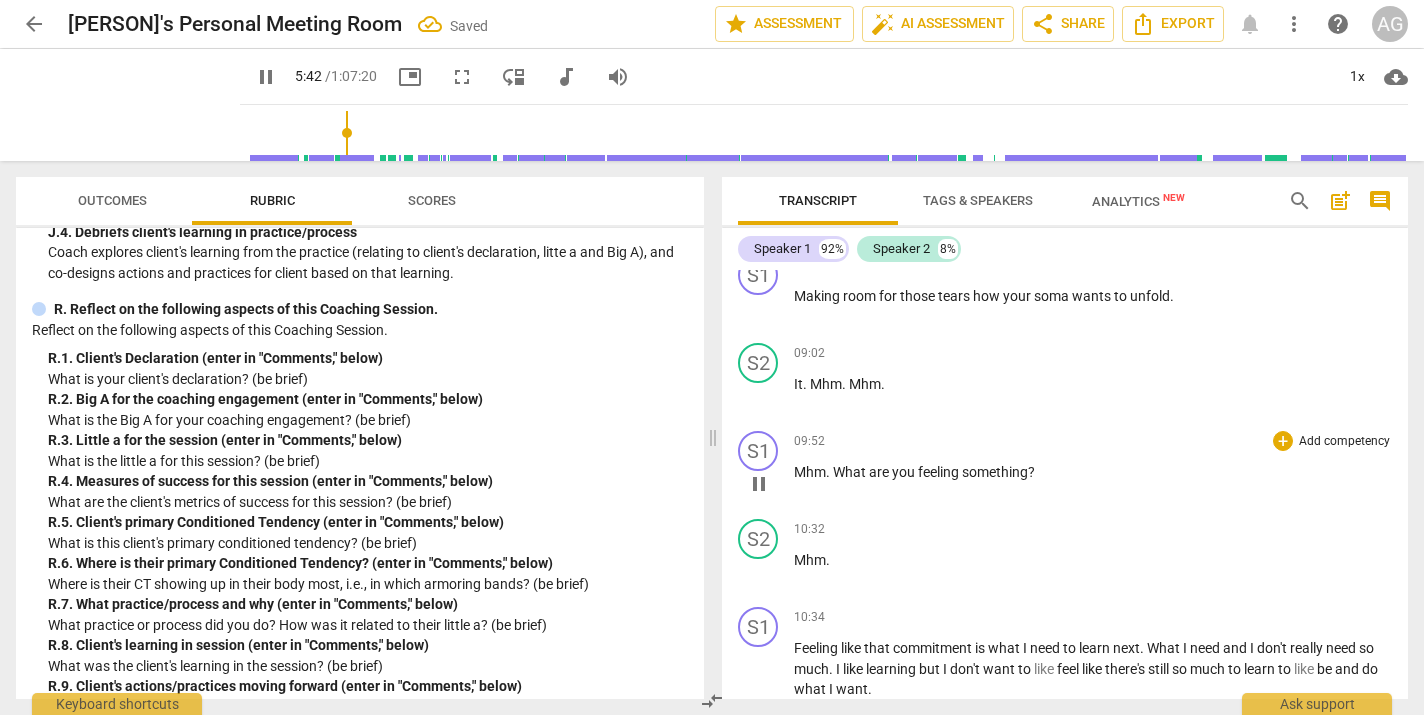 click on "pause" at bounding box center (759, 484) 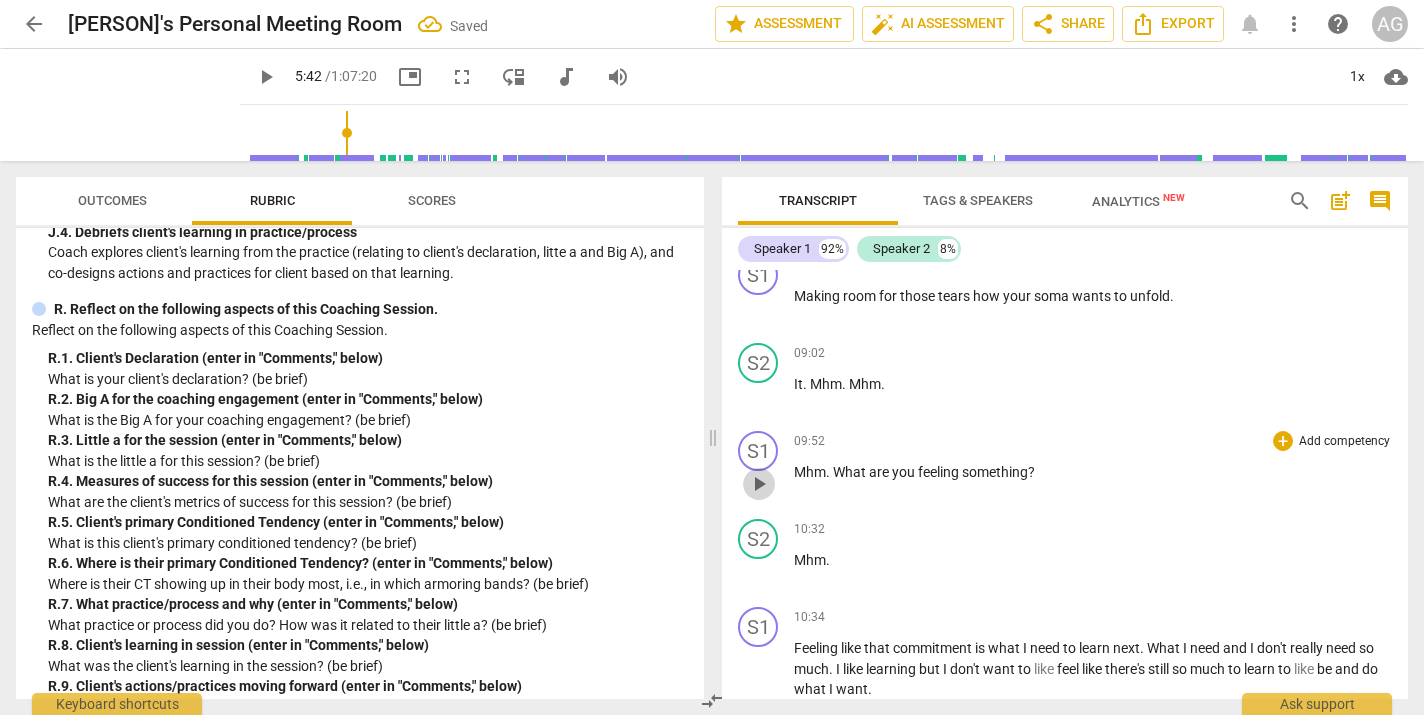click on "play_arrow" at bounding box center (759, 484) 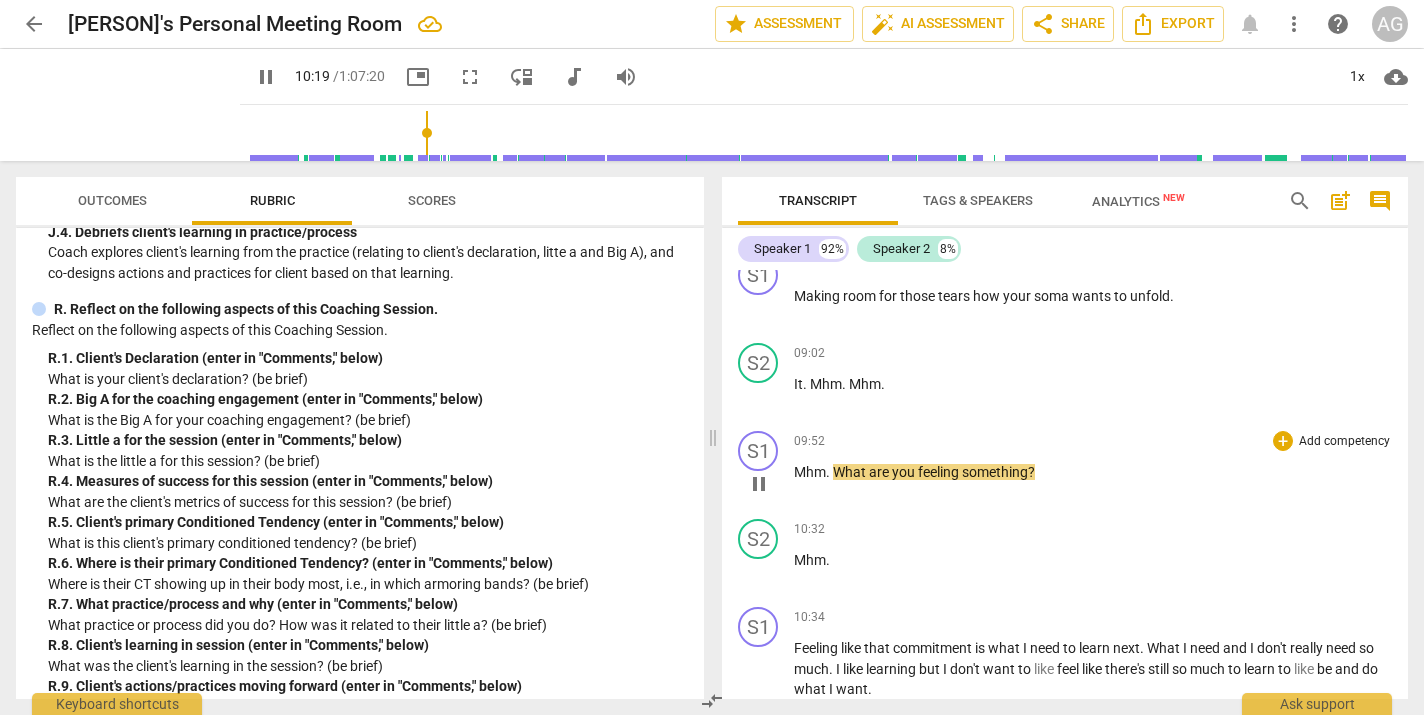 click on "What" at bounding box center [851, 472] 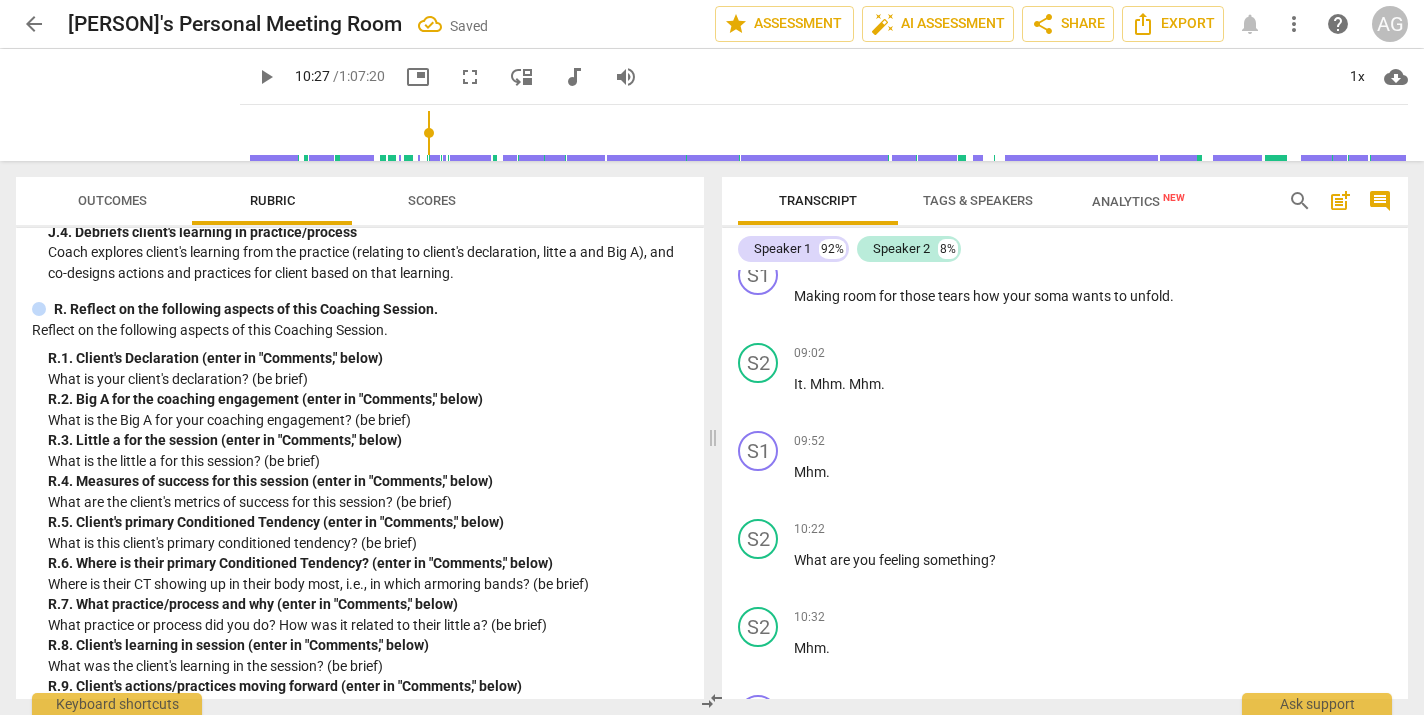 type on "627" 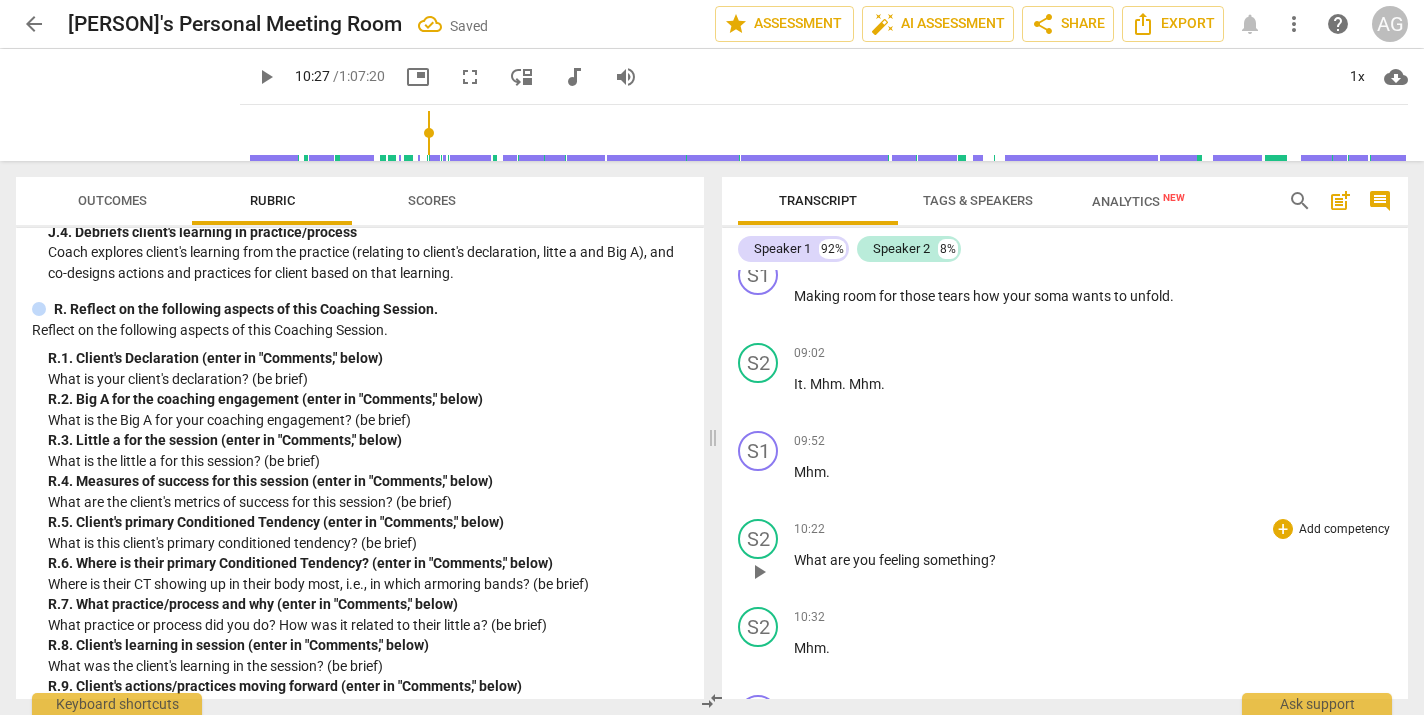 click on "What" at bounding box center (812, 560) 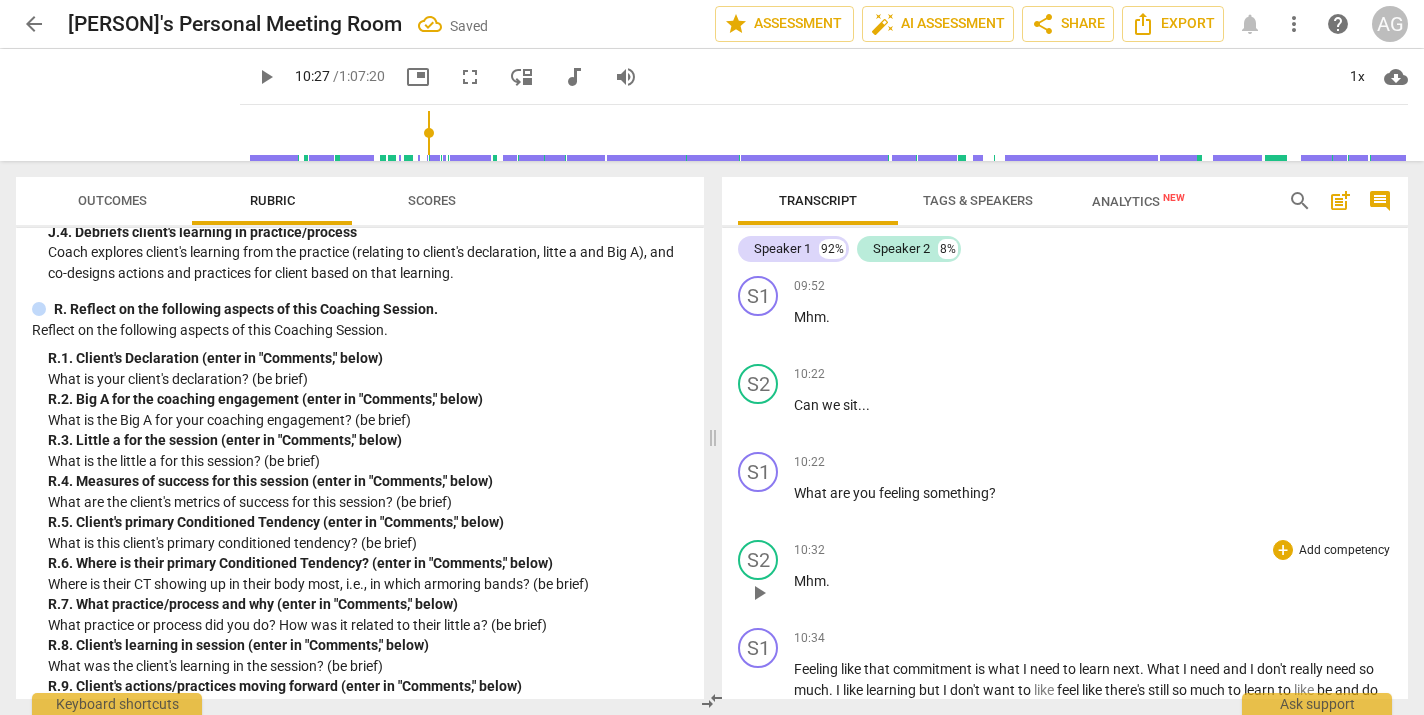 scroll, scrollTop: 1533, scrollLeft: 0, axis: vertical 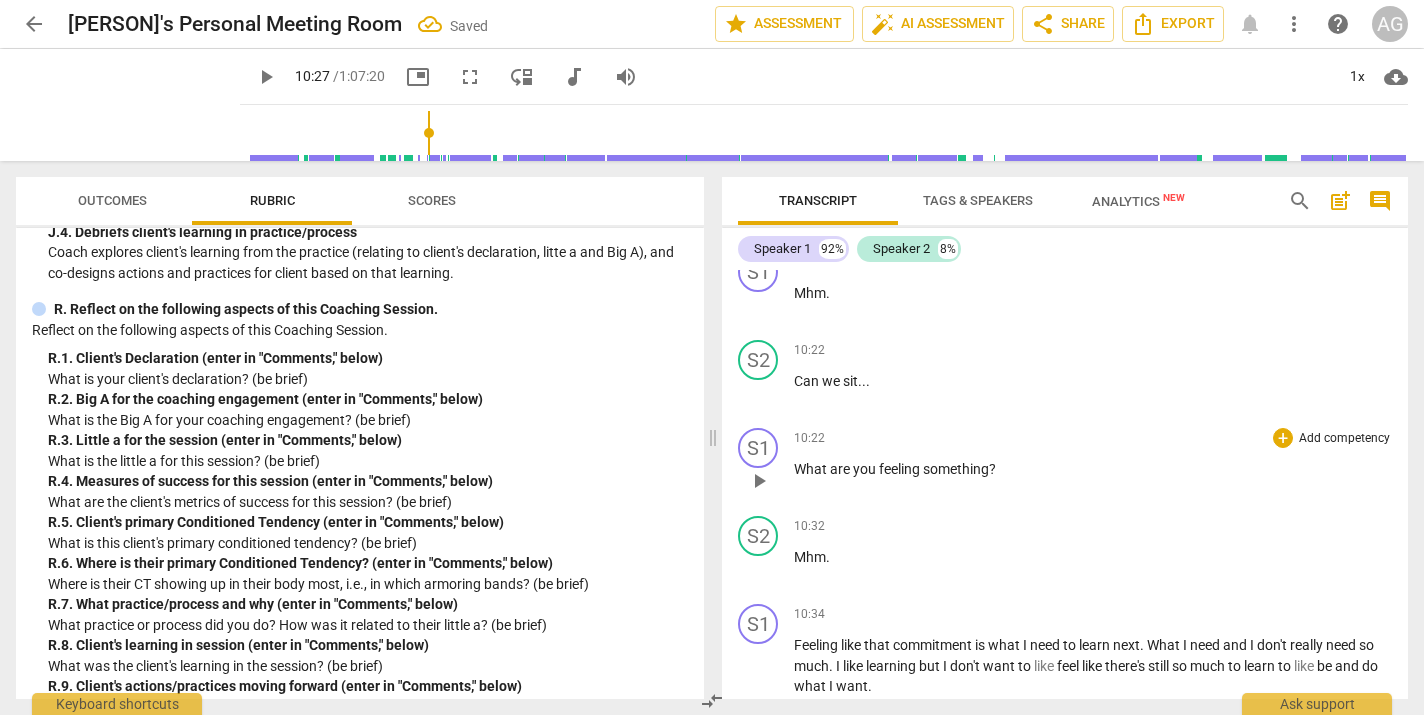 click on "play_arrow" at bounding box center (759, 481) 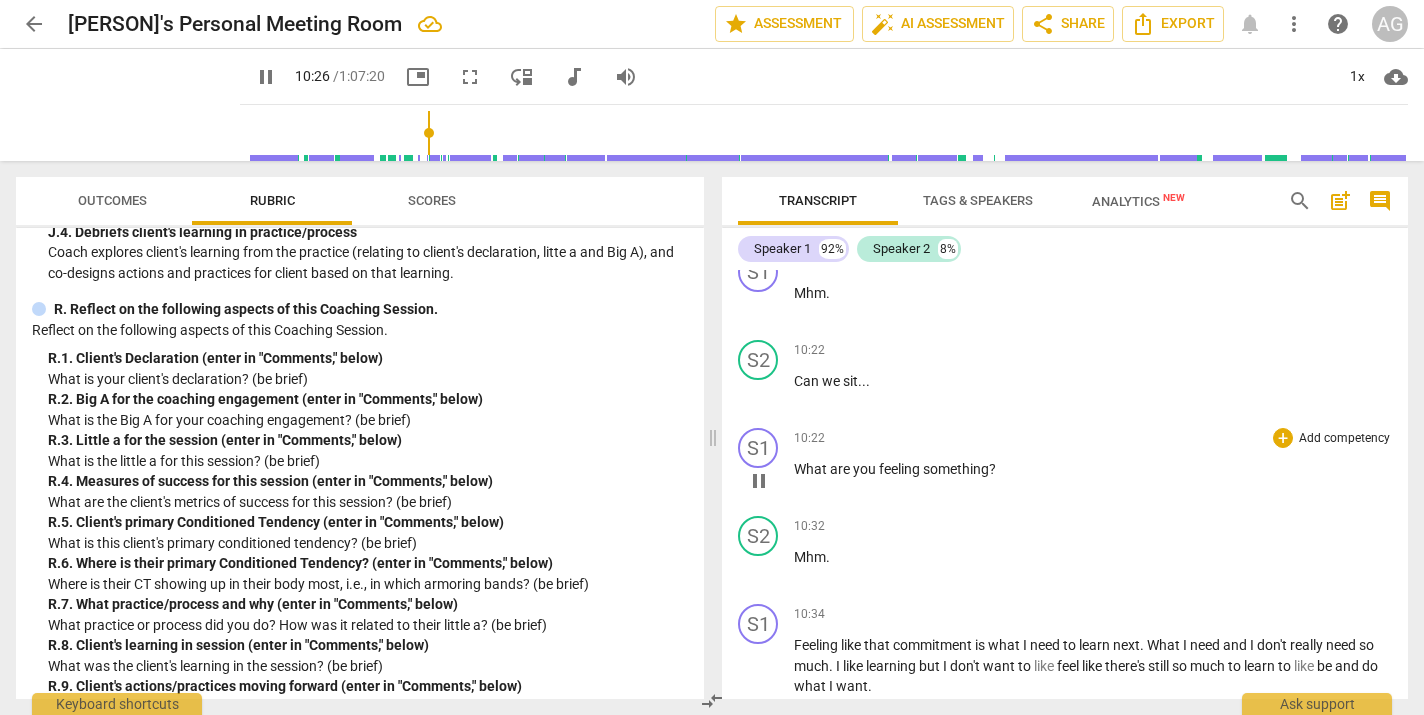 click on "something" at bounding box center [956, 469] 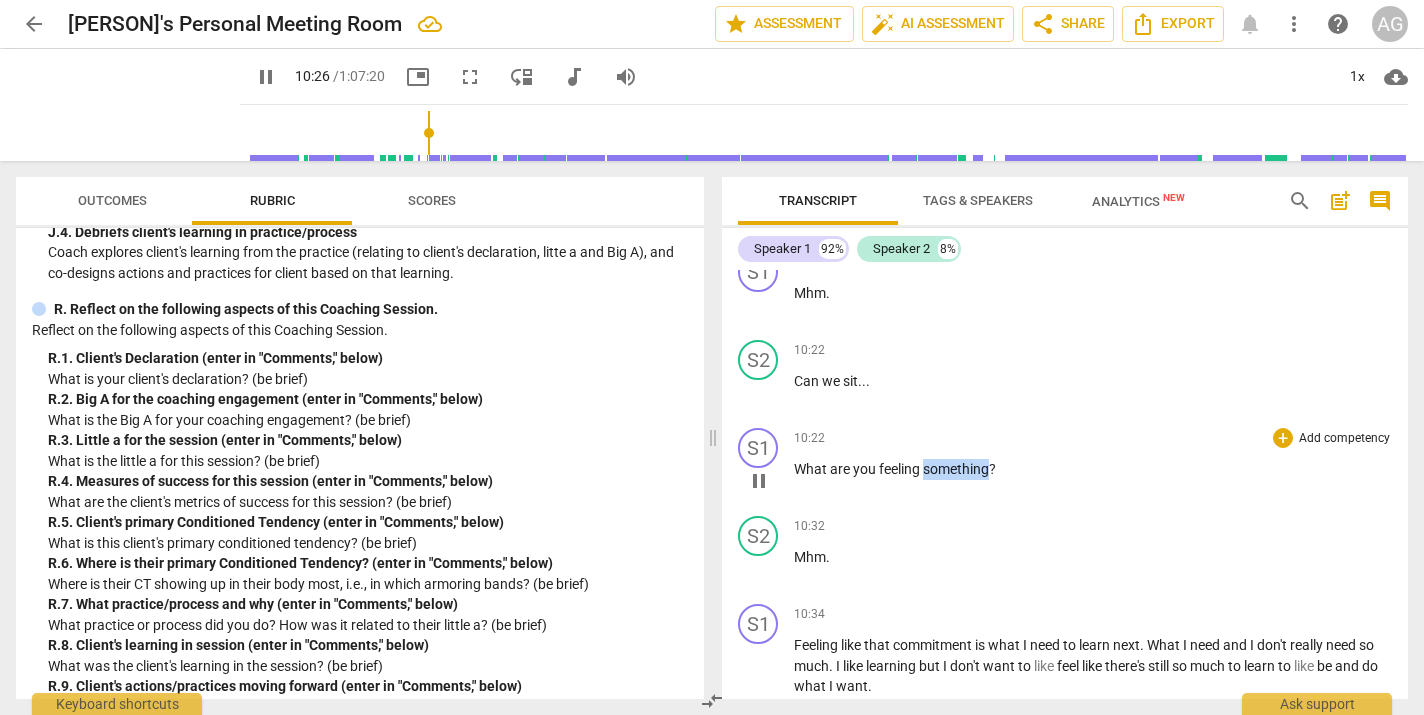 click on "something" at bounding box center [956, 469] 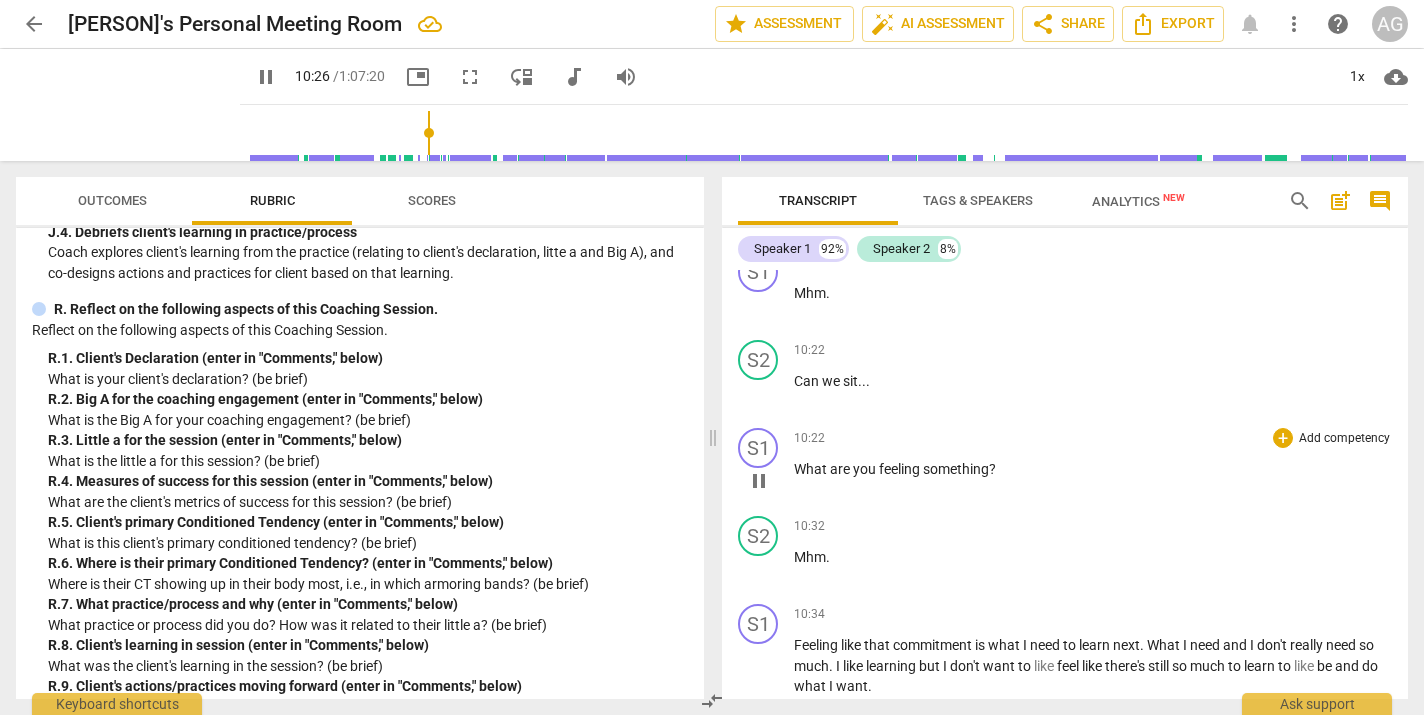 click on "?" at bounding box center (992, 469) 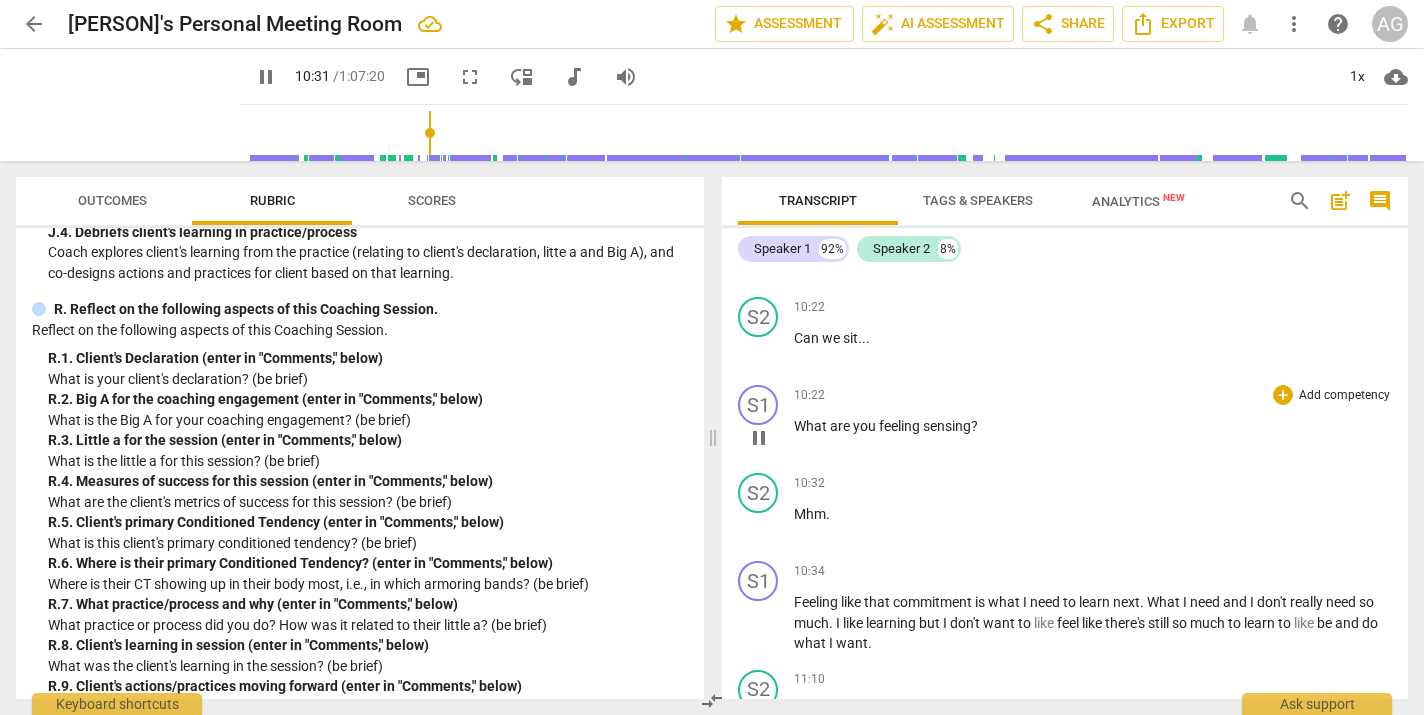 scroll, scrollTop: 1585, scrollLeft: 0, axis: vertical 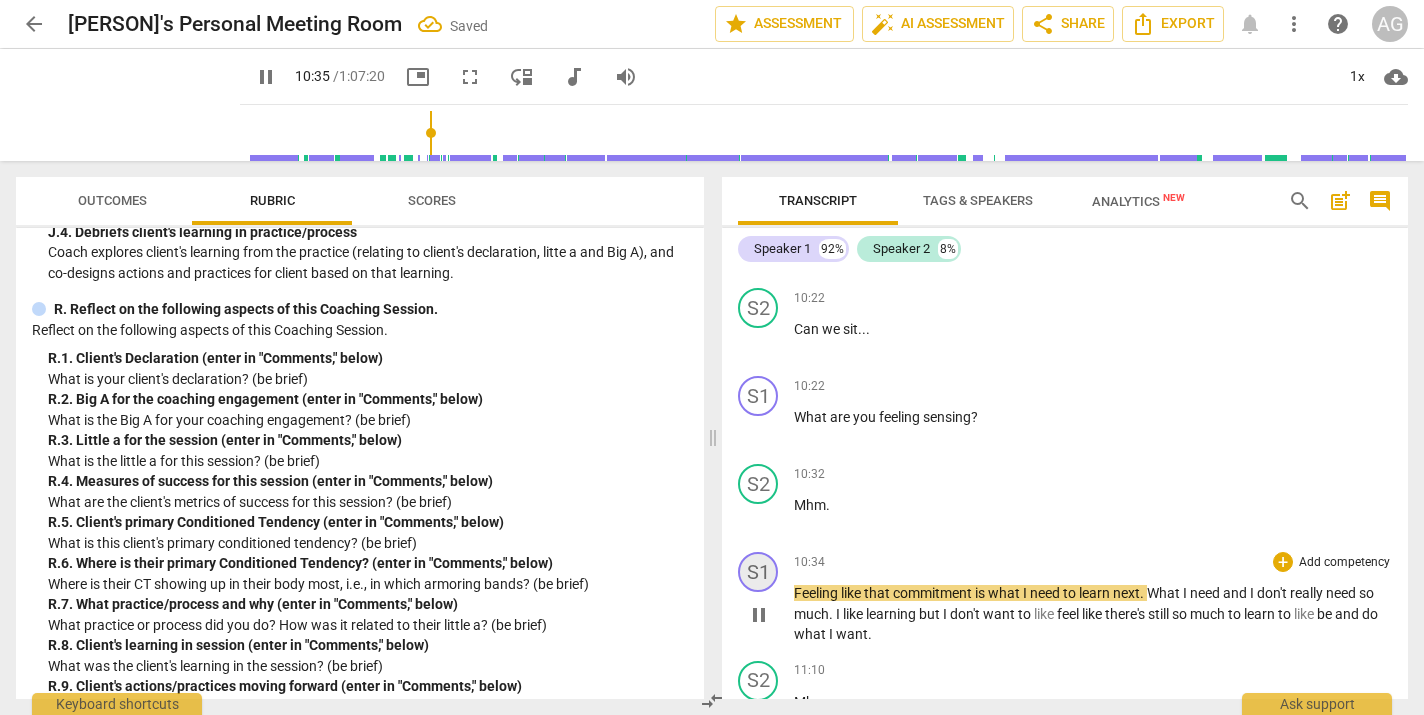 click on "S1" at bounding box center [758, 572] 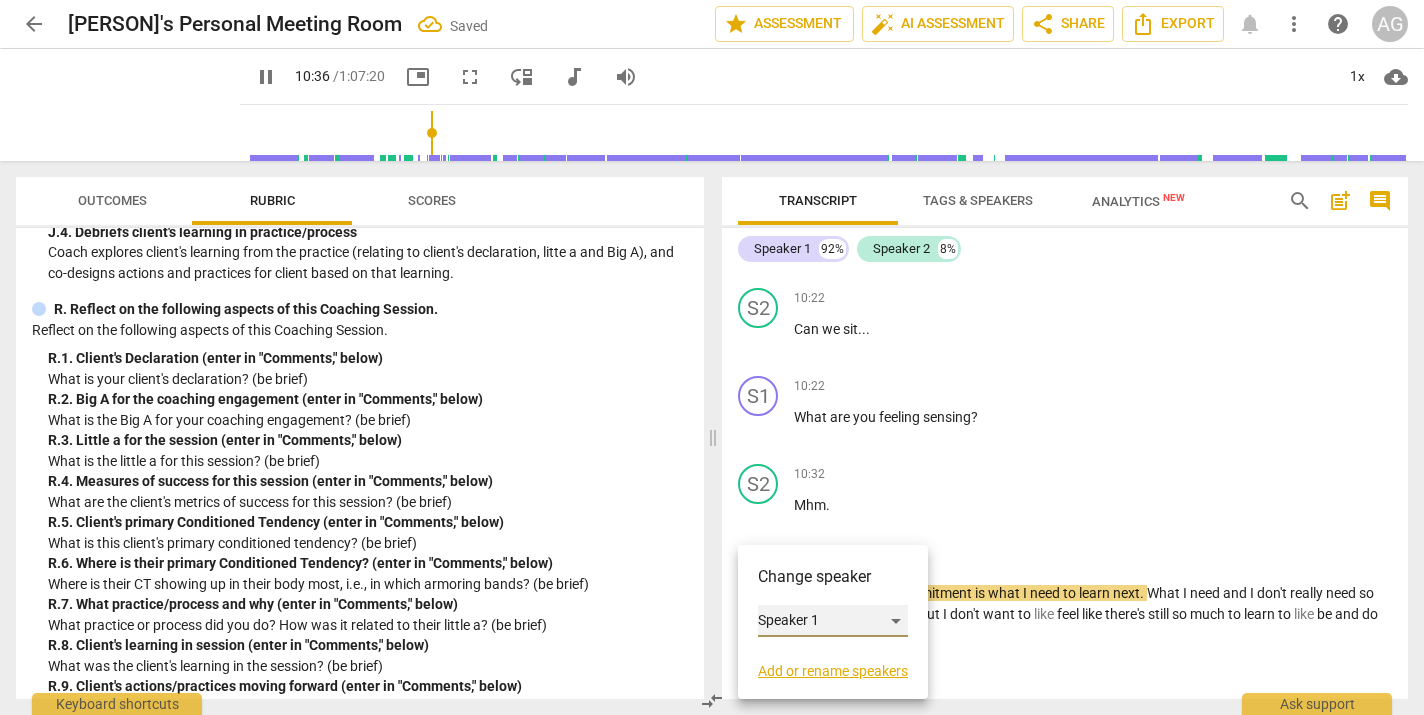 click on "Speaker 1" at bounding box center (833, 621) 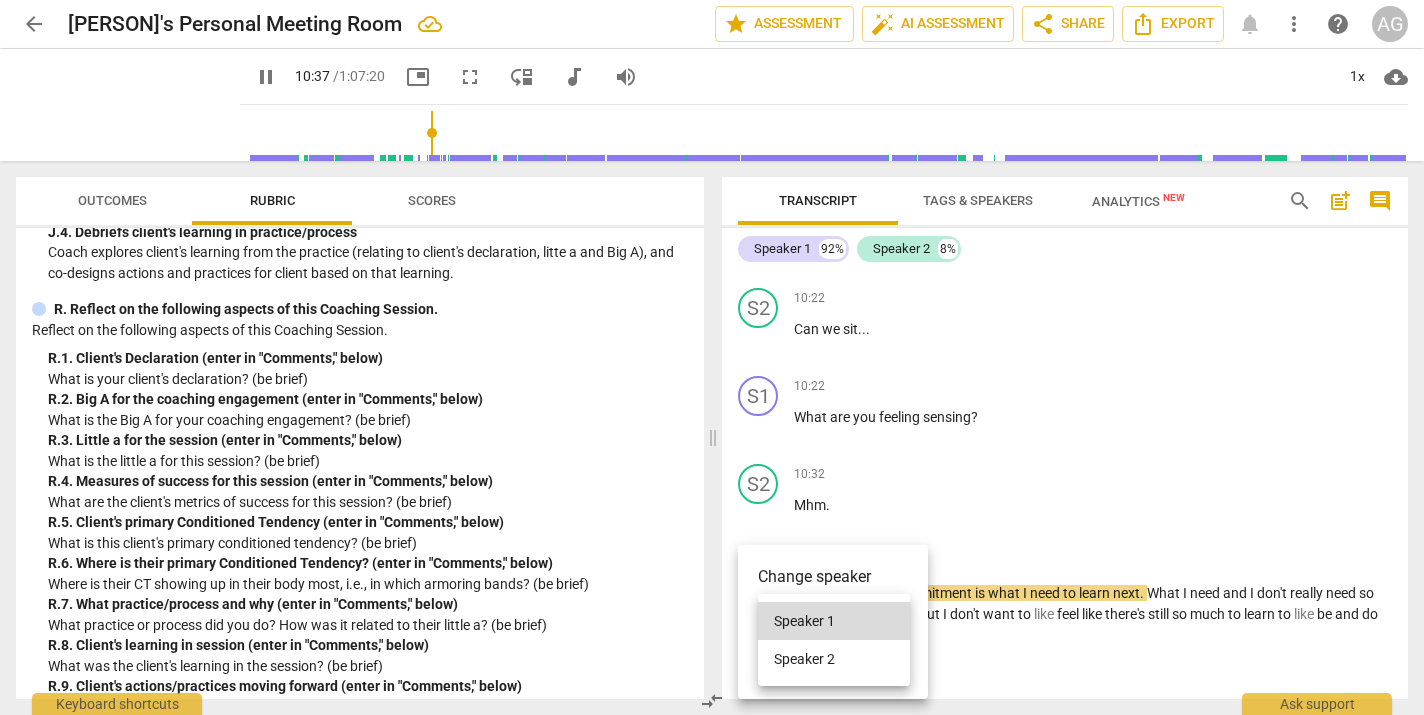 click on "Speaker 2" at bounding box center [834, 659] 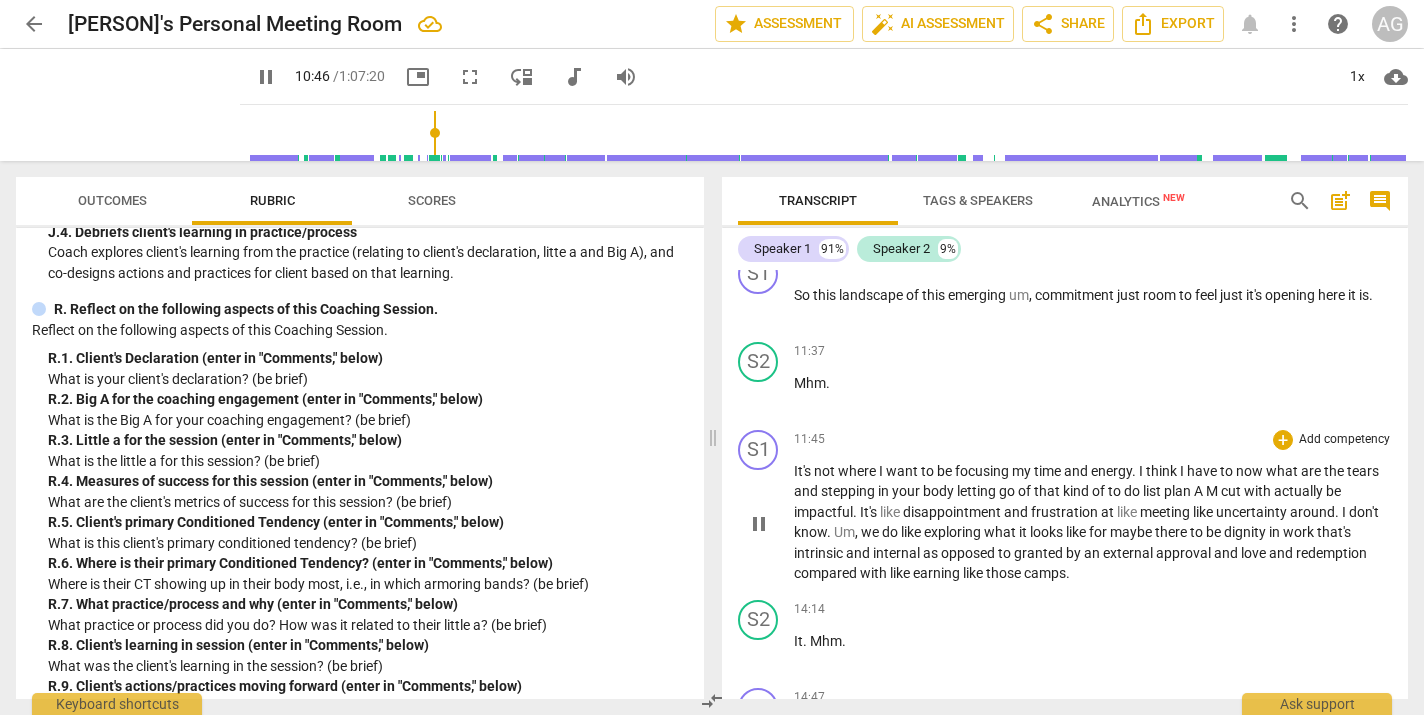 scroll, scrollTop: 2093, scrollLeft: 0, axis: vertical 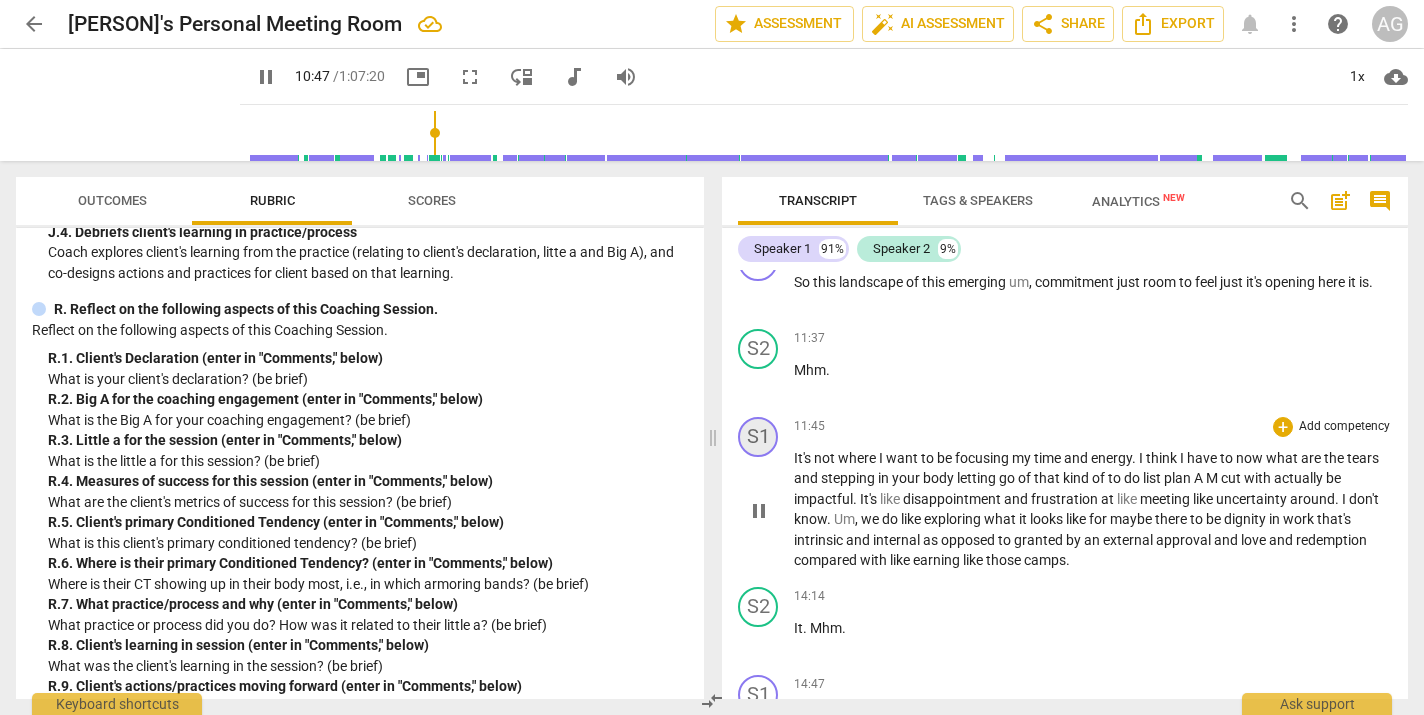 click on "S1" at bounding box center [758, 437] 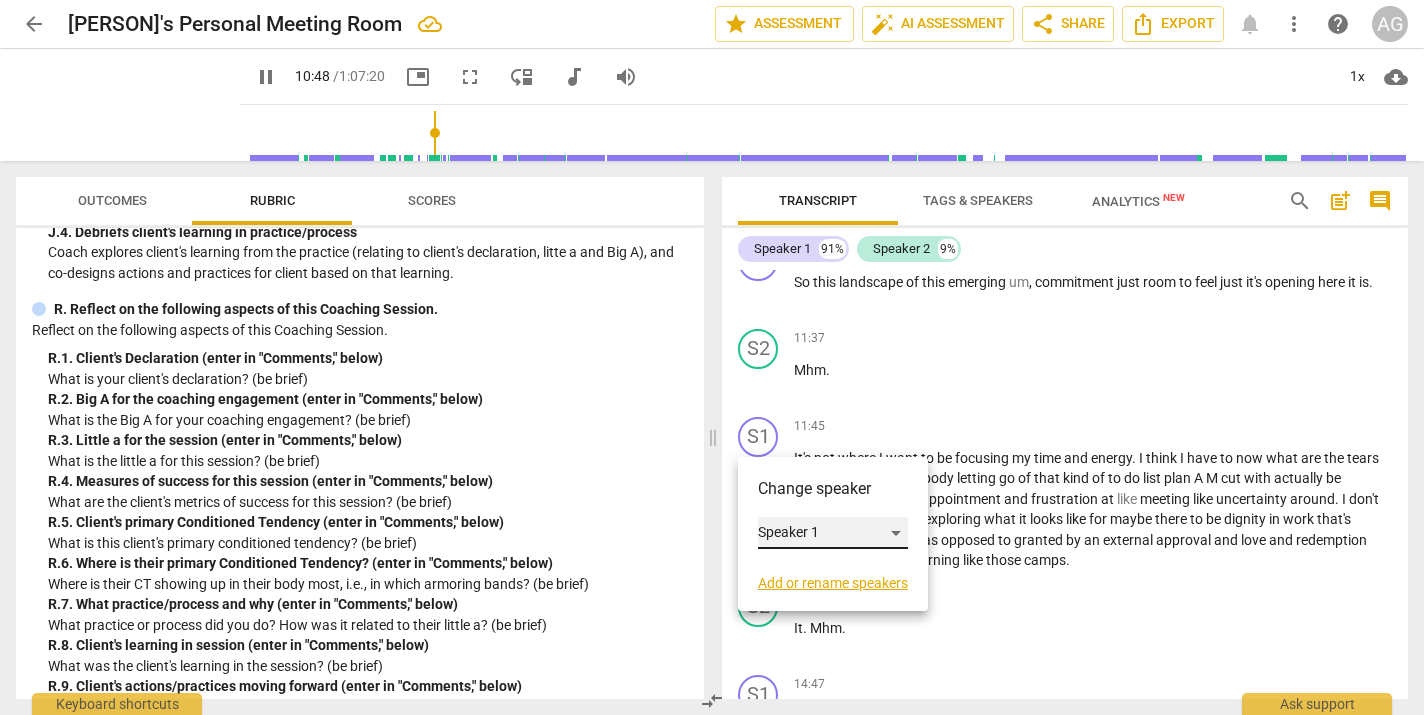 click on "Speaker 1" at bounding box center [833, 533] 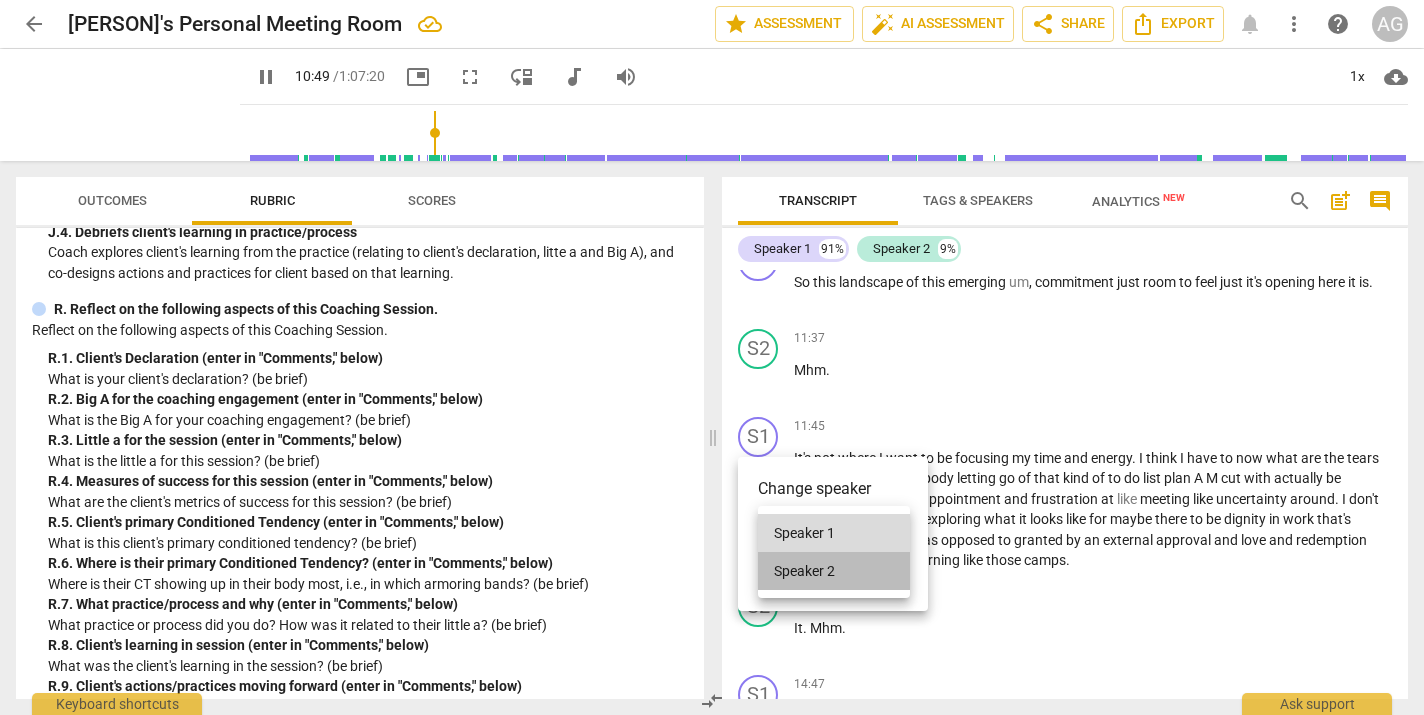 click on "Speaker 2" at bounding box center (834, 571) 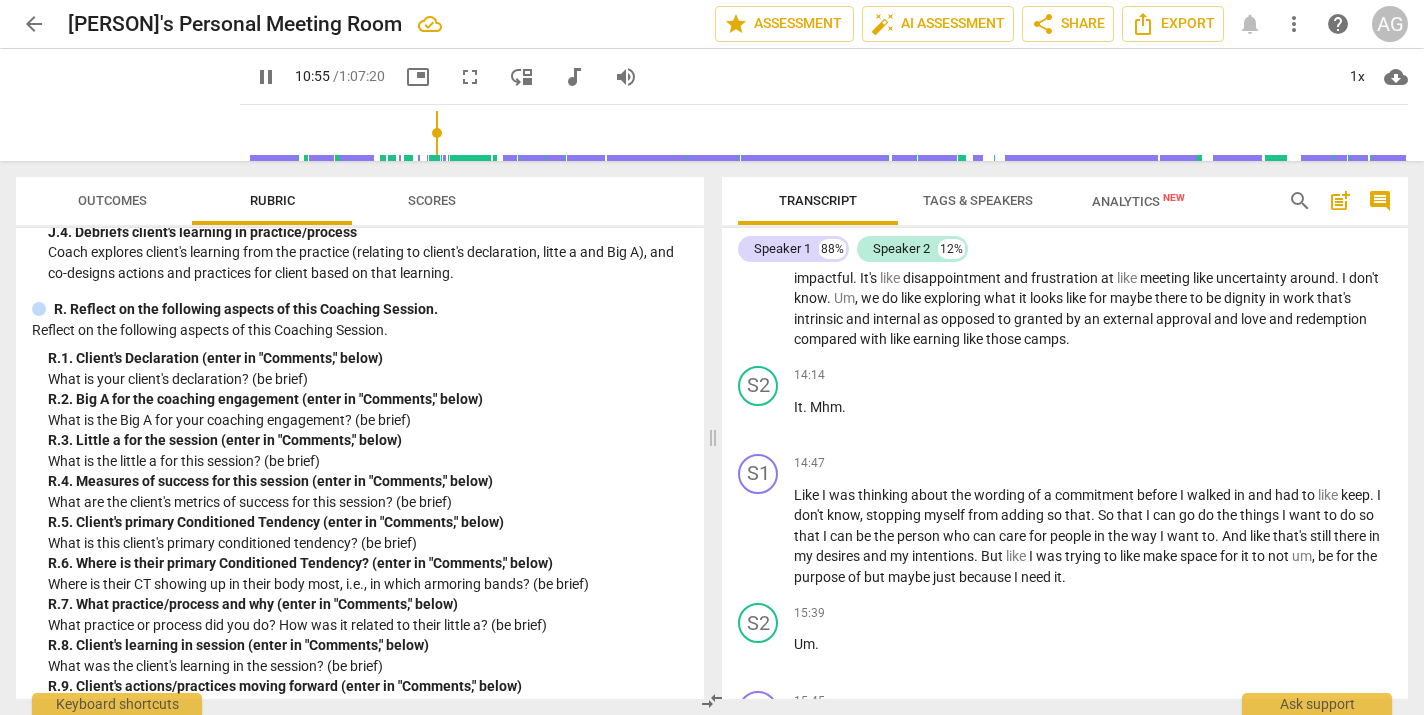 scroll, scrollTop: 2315, scrollLeft: 0, axis: vertical 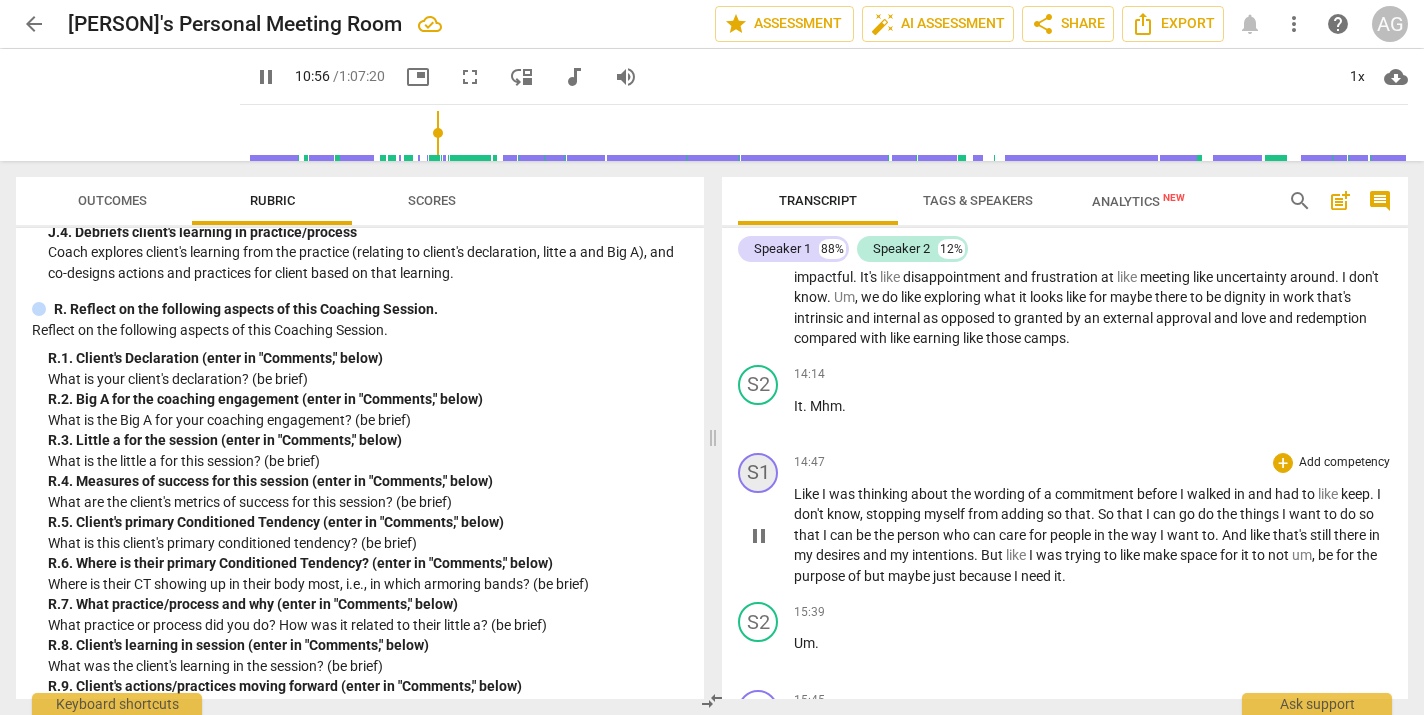 click on "S1" at bounding box center [758, 473] 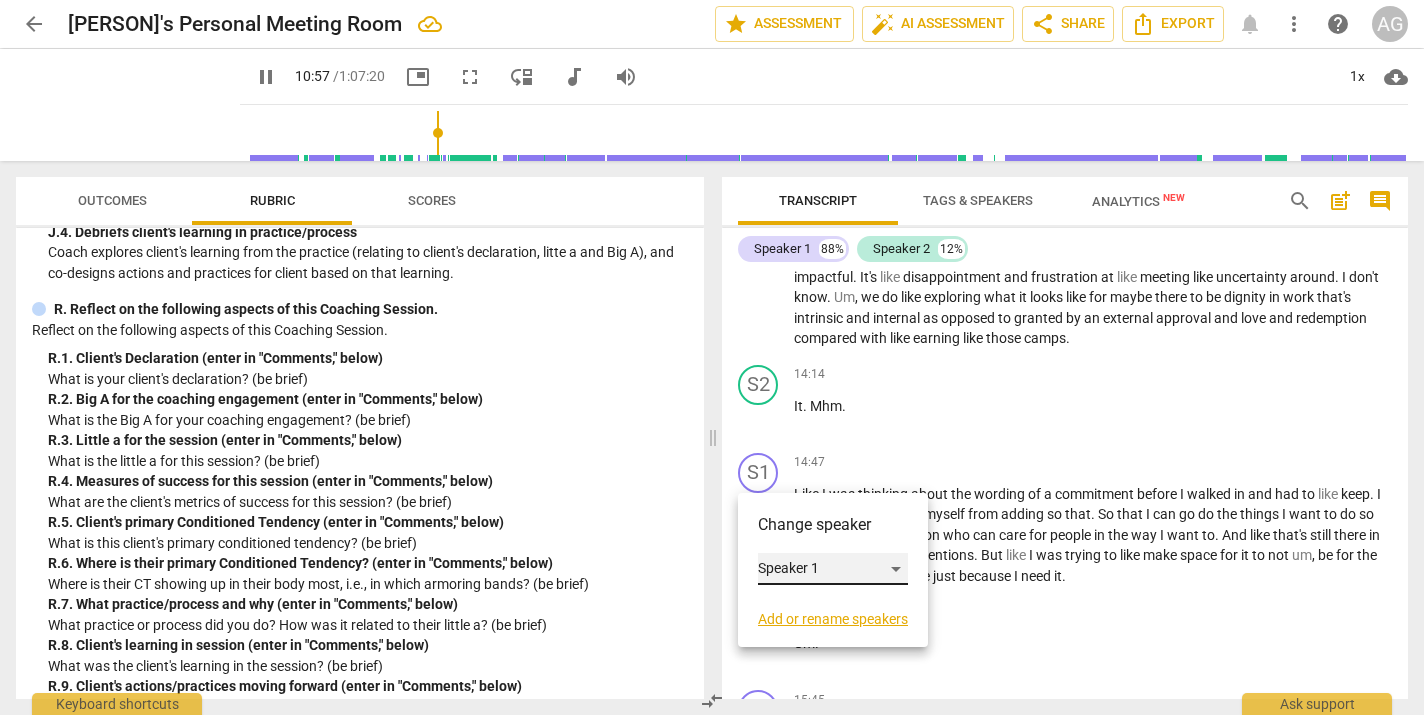 click on "Speaker 1" at bounding box center (833, 569) 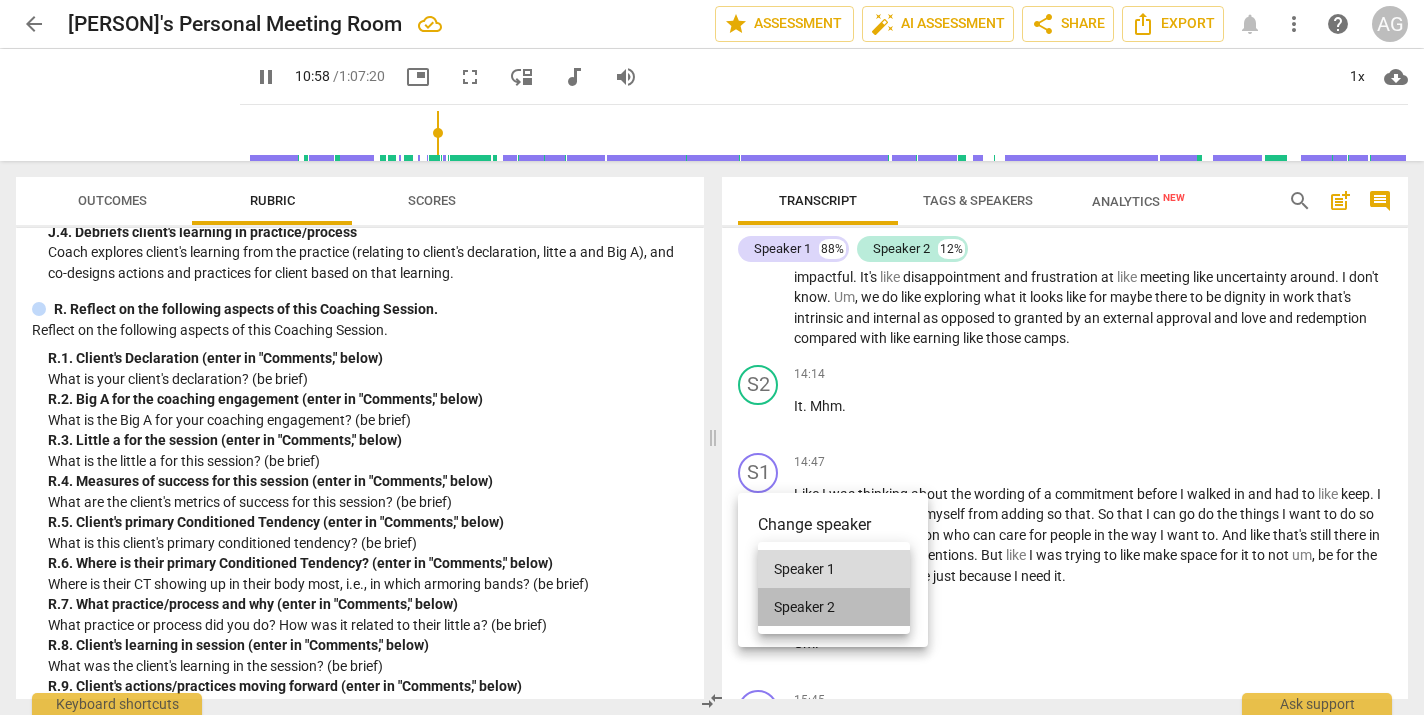 click on "Speaker 2" at bounding box center [834, 607] 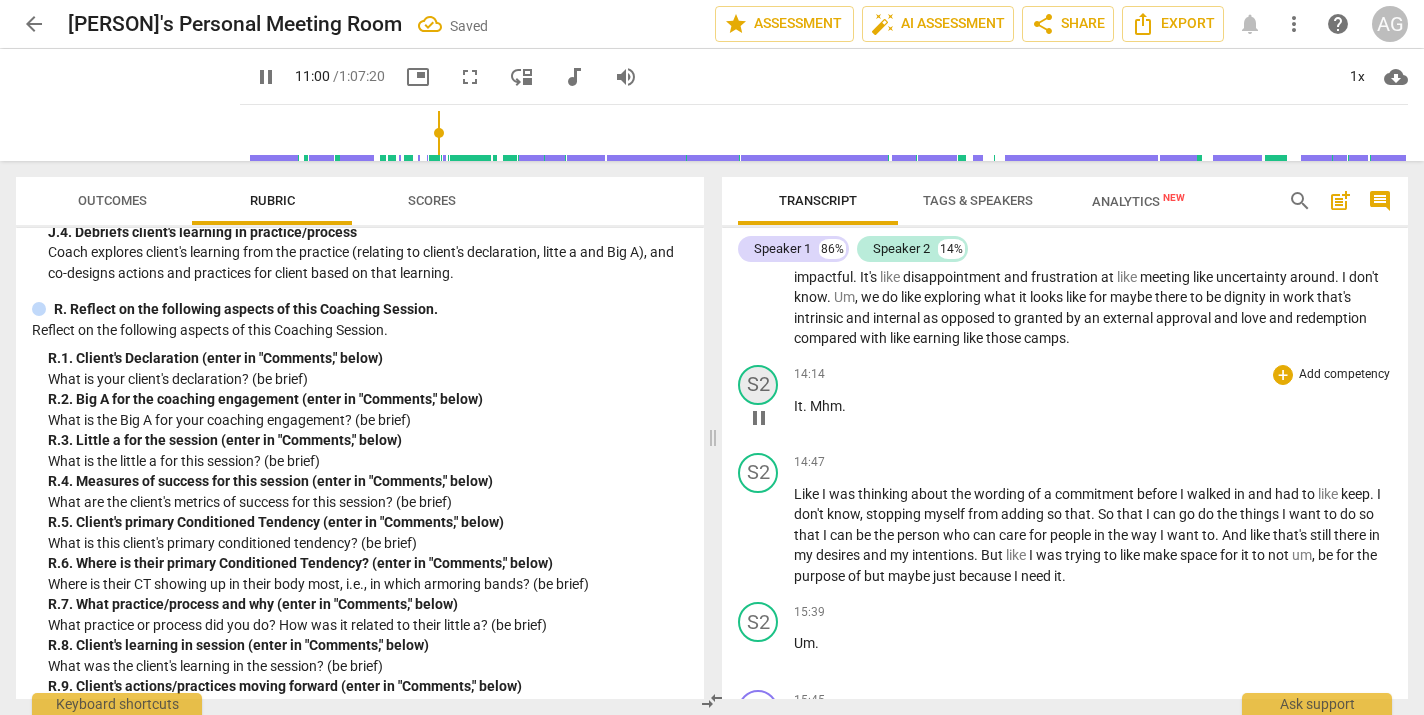 click on "S2" at bounding box center (758, 385) 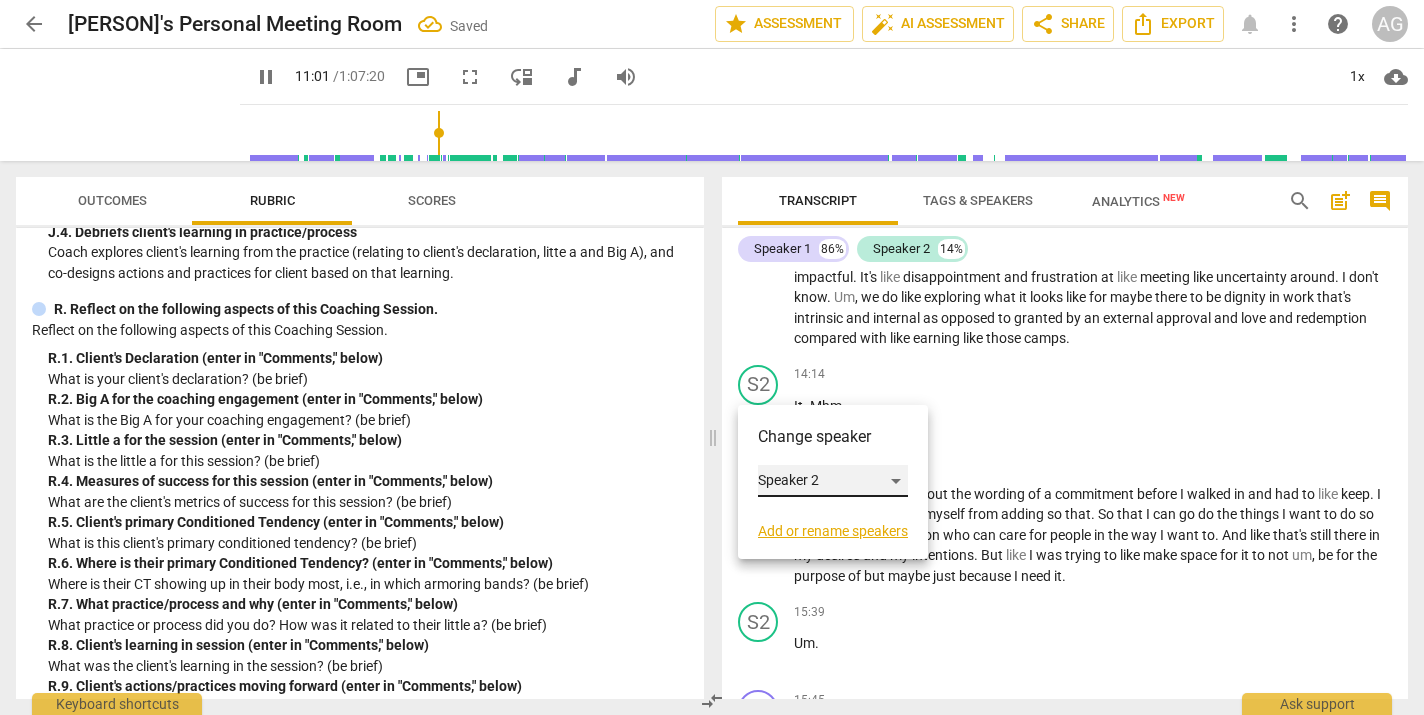 click on "Speaker 2" at bounding box center [833, 481] 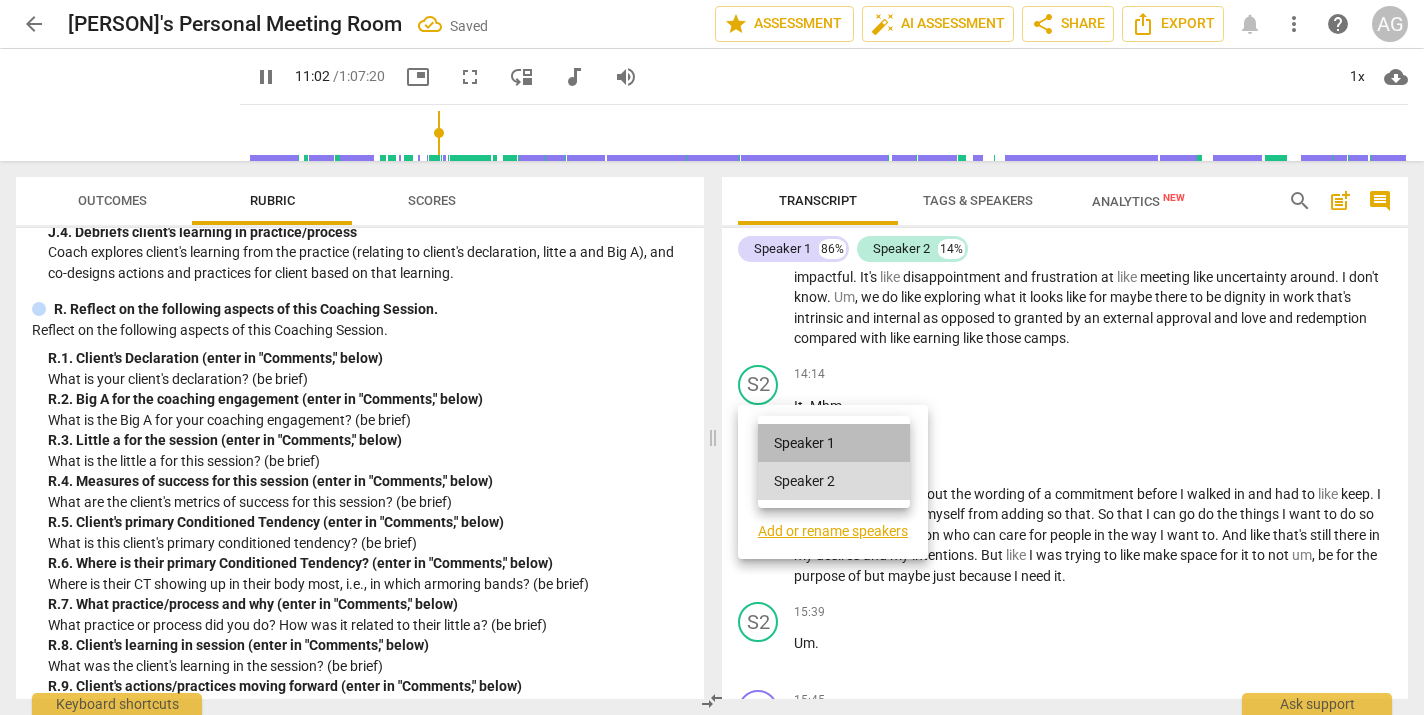 click on "Speaker 1" at bounding box center (834, 443) 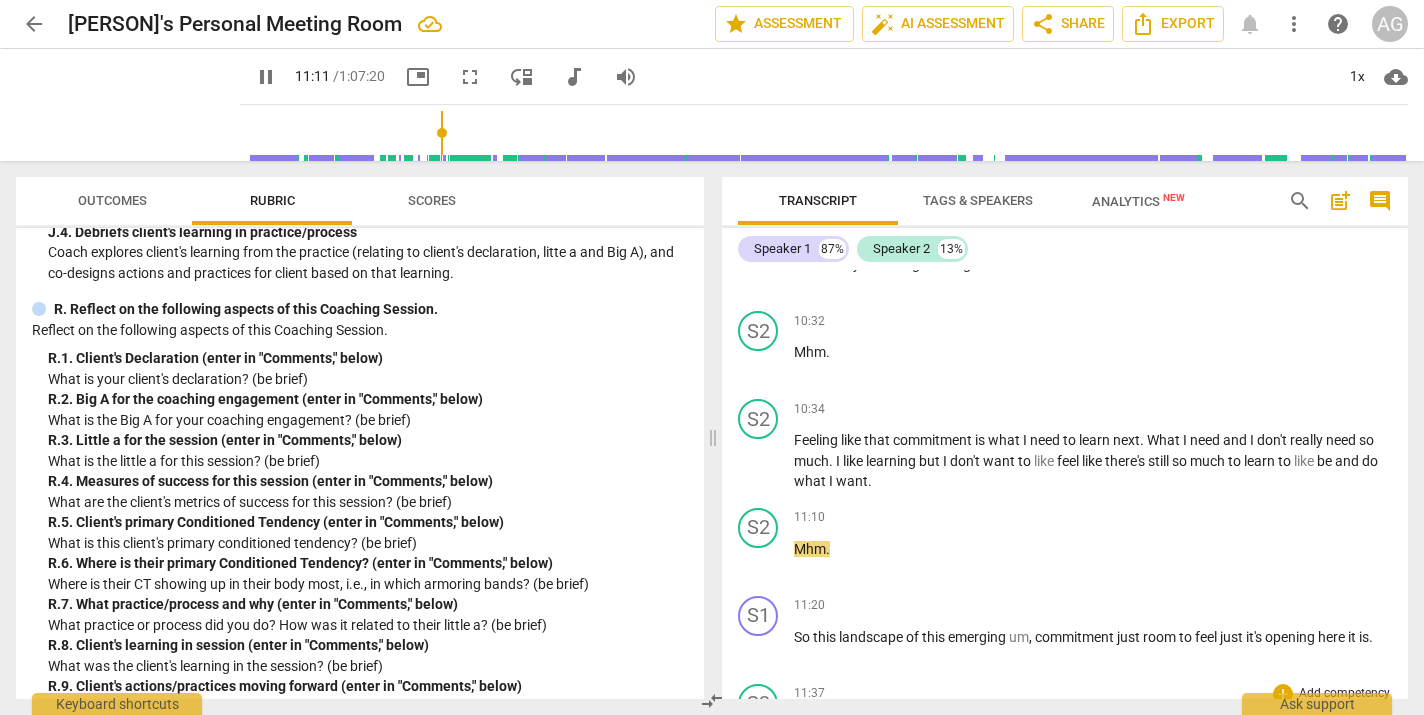 scroll, scrollTop: 1735, scrollLeft: 0, axis: vertical 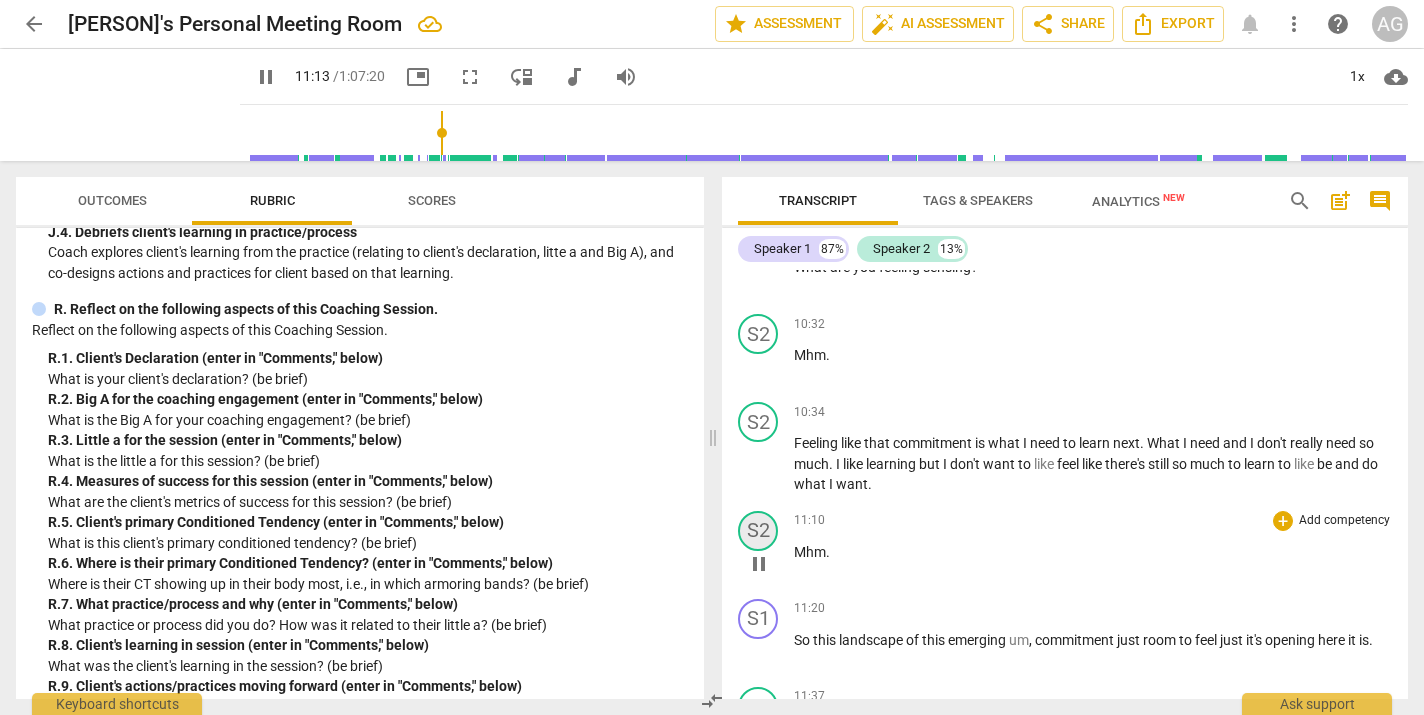 click on "S2" at bounding box center (758, 531) 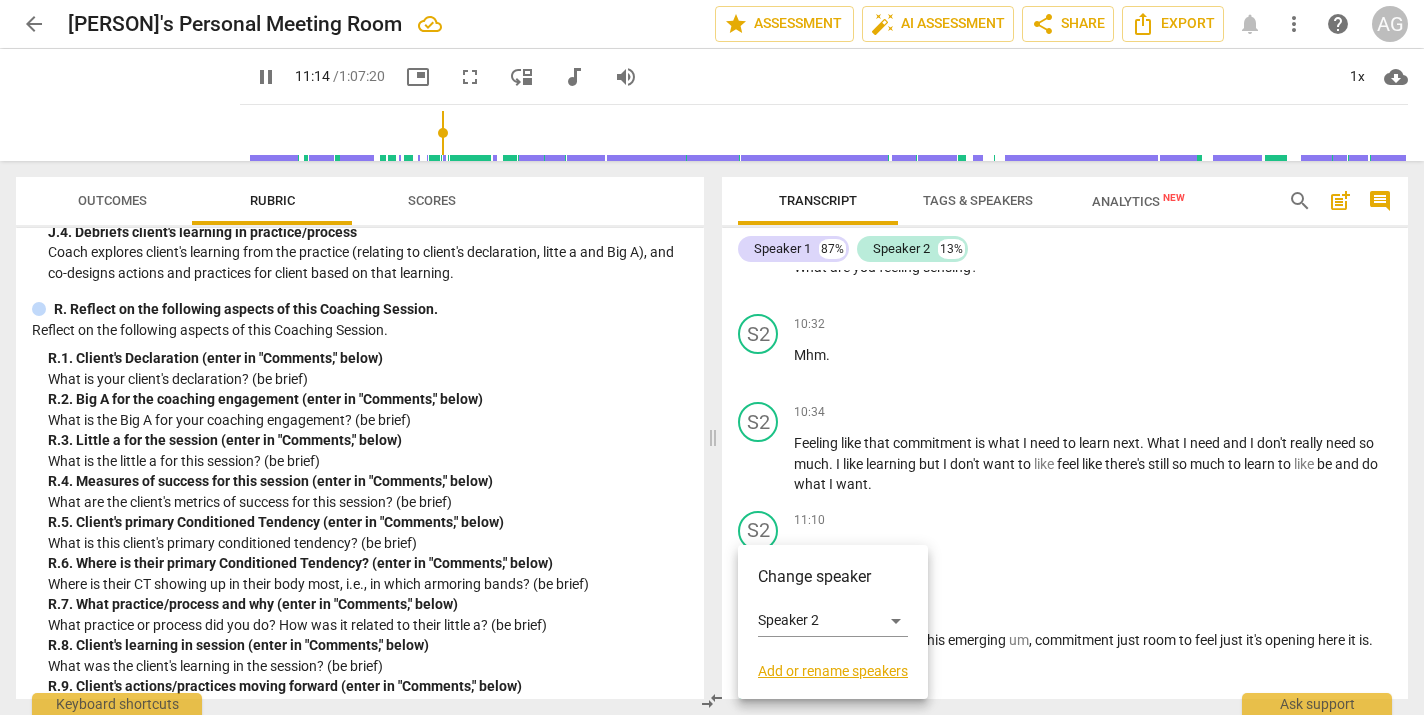 click on "Change speaker" at bounding box center (833, 577) 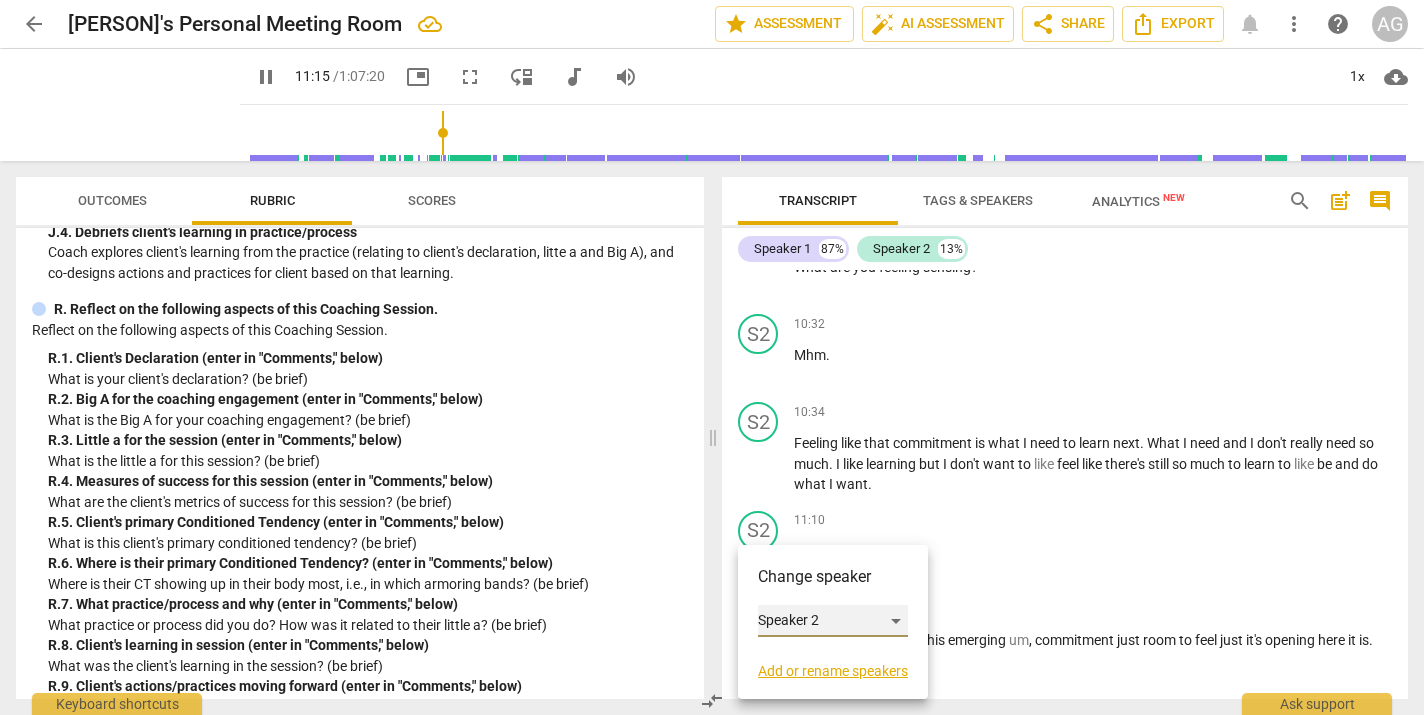 click on "Speaker 2" at bounding box center (833, 621) 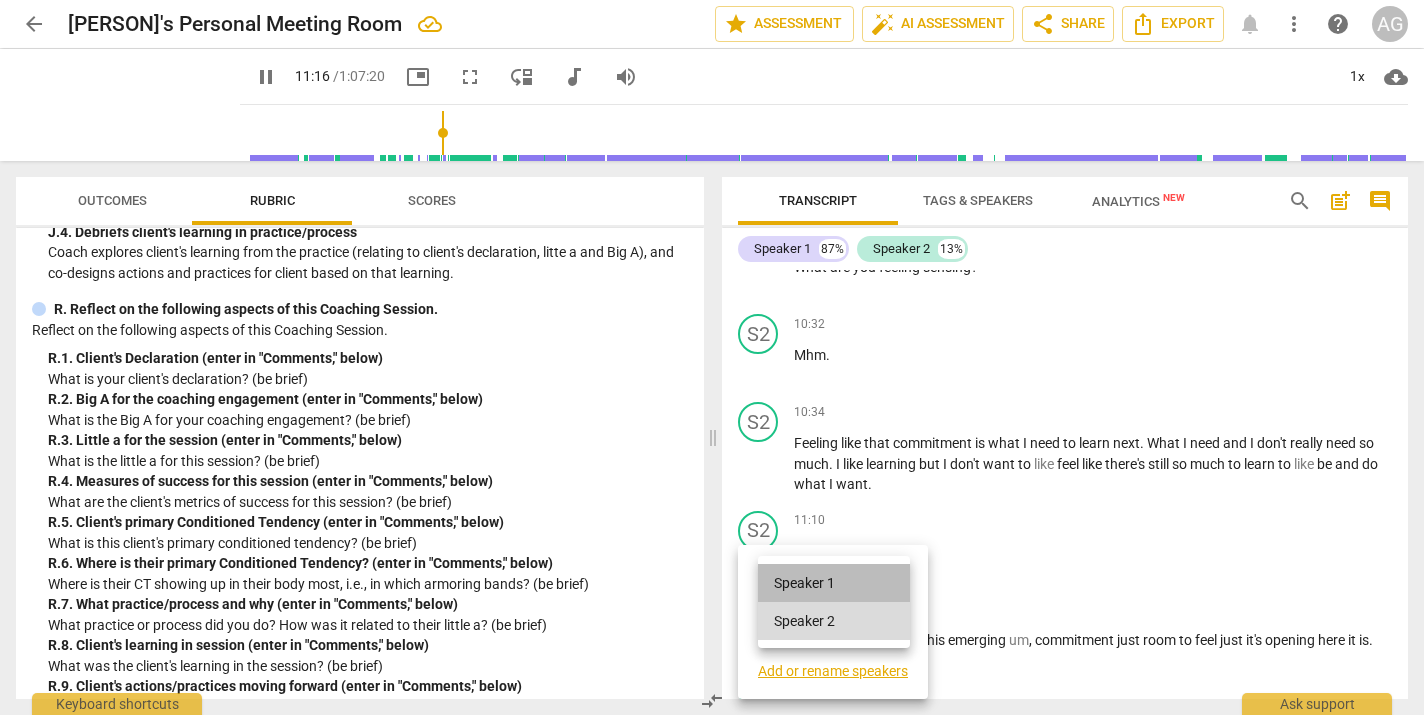 click on "Speaker 1" at bounding box center [834, 583] 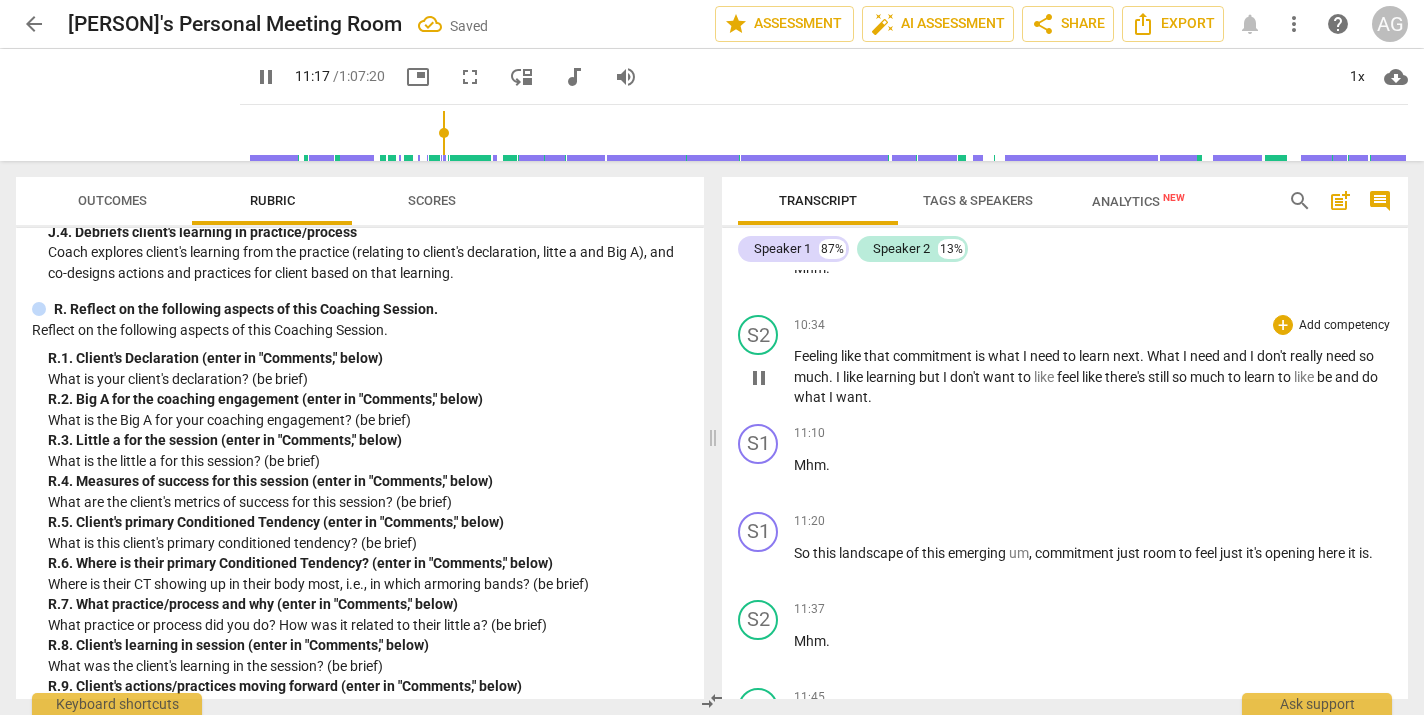 scroll, scrollTop: 1826, scrollLeft: 0, axis: vertical 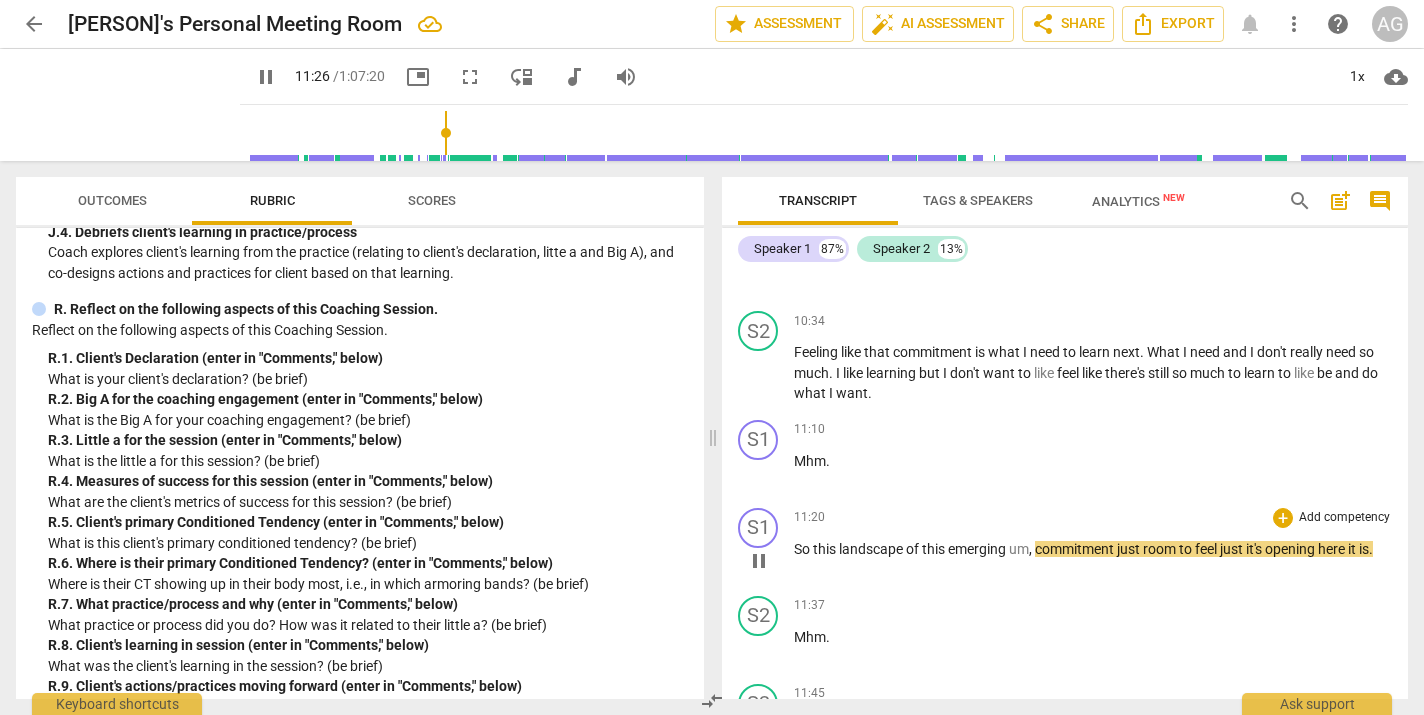 click on "commitment" at bounding box center [1076, 549] 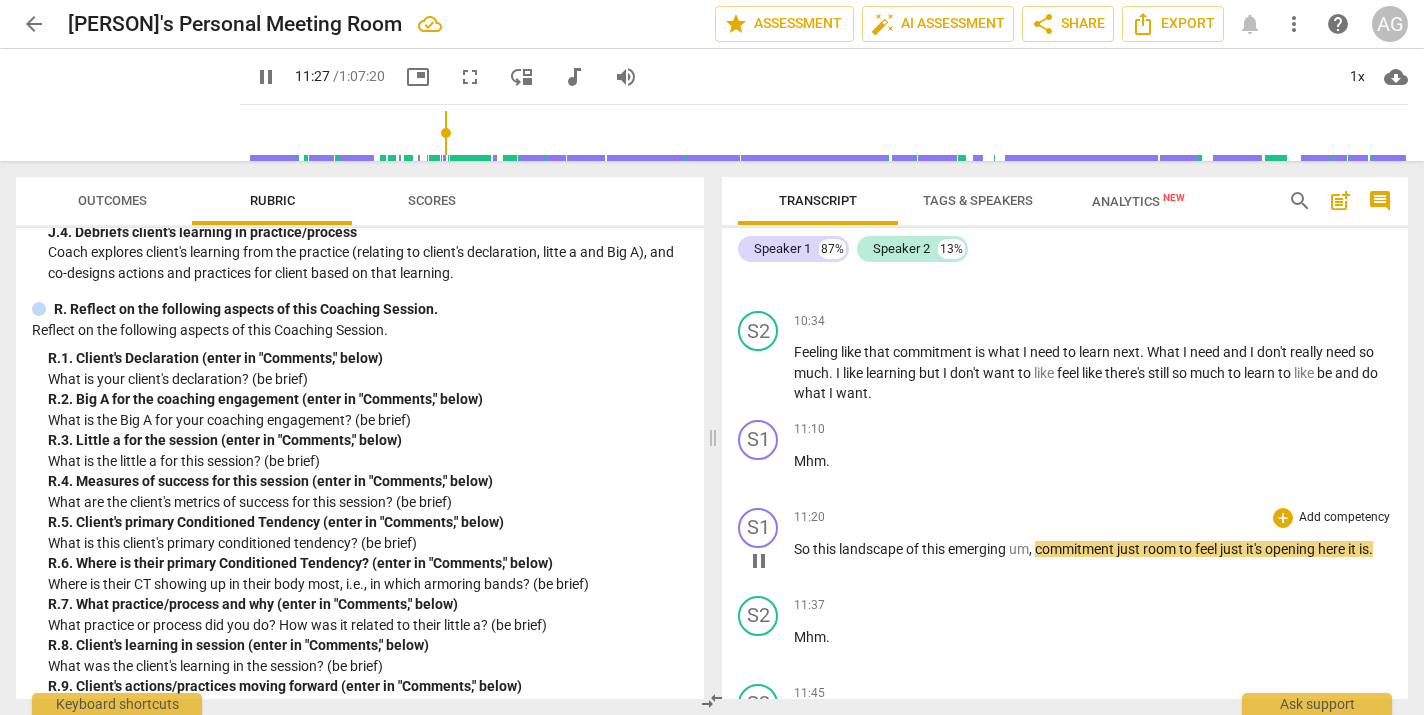 type on "688" 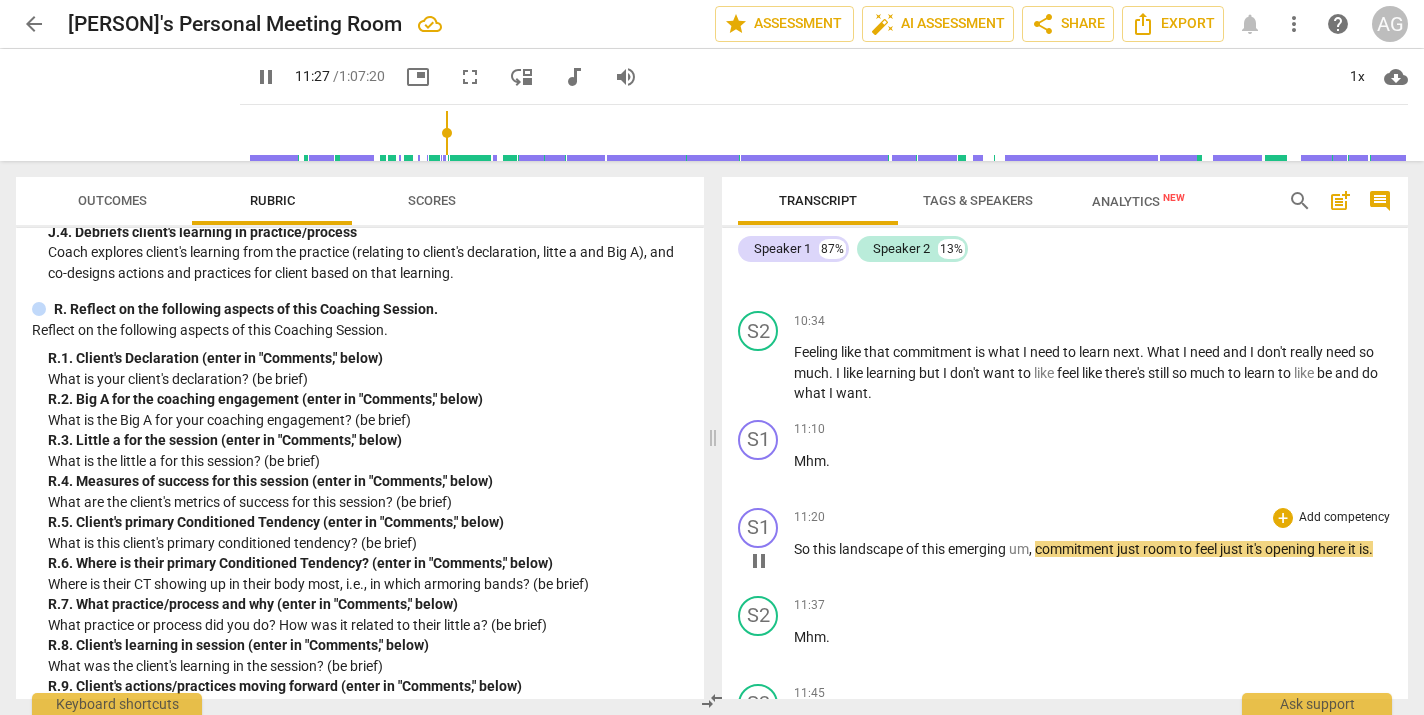 type 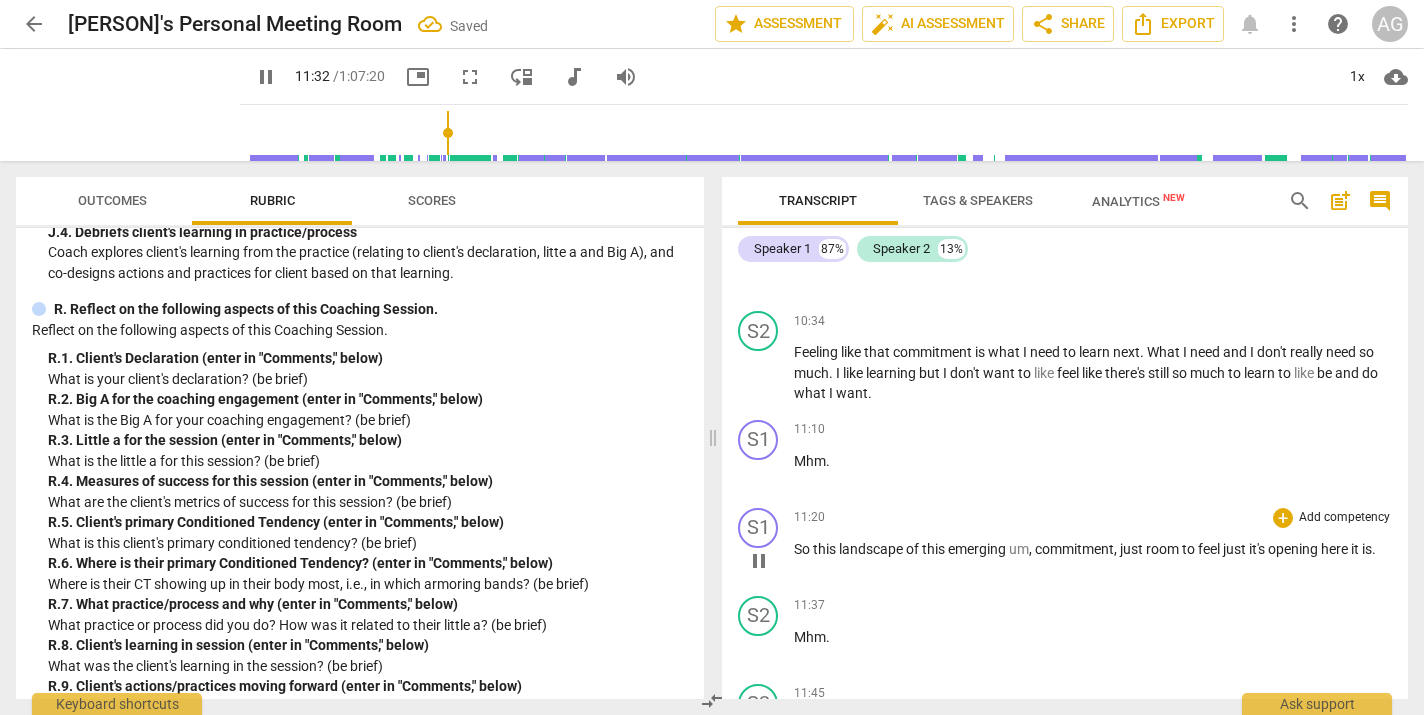 click on "feel" at bounding box center (1210, 549) 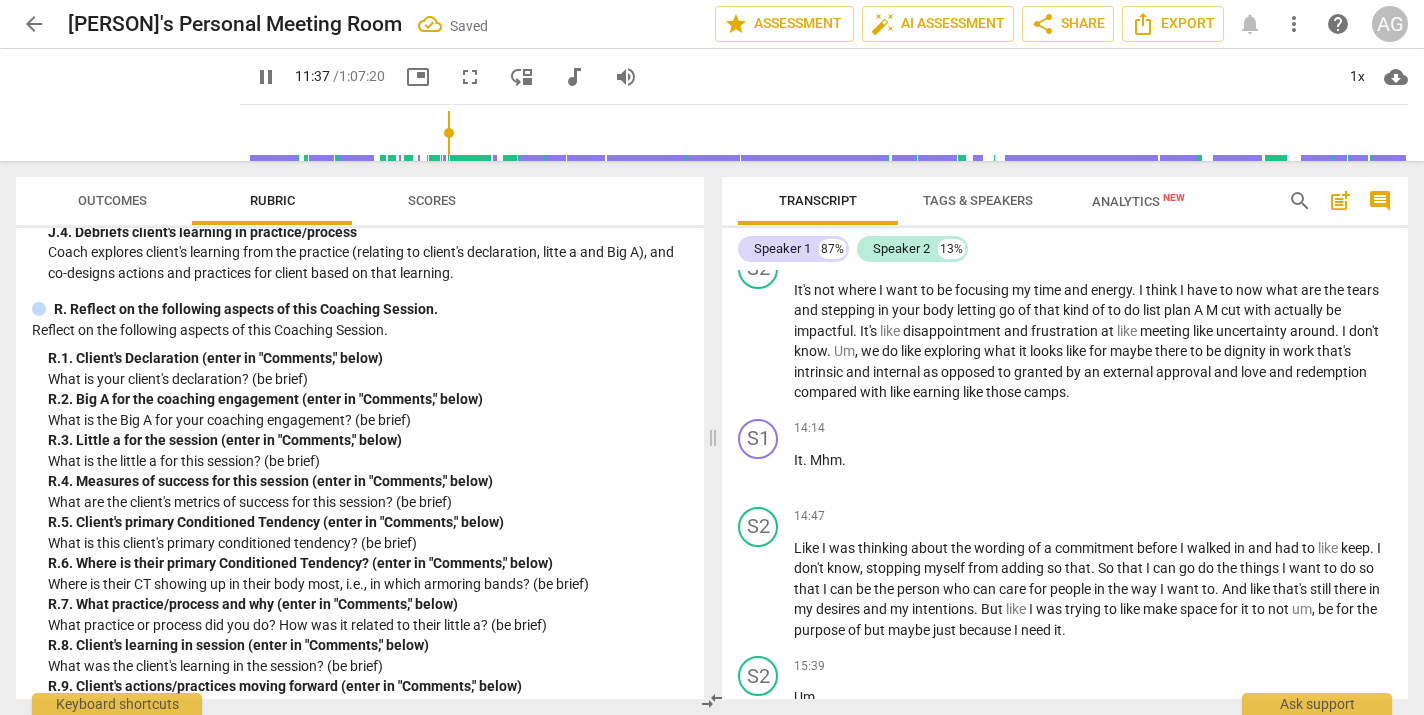 scroll, scrollTop: 2263, scrollLeft: 0, axis: vertical 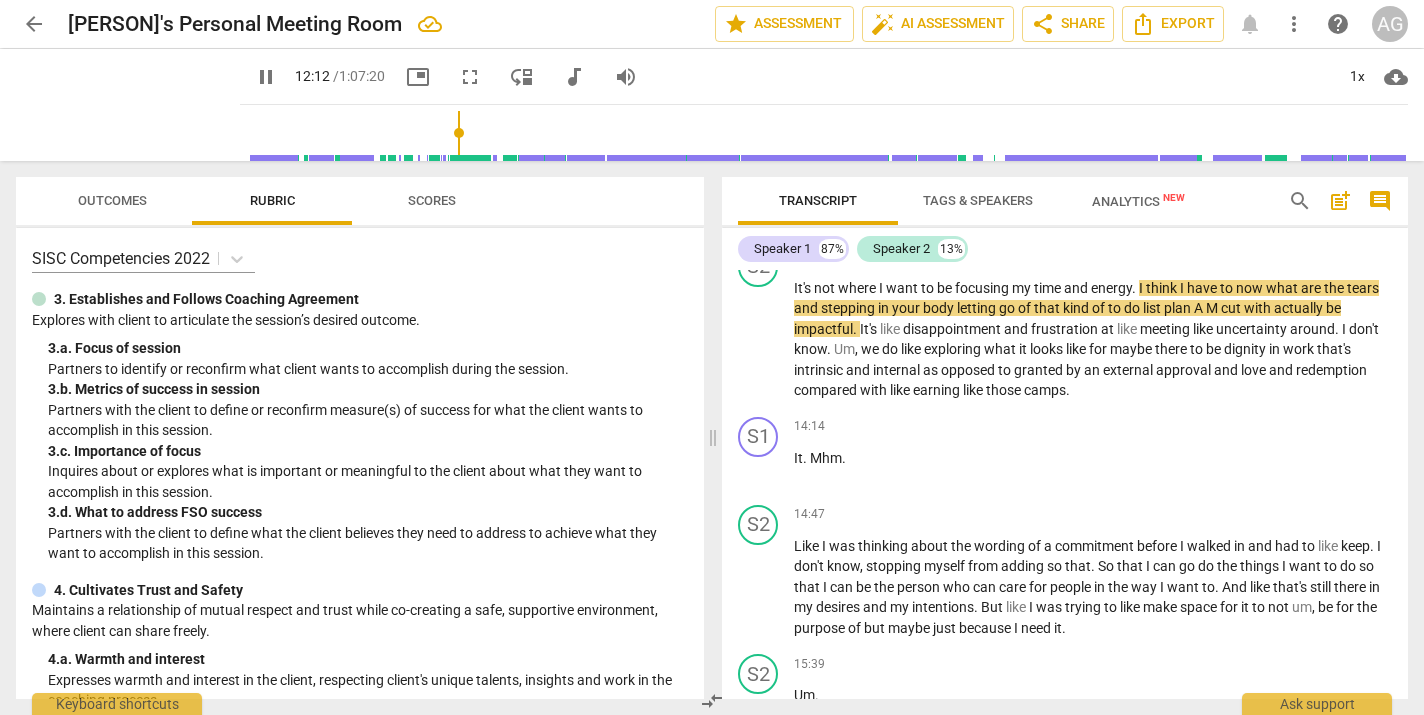 type on "733" 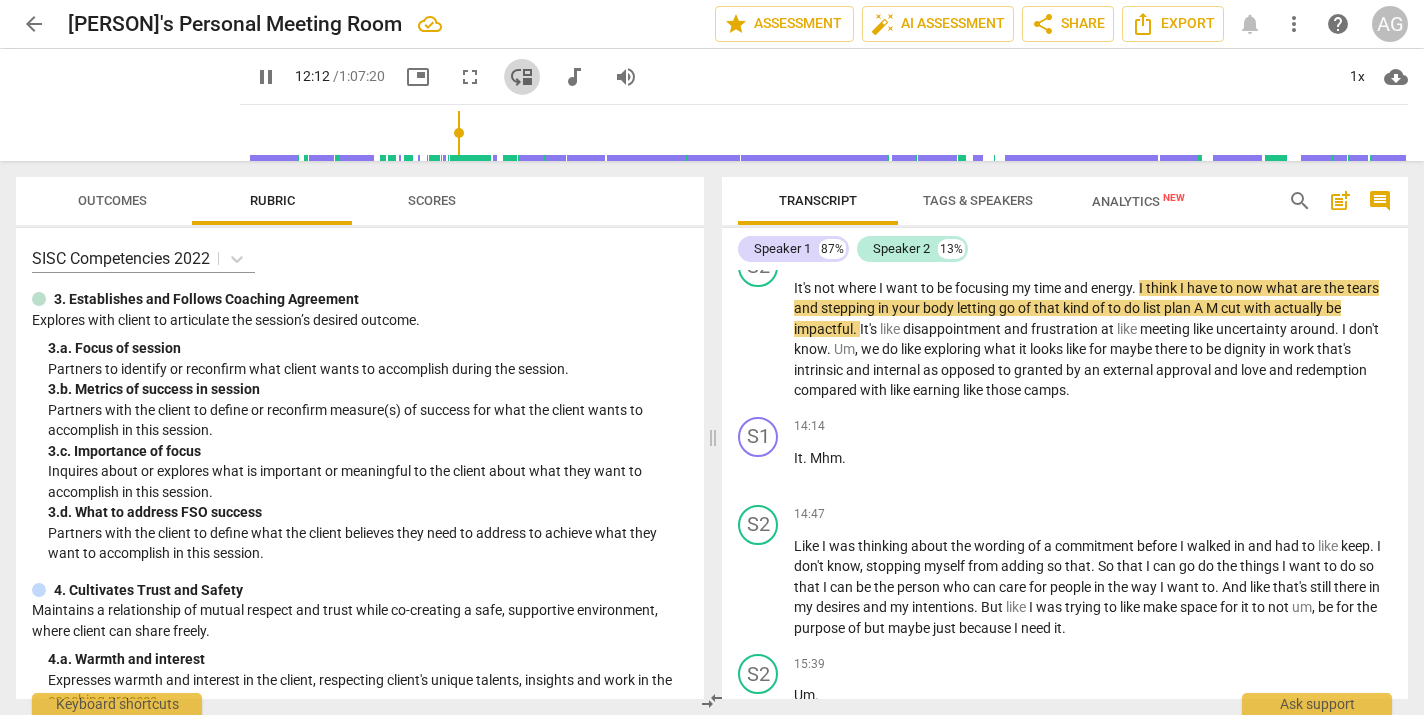 click on "move_down" at bounding box center [522, 77] 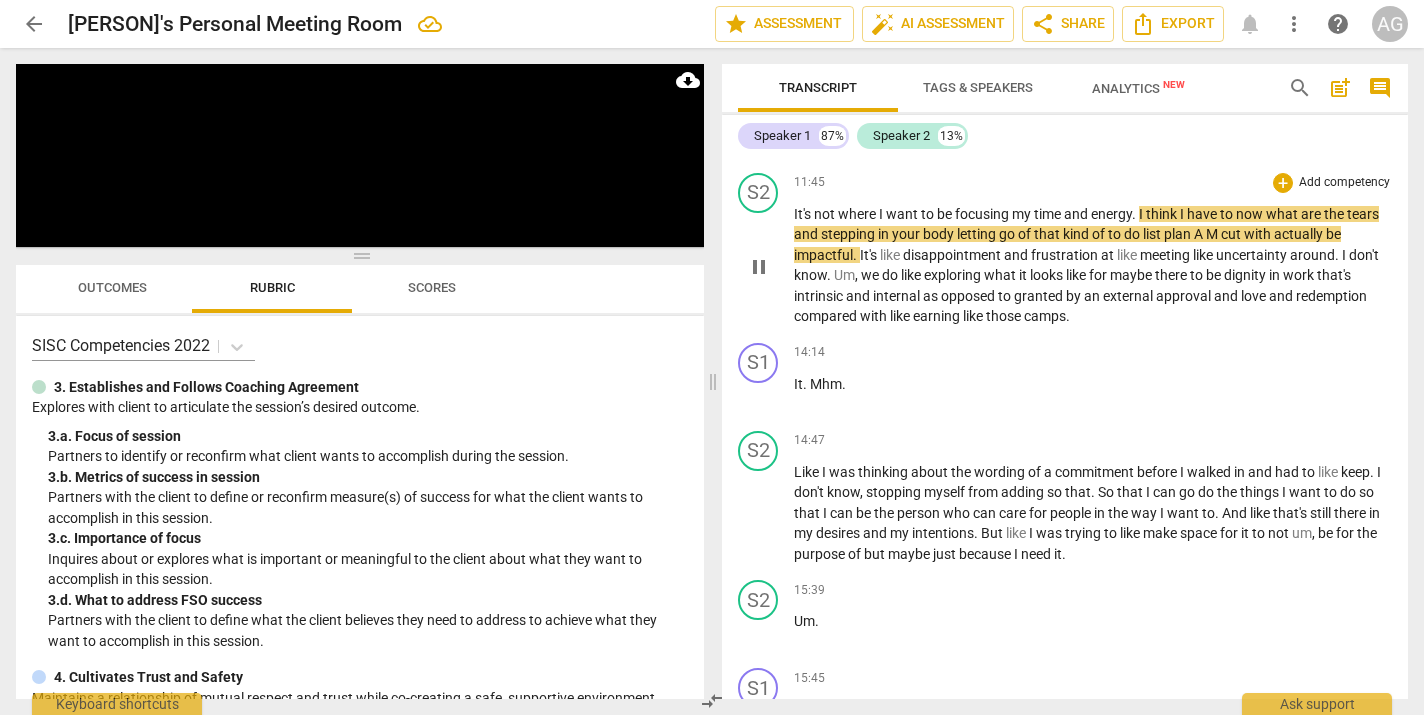 scroll, scrollTop: 2221, scrollLeft: 0, axis: vertical 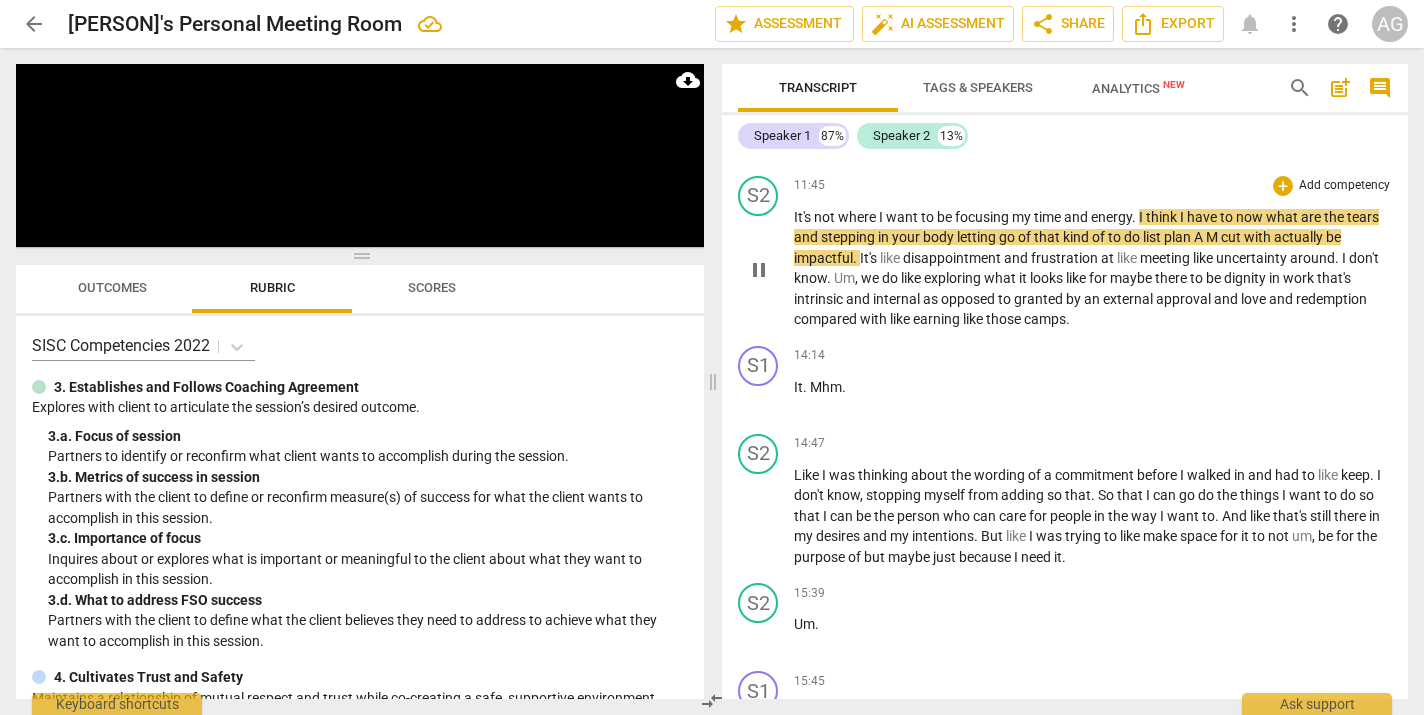 click on "pause" at bounding box center (759, 270) 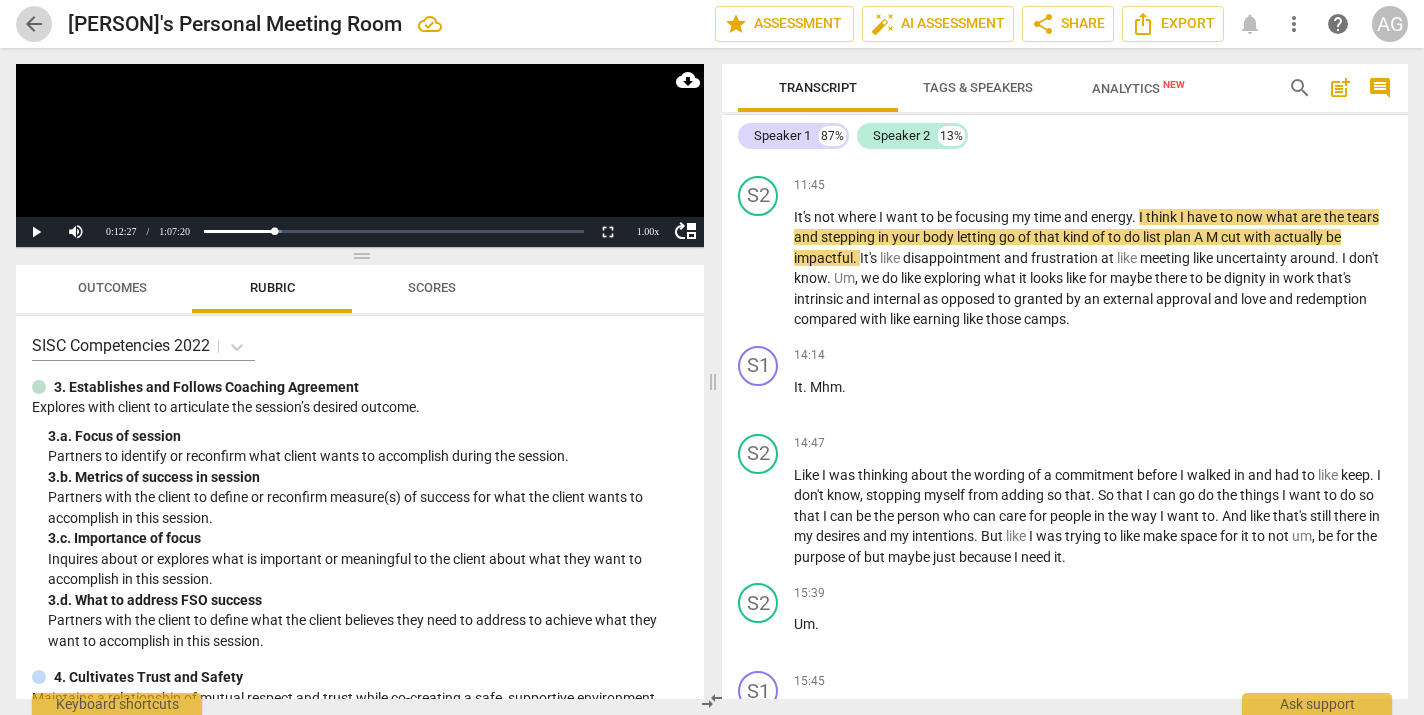 click on "arrow_back" at bounding box center [34, 24] 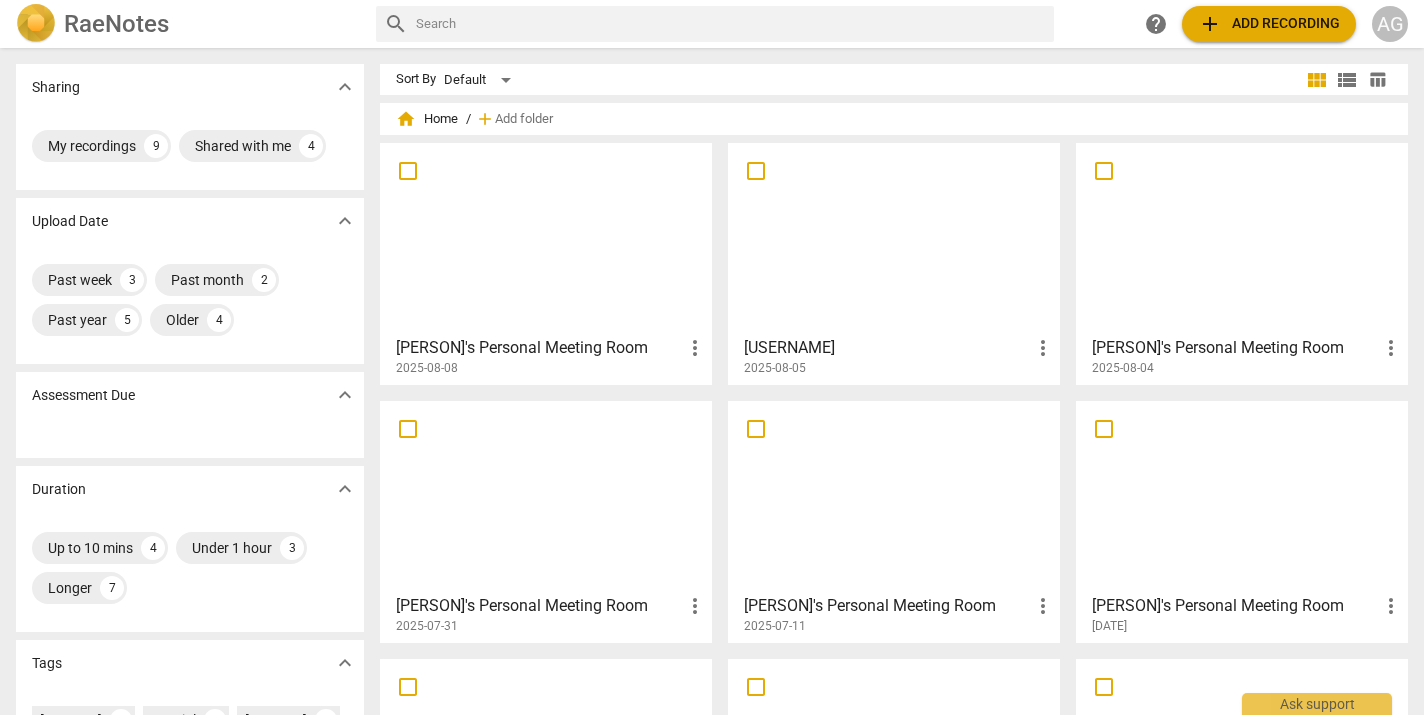 click at bounding box center [894, 238] 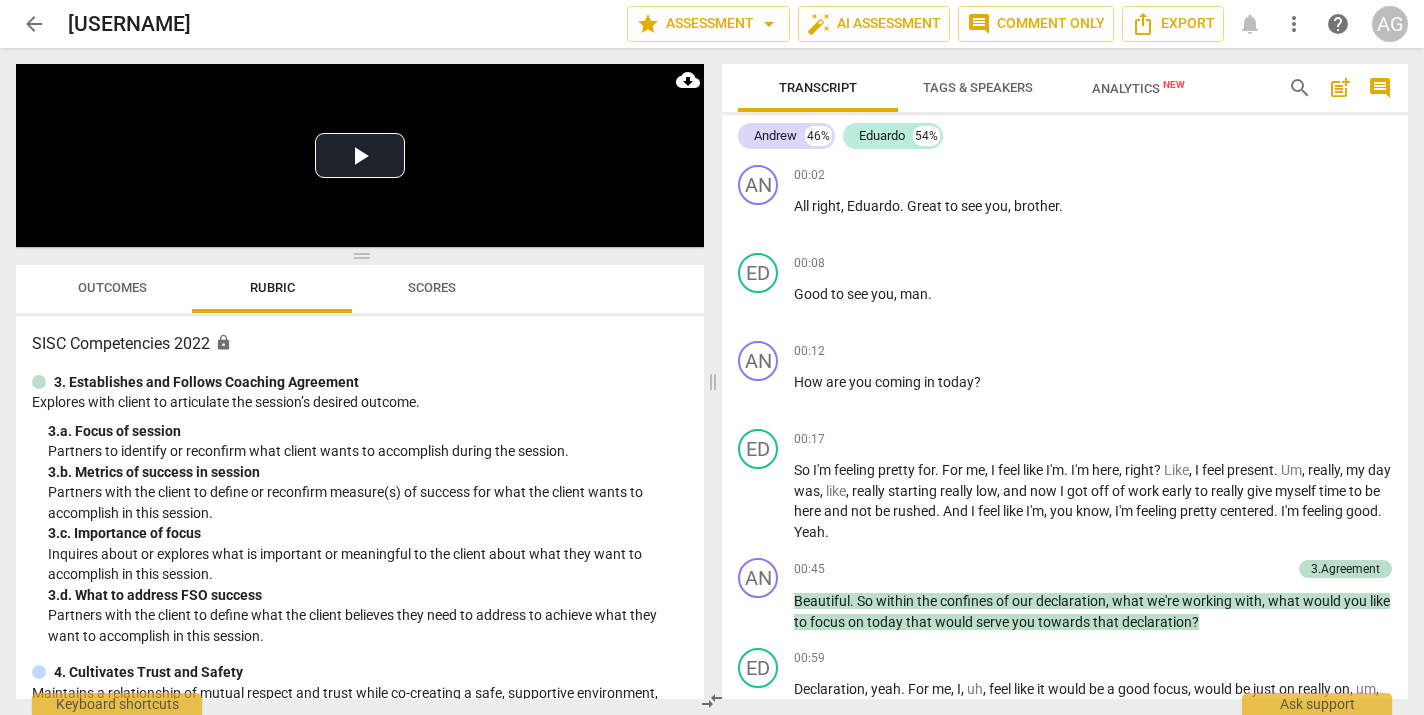 click on "arrow_back" at bounding box center [34, 24] 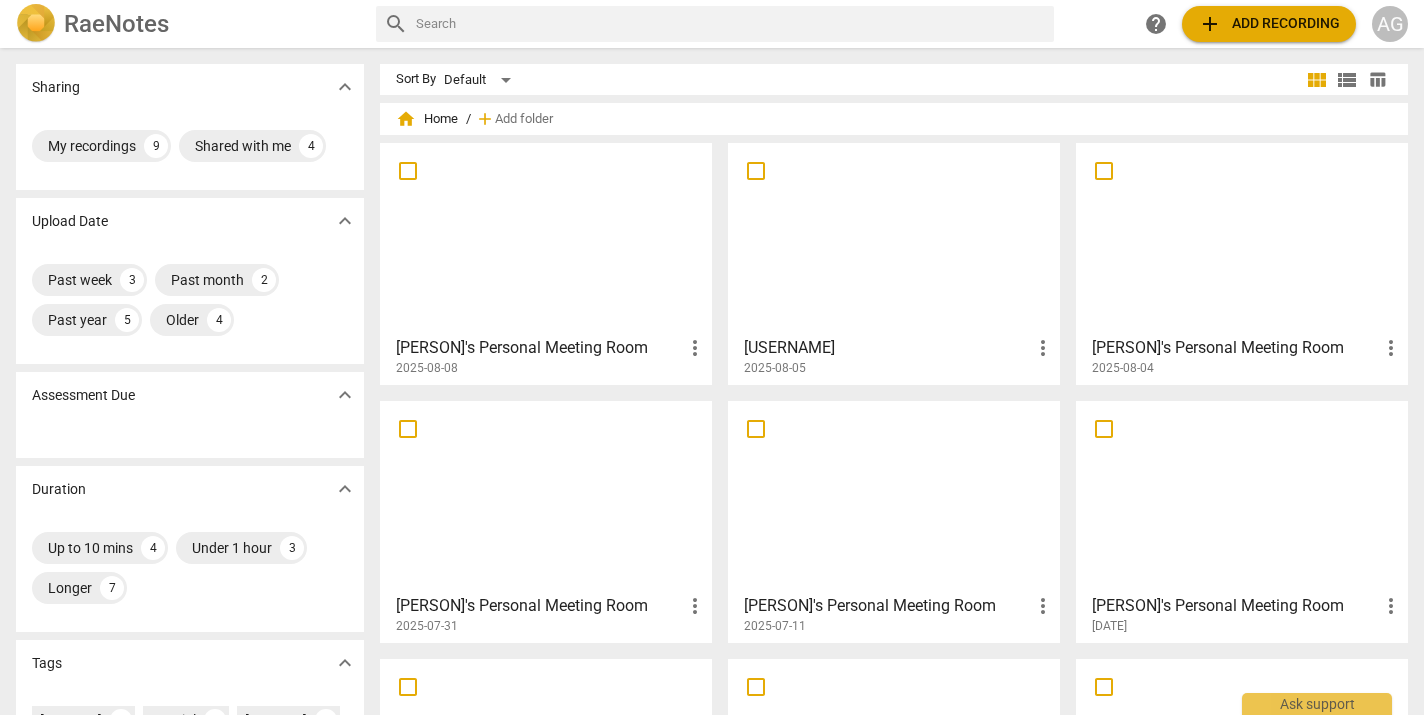 click at bounding box center [546, 238] 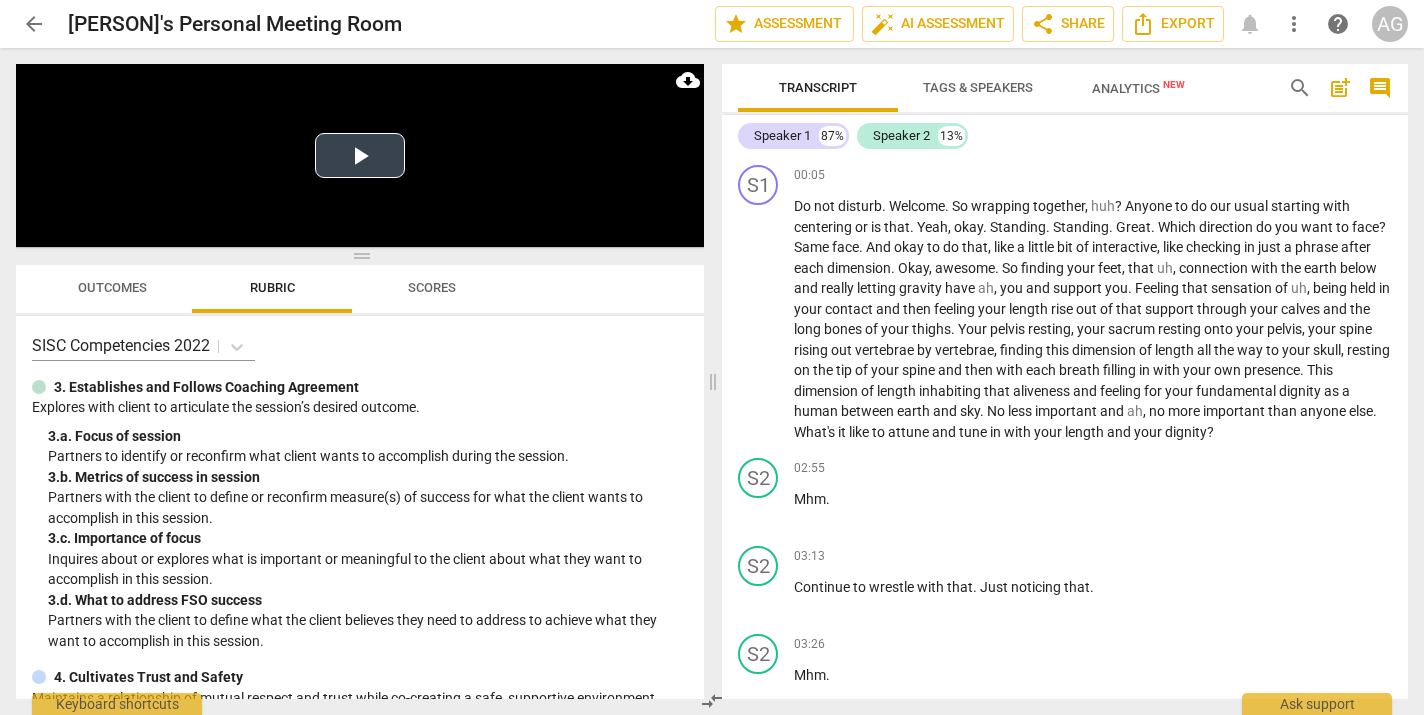 click at bounding box center [360, 155] 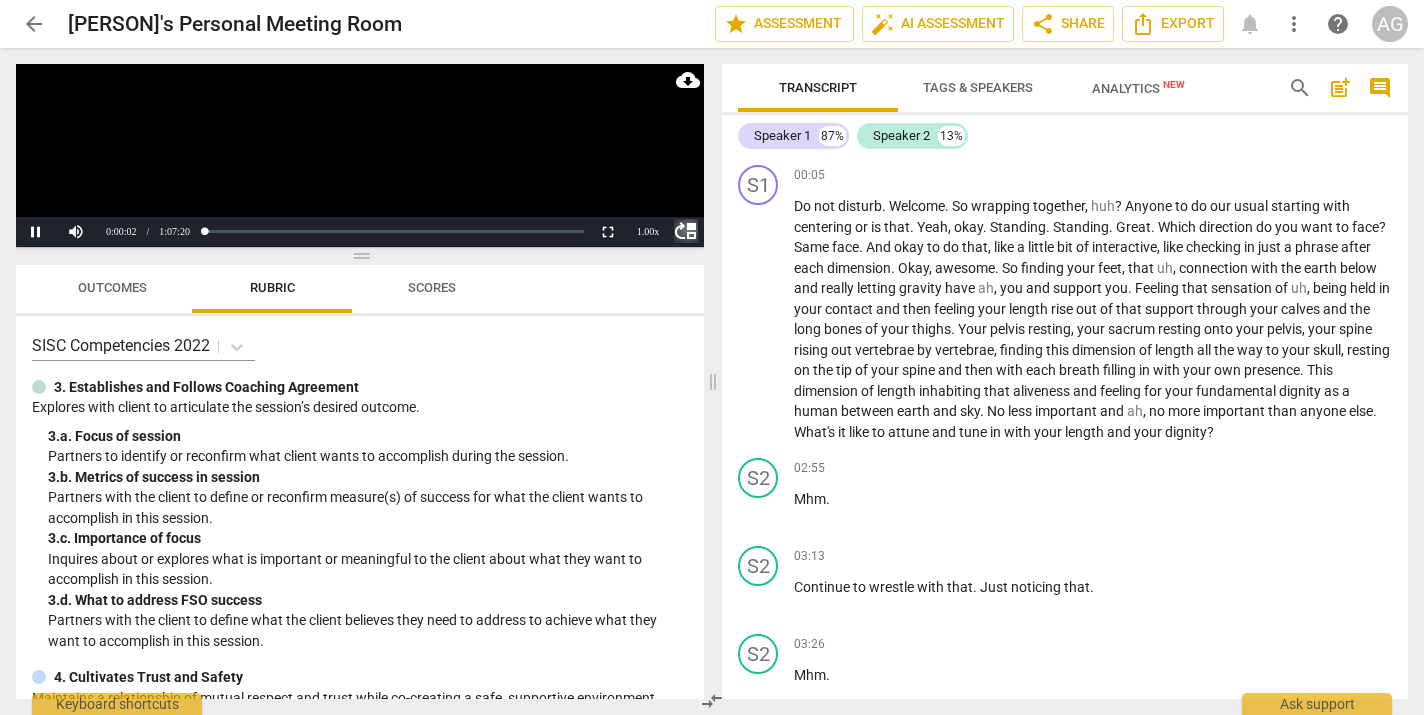 click on "move_up" at bounding box center (686, 231) 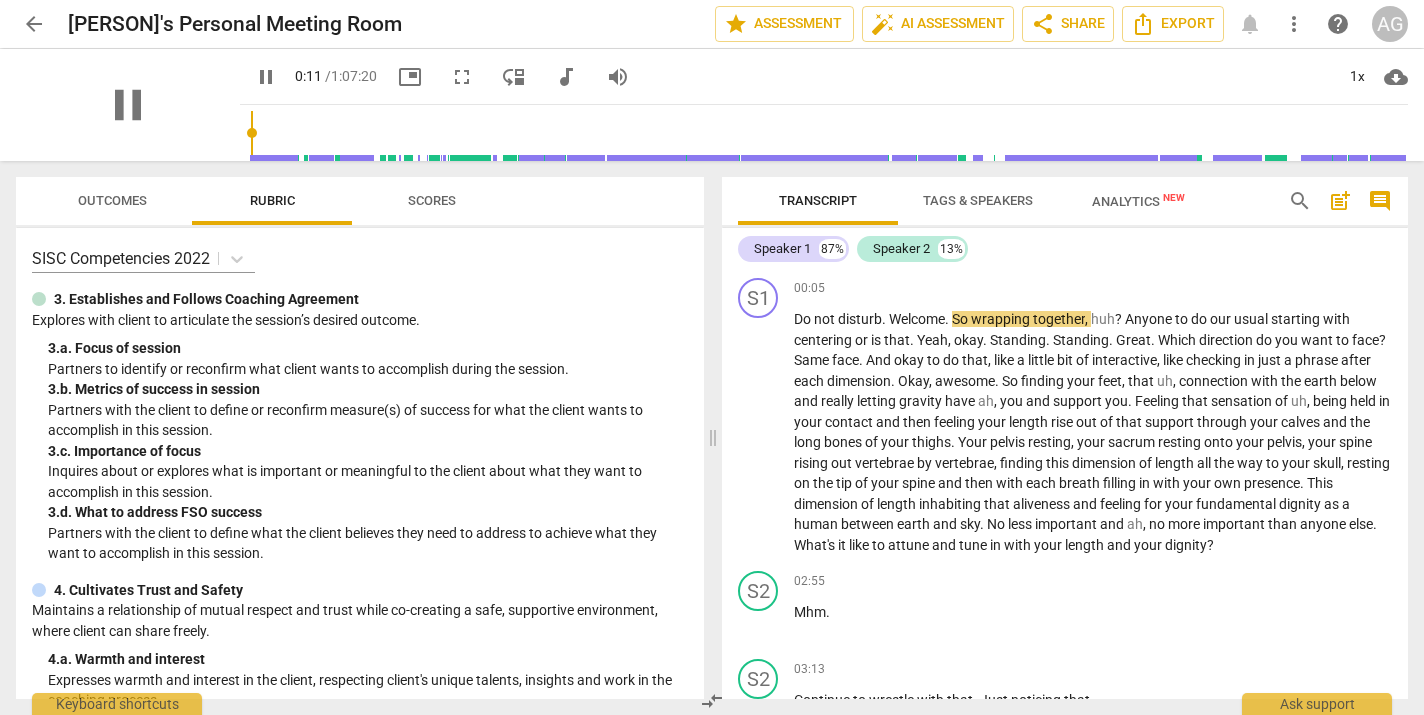 click on "pause" at bounding box center [128, 105] 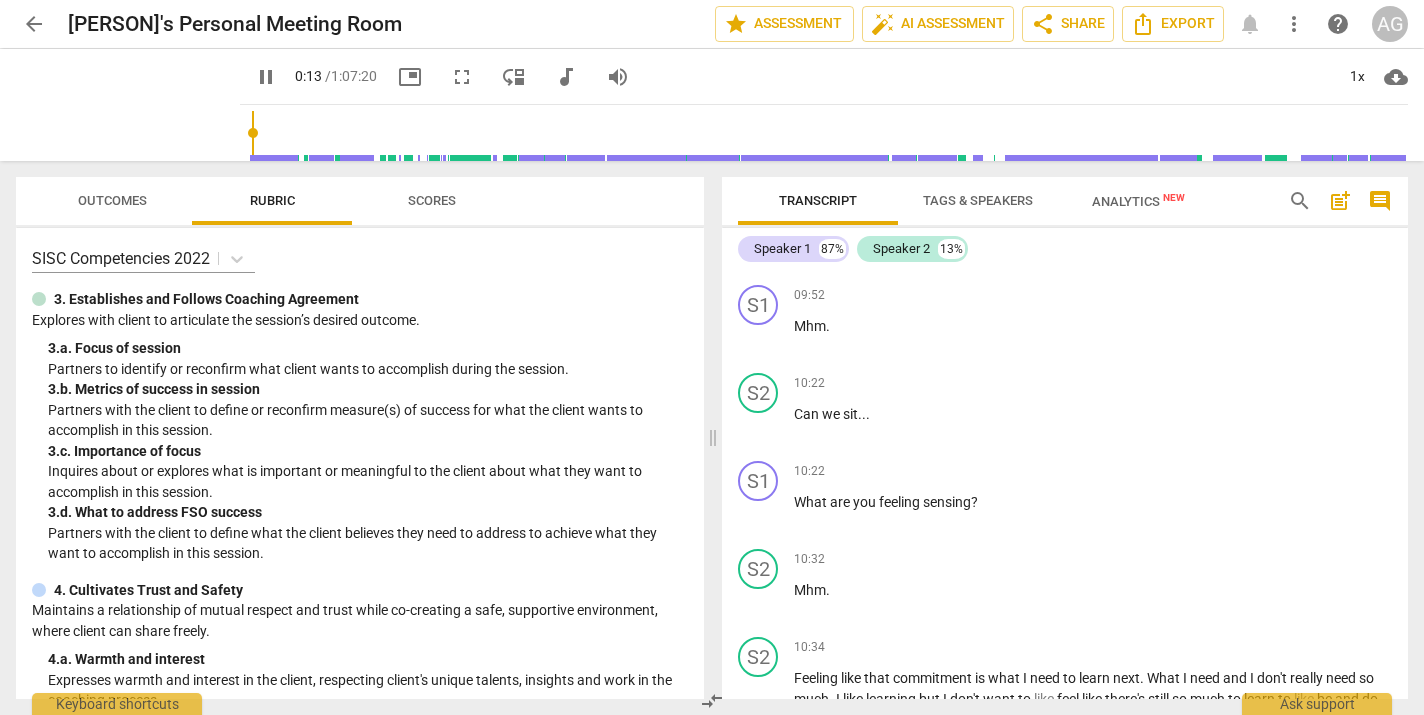 scroll, scrollTop: 1805, scrollLeft: 0, axis: vertical 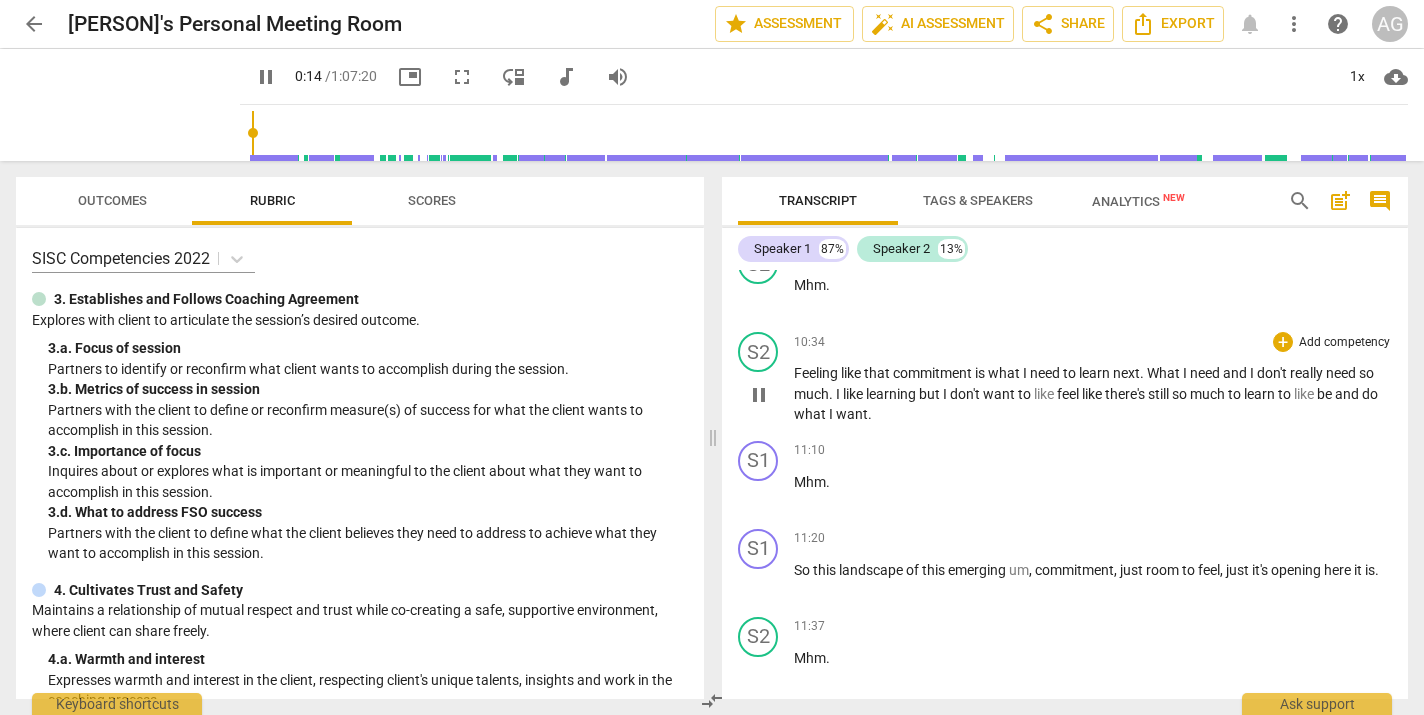 click on "but" at bounding box center (931, 394) 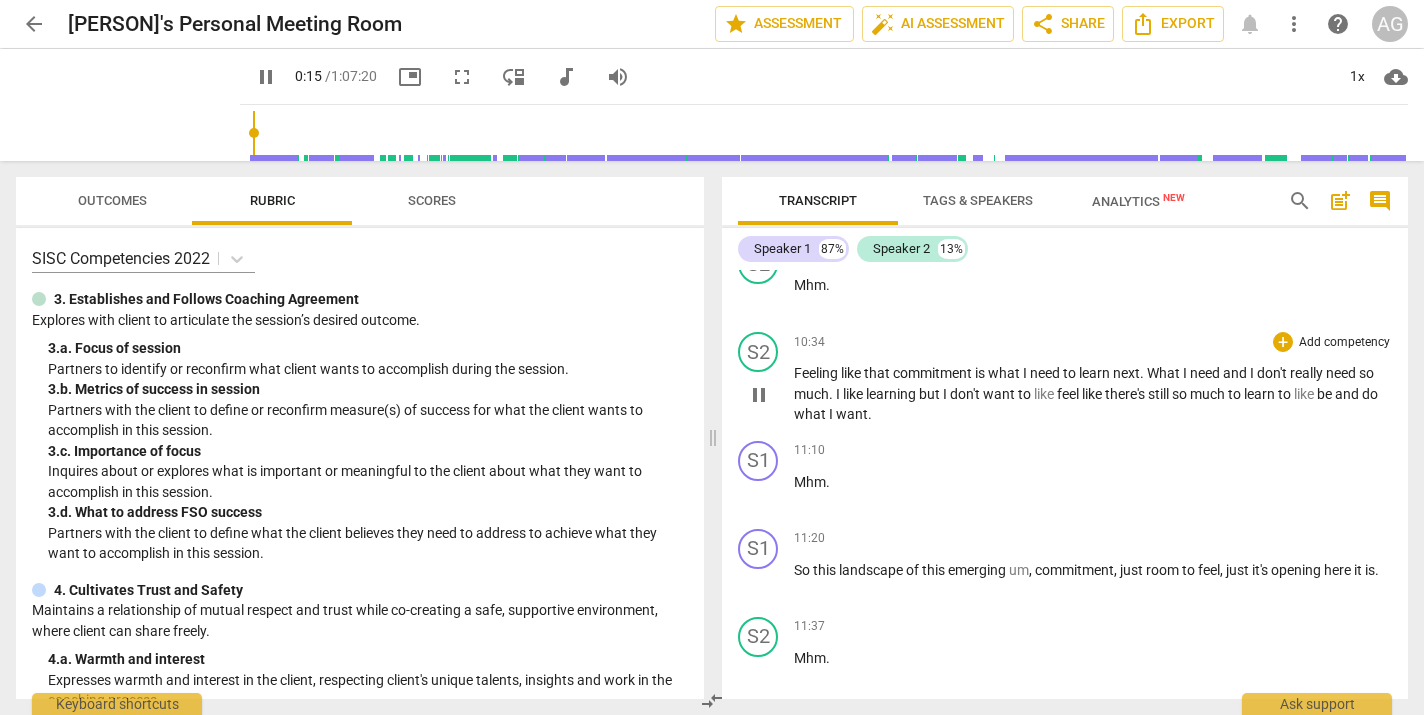 click on "pause" at bounding box center (759, 395) 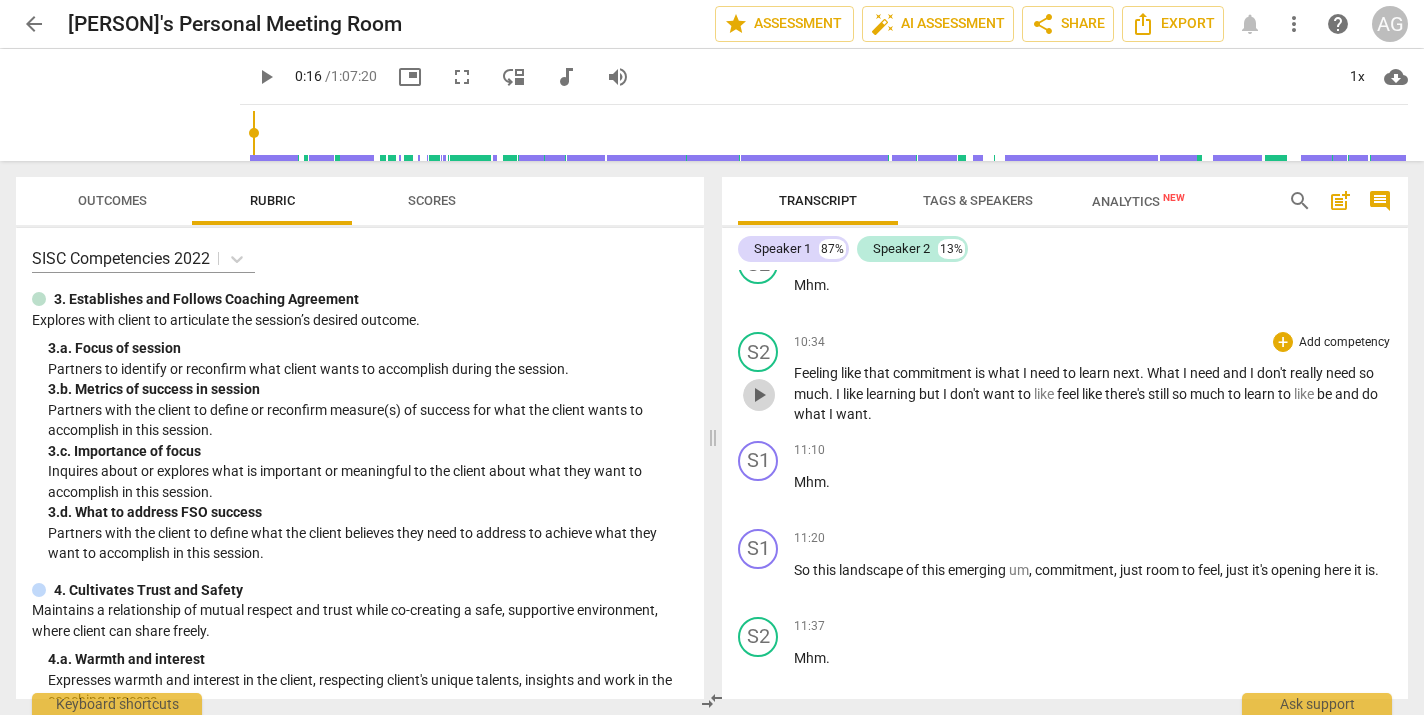 click on "play_arrow" at bounding box center (759, 395) 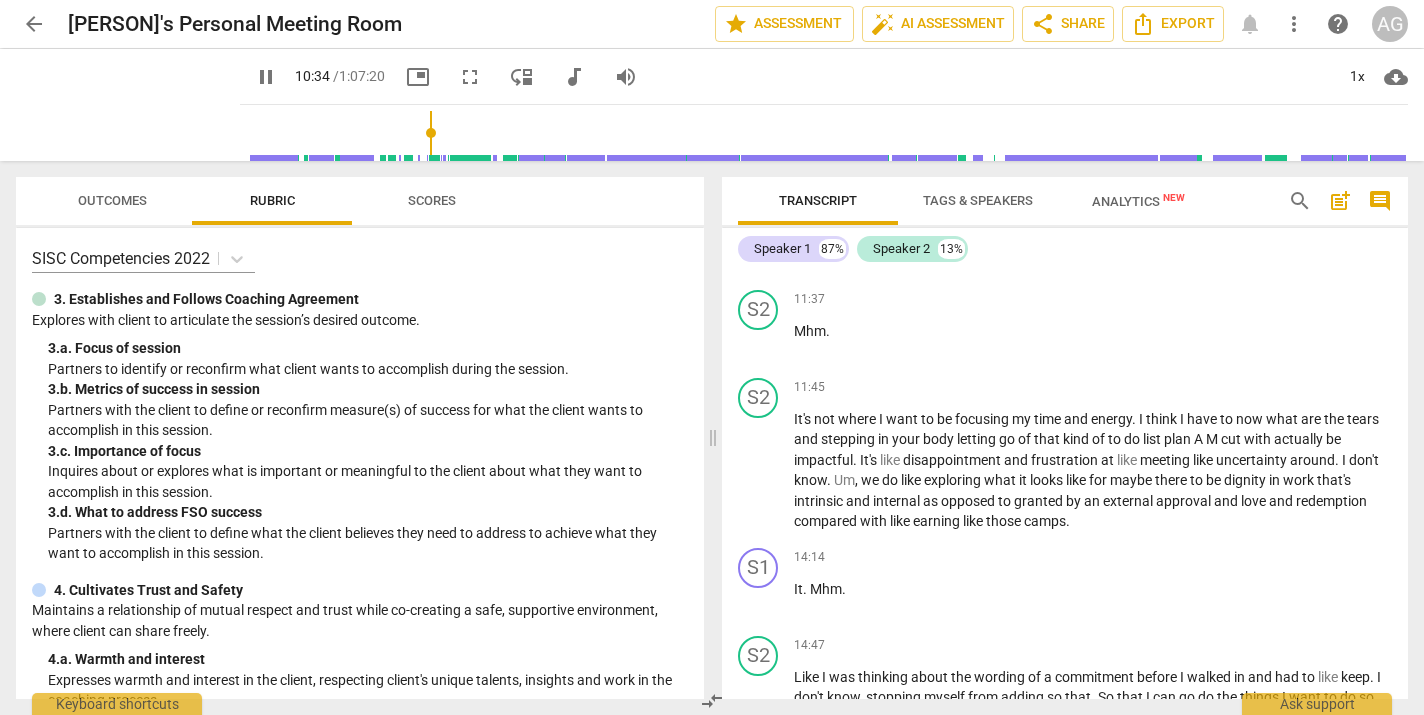 scroll, scrollTop: 2155, scrollLeft: 0, axis: vertical 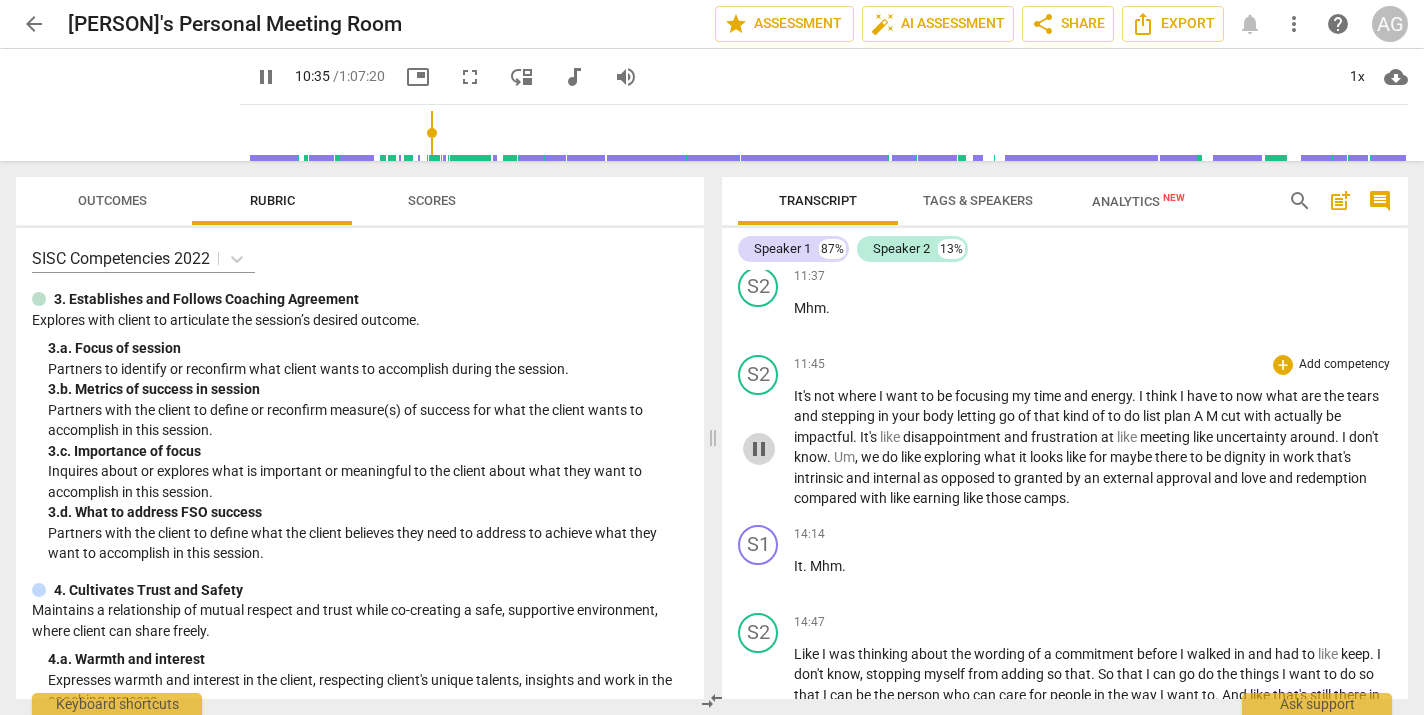 click on "pause" at bounding box center (759, 449) 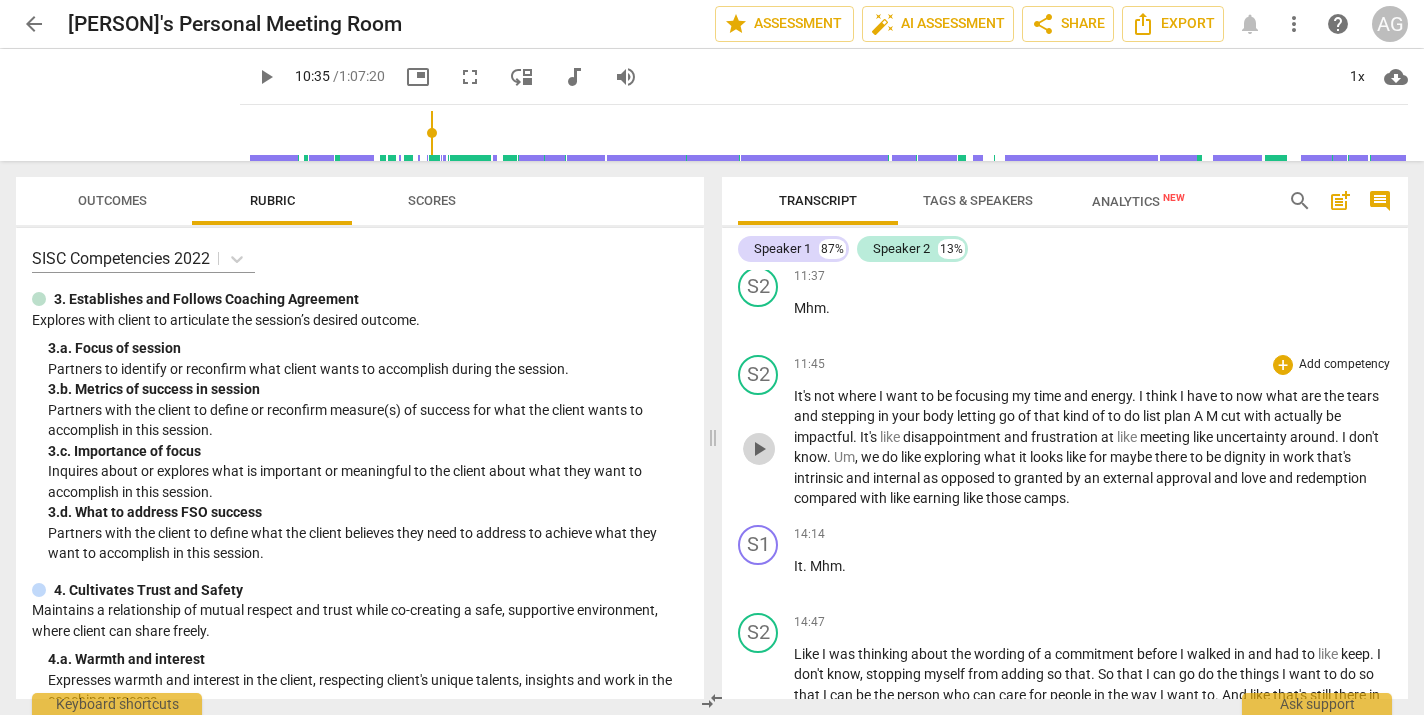 click on "play_arrow" at bounding box center [759, 449] 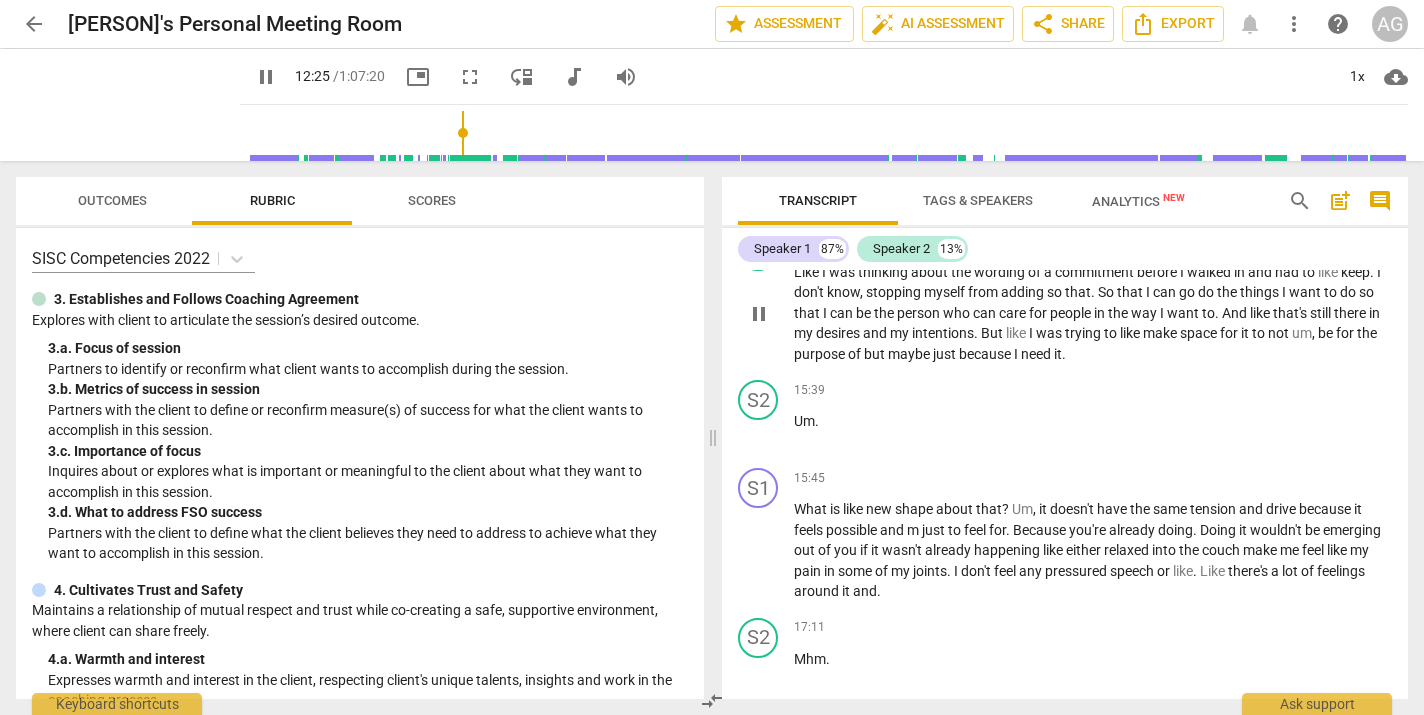scroll, scrollTop: 2553, scrollLeft: 0, axis: vertical 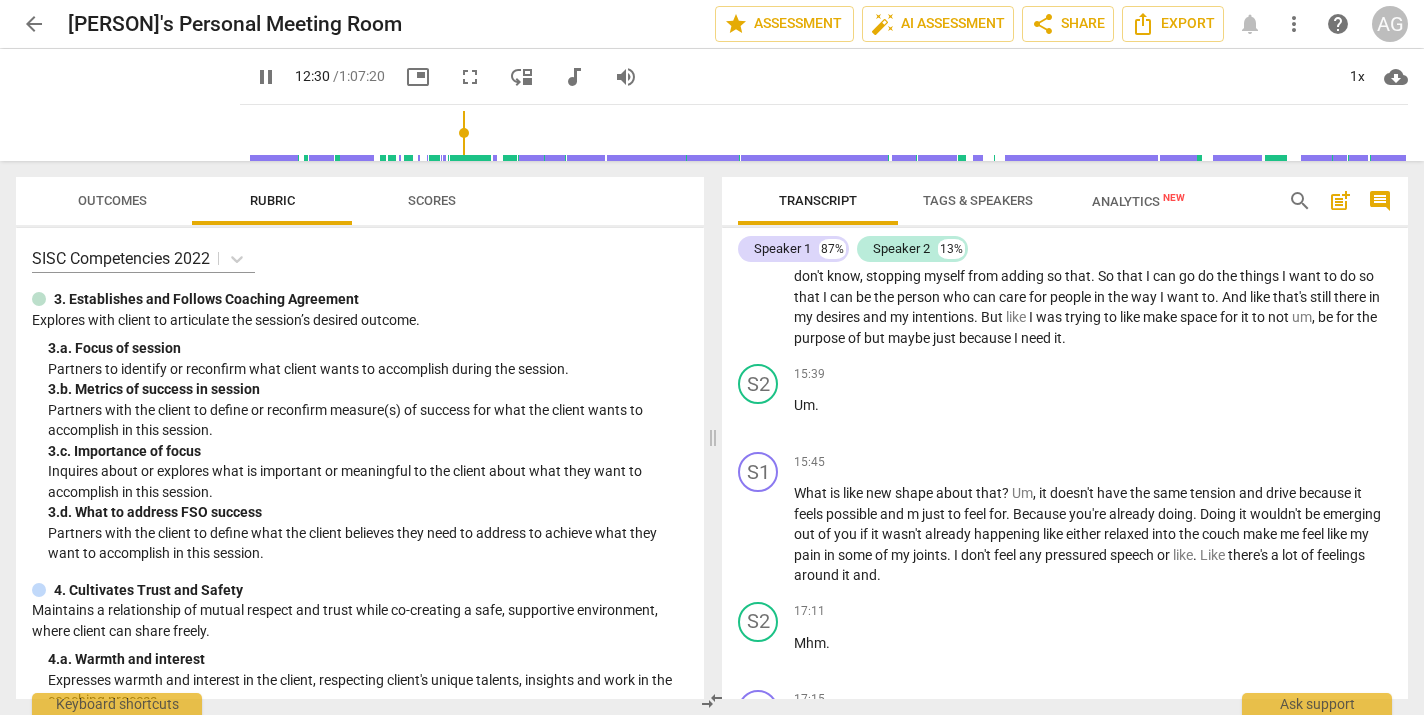 click on "pause" at bounding box center [266, 77] 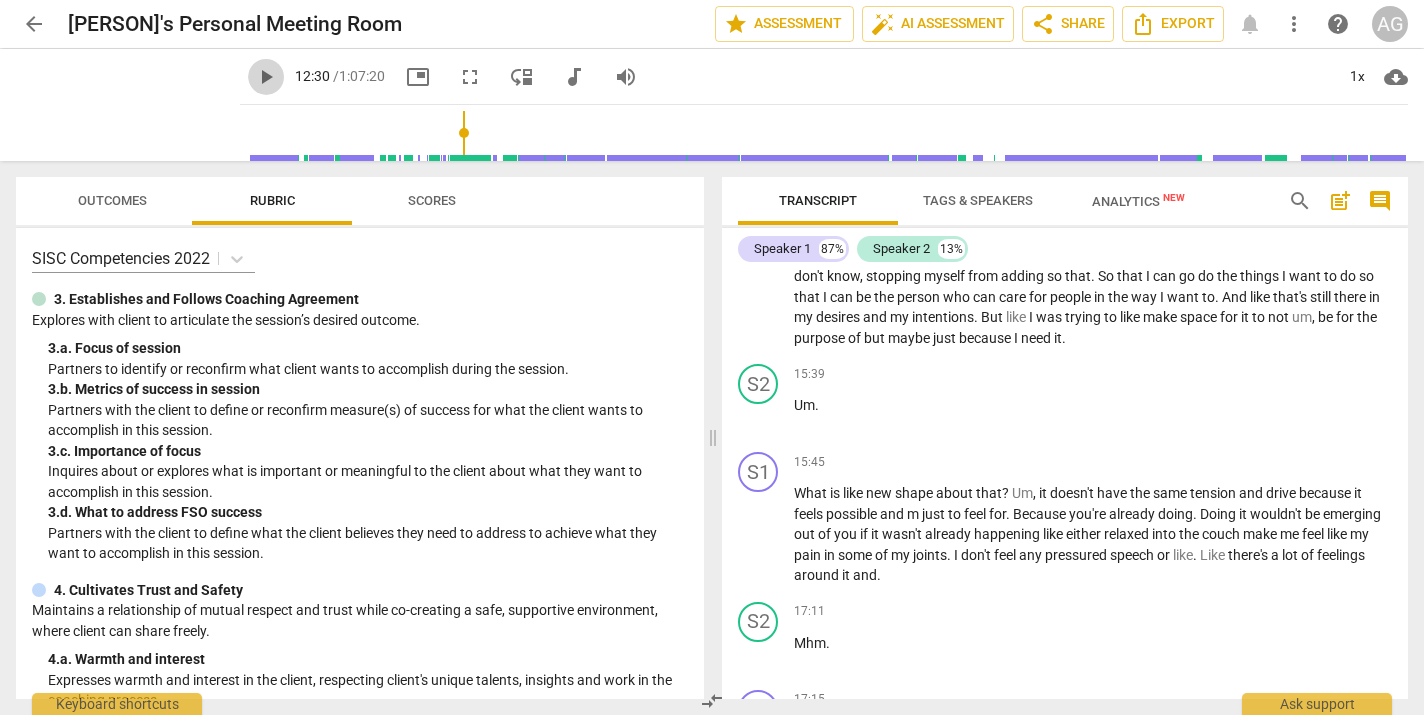 click on "play_arrow" at bounding box center (266, 77) 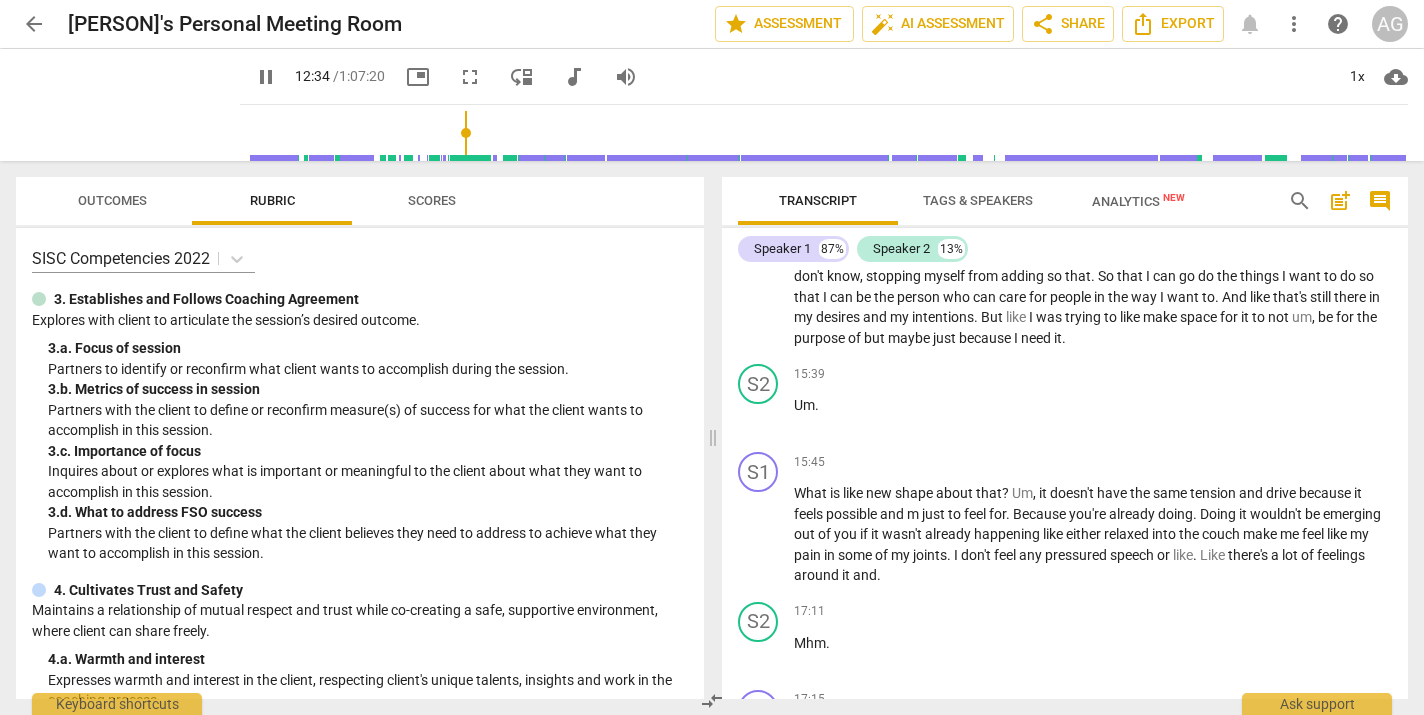 scroll, scrollTop: 2272, scrollLeft: 0, axis: vertical 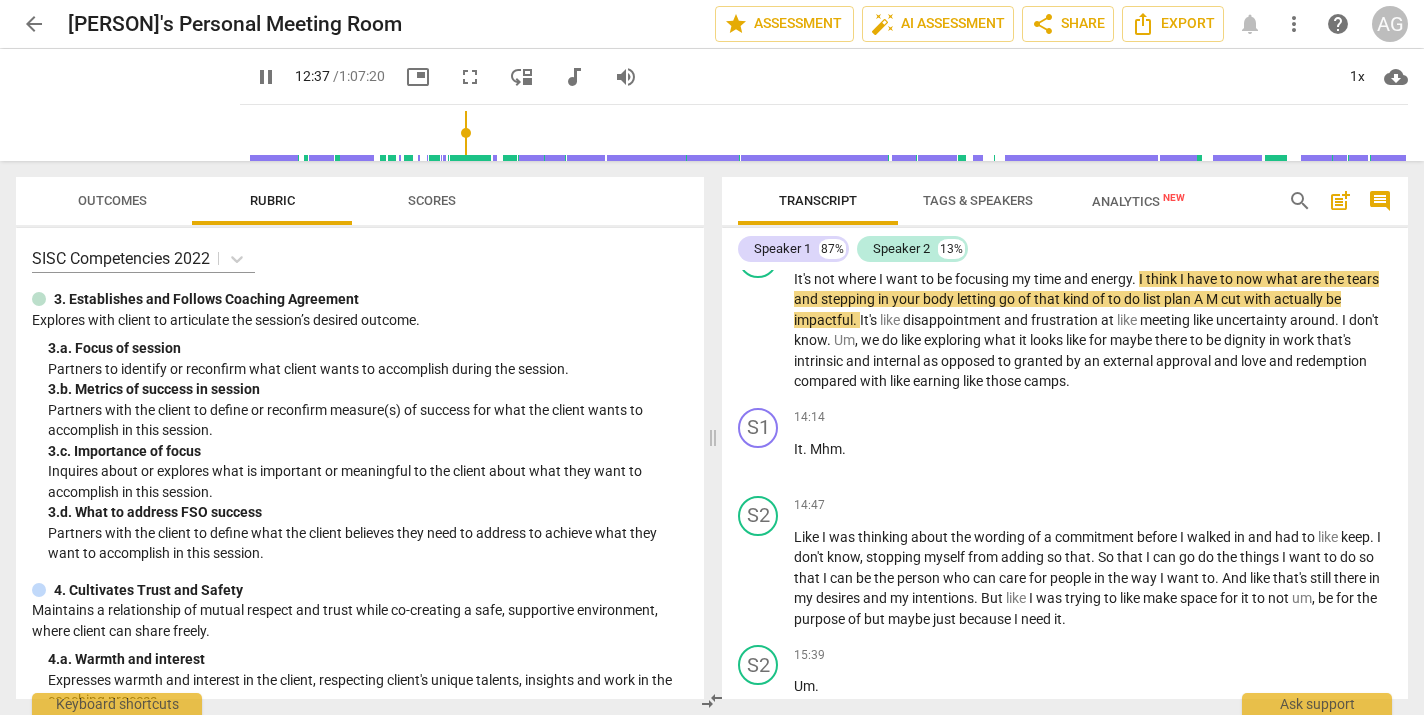 click on "pause" at bounding box center [266, 77] 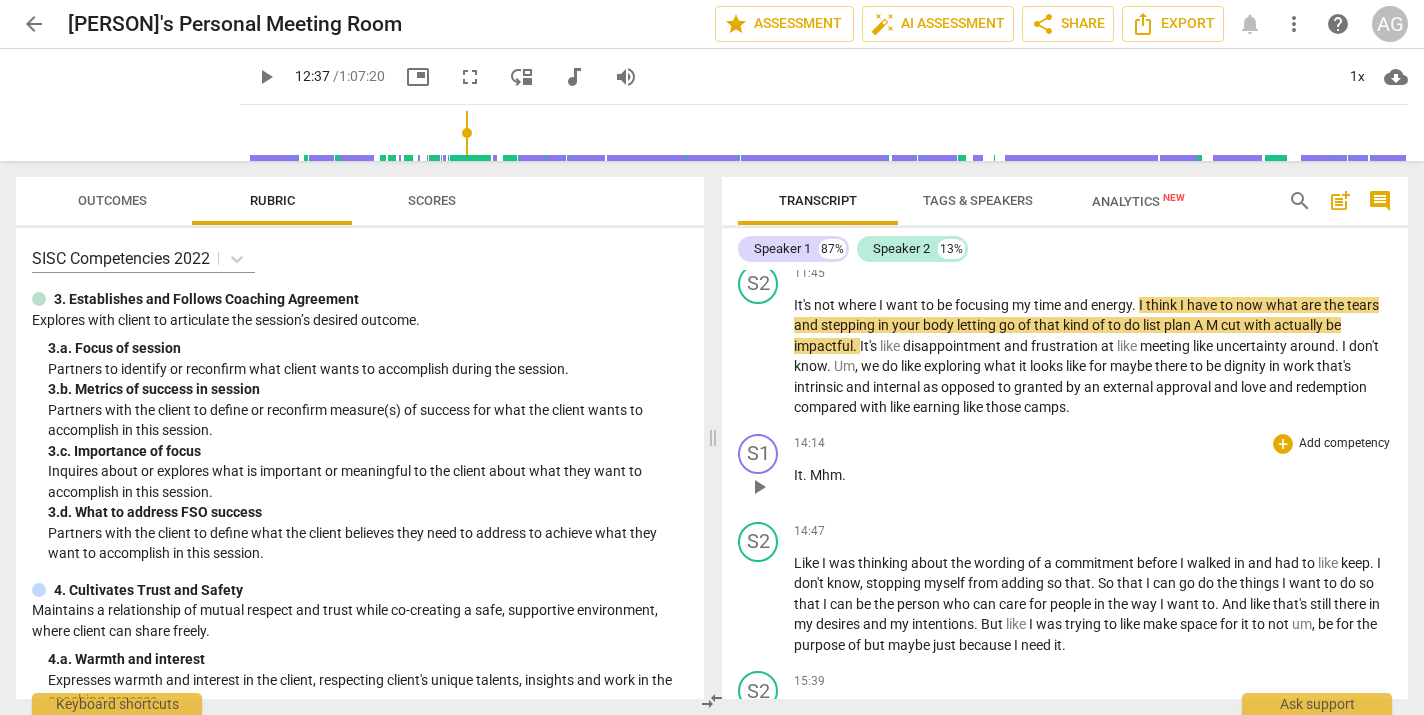 scroll, scrollTop: 2240, scrollLeft: 0, axis: vertical 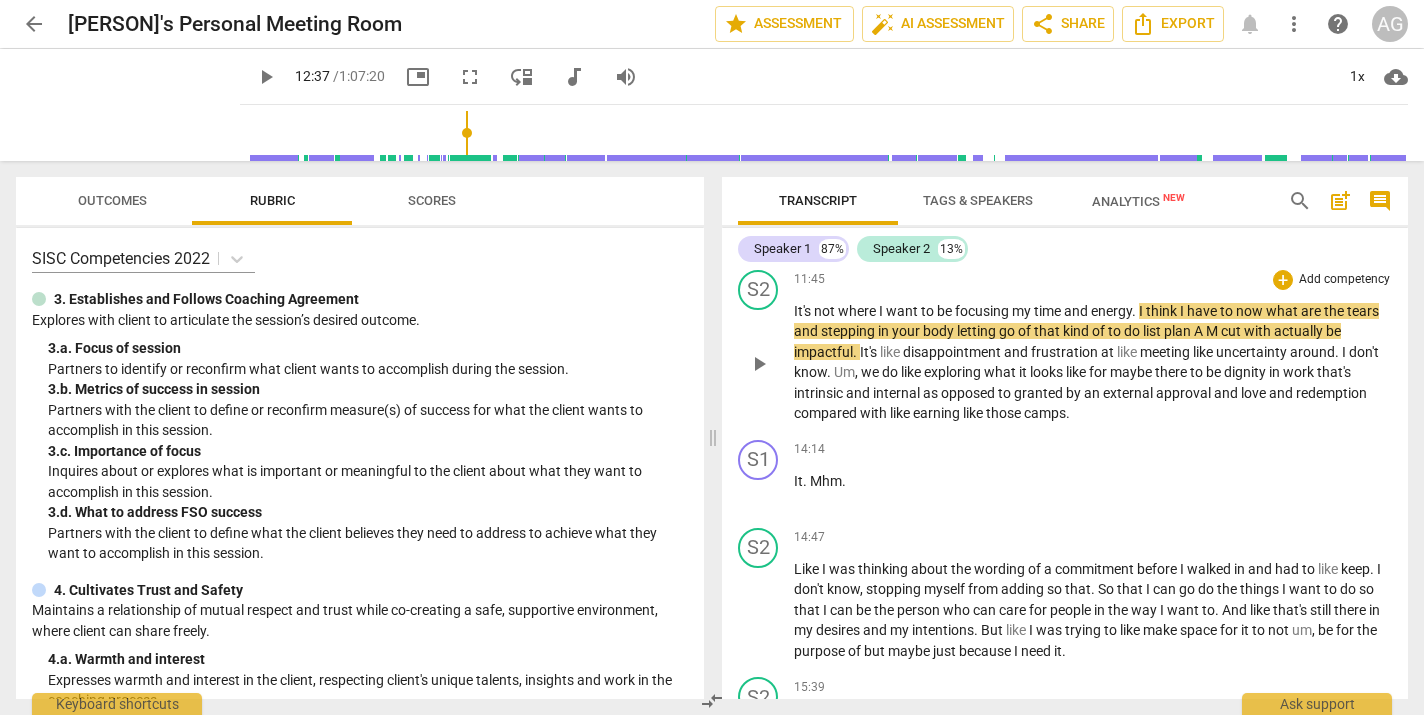 click on "." at bounding box center [1135, 311] 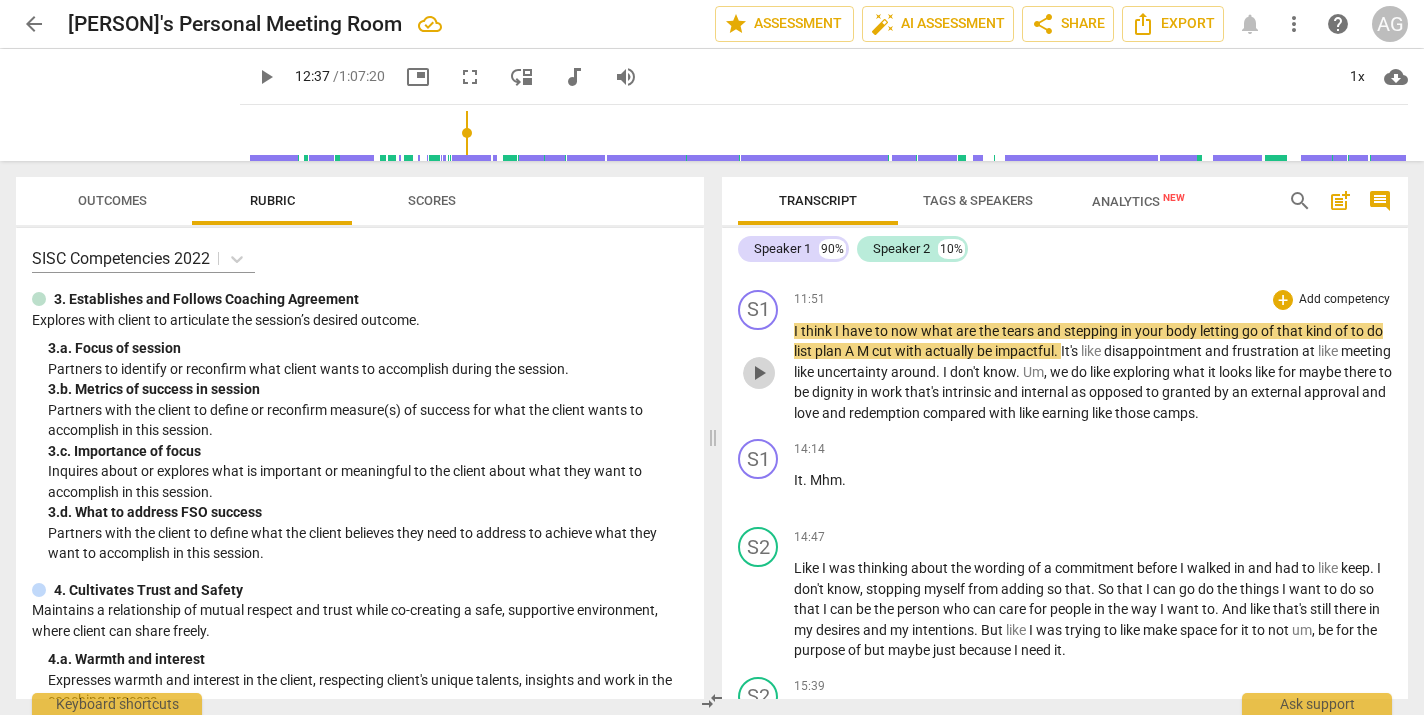 click on "play_arrow" at bounding box center [759, 373] 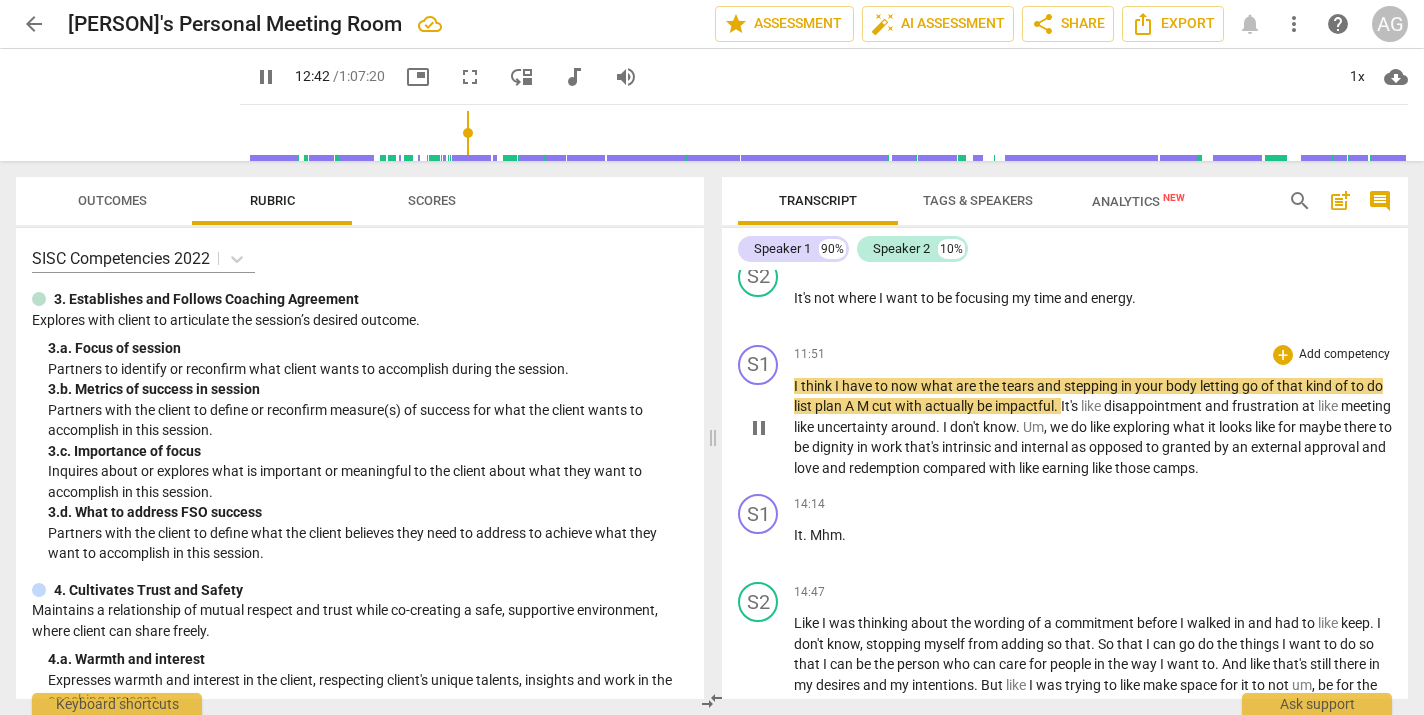 scroll, scrollTop: 2247, scrollLeft: 0, axis: vertical 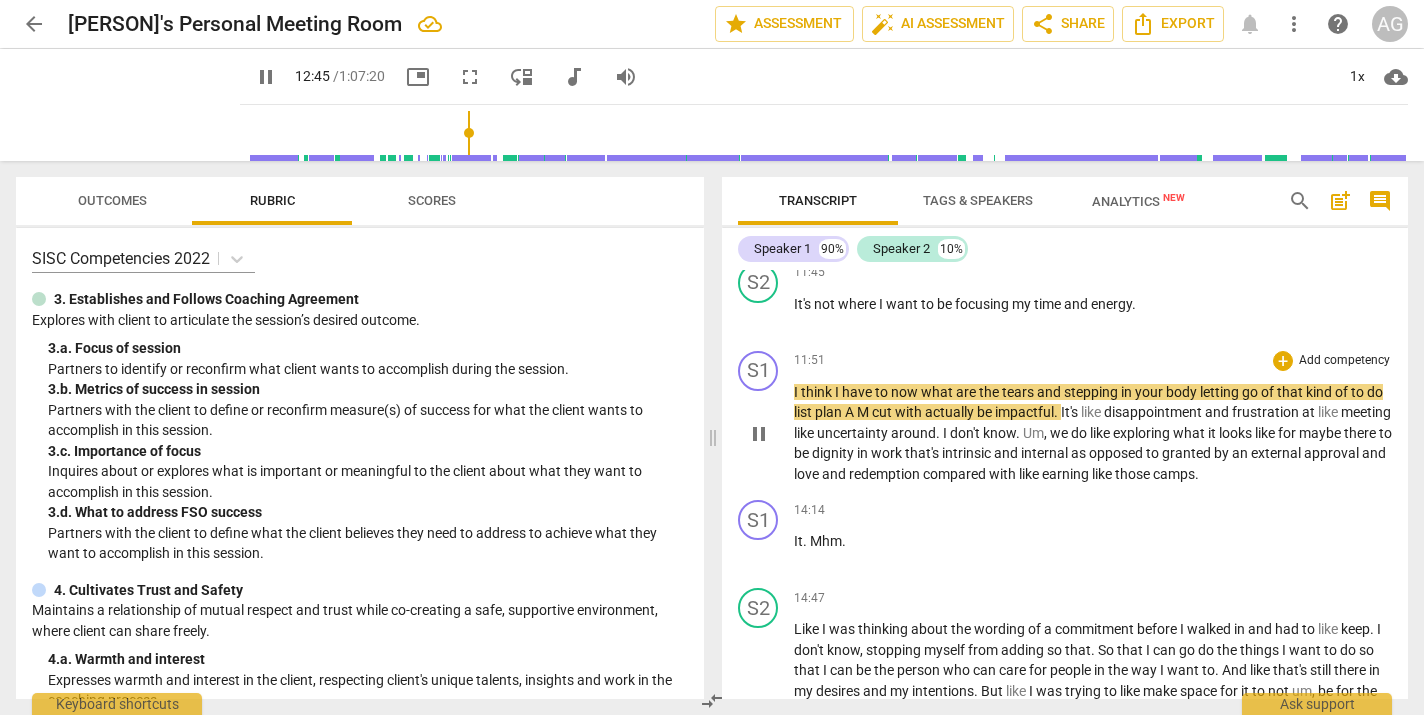 click on "play_arrow pause" at bounding box center [768, 435] 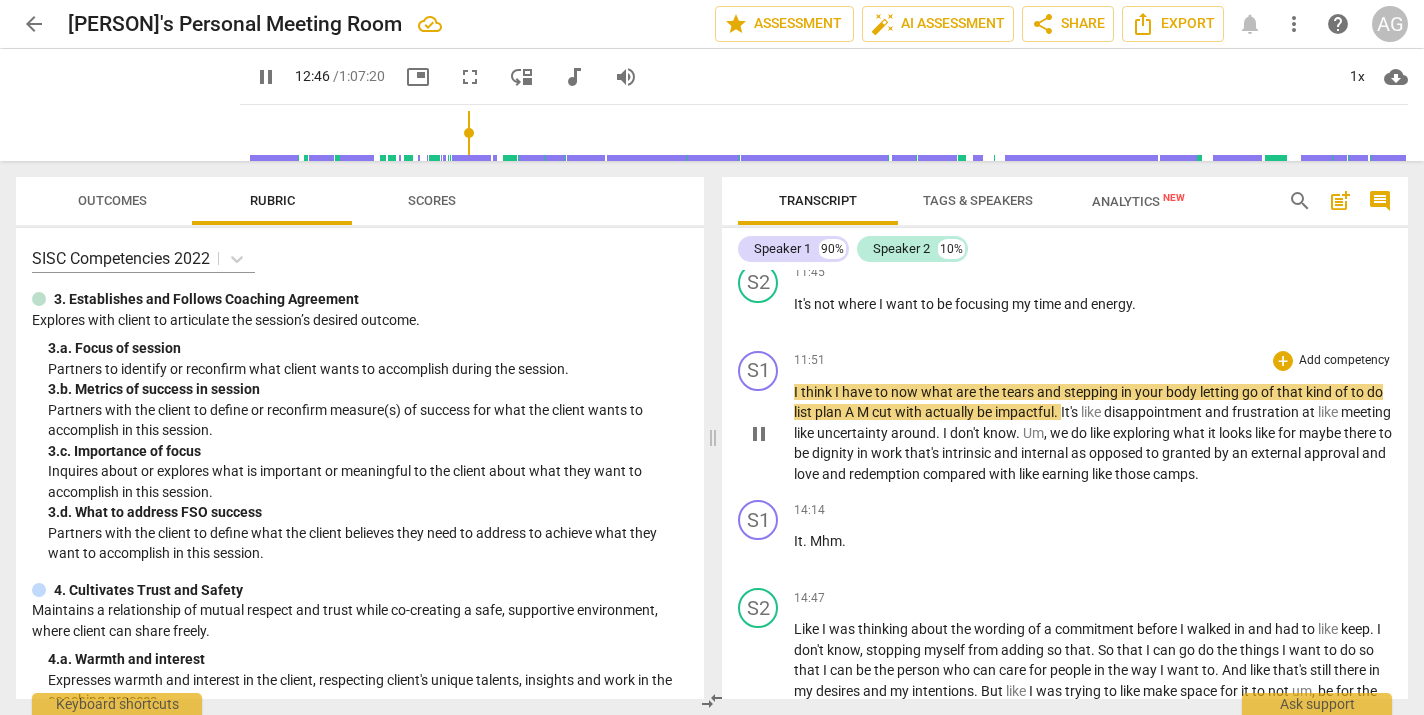 click on "I" at bounding box center (797, 392) 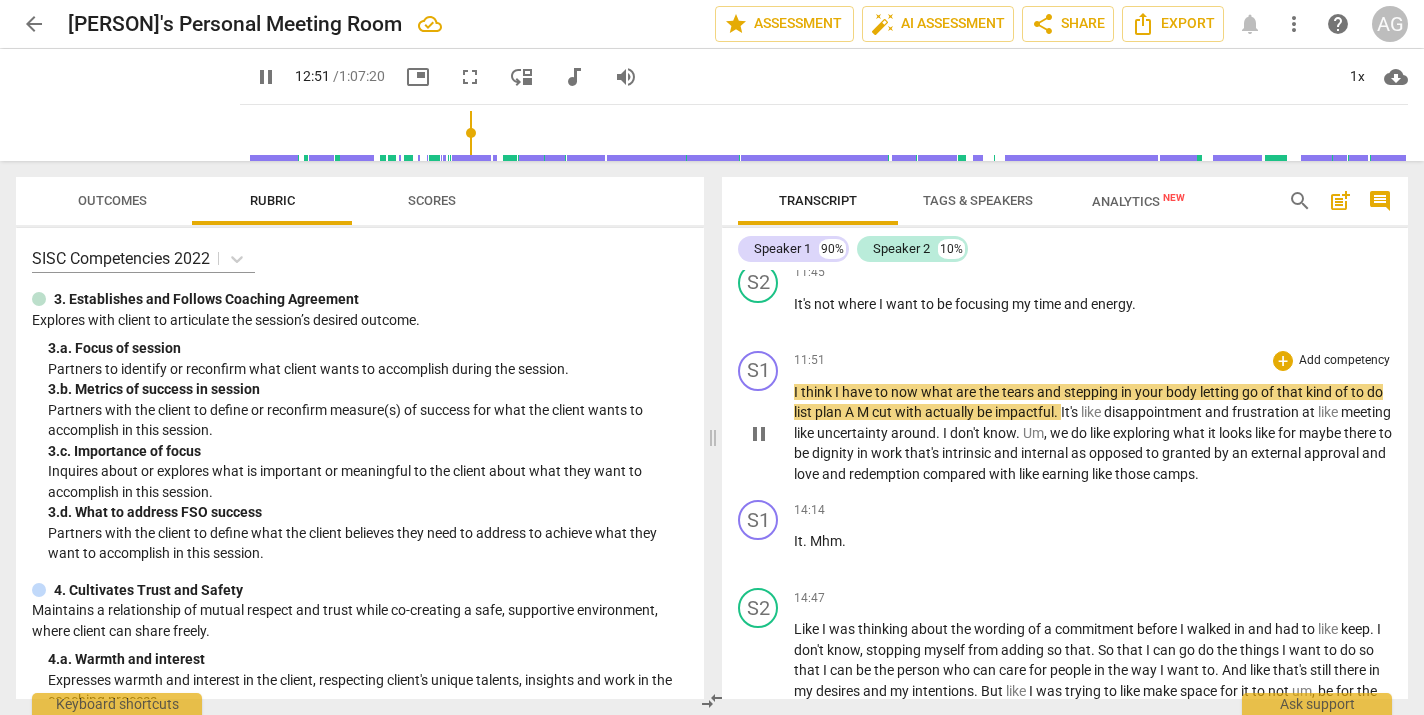 click on "letting" at bounding box center (1221, 392) 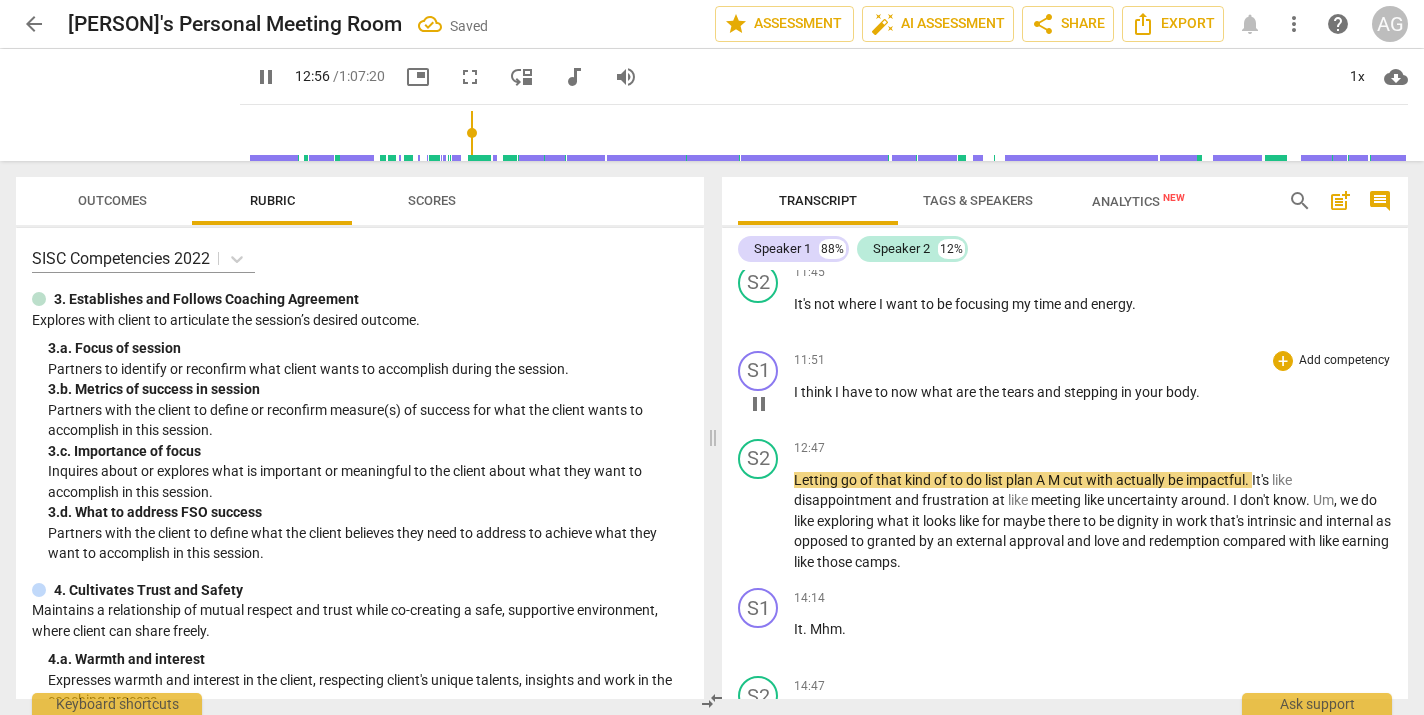 click on "pause" at bounding box center [759, 404] 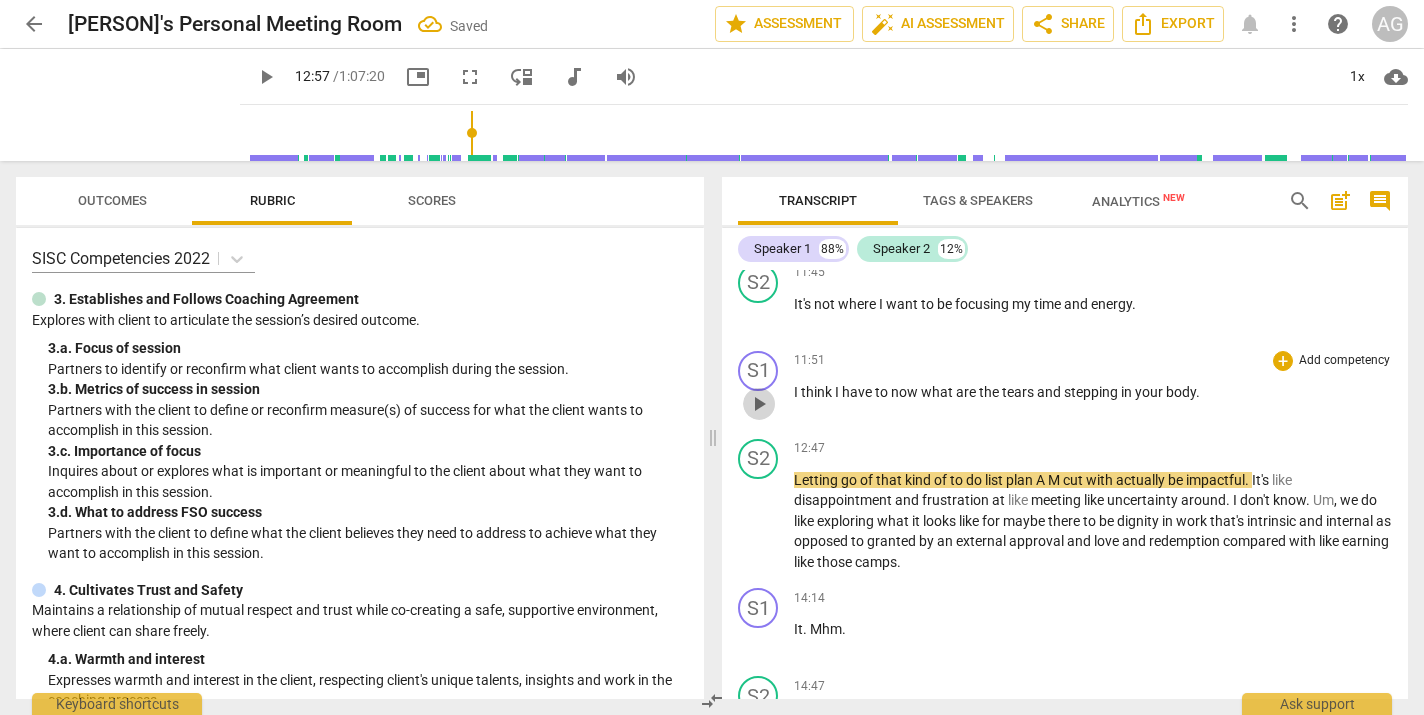 click on "play_arrow" at bounding box center [759, 404] 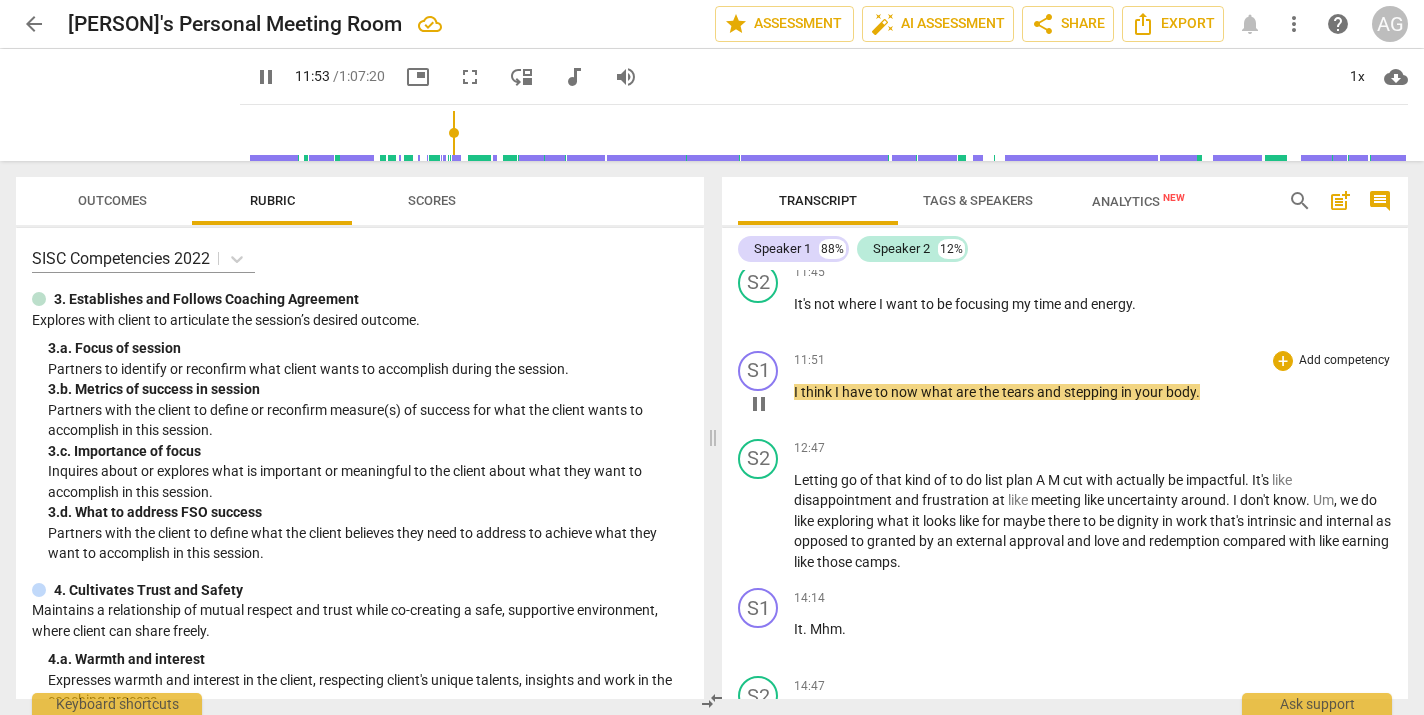 click on "pause" at bounding box center (759, 404) 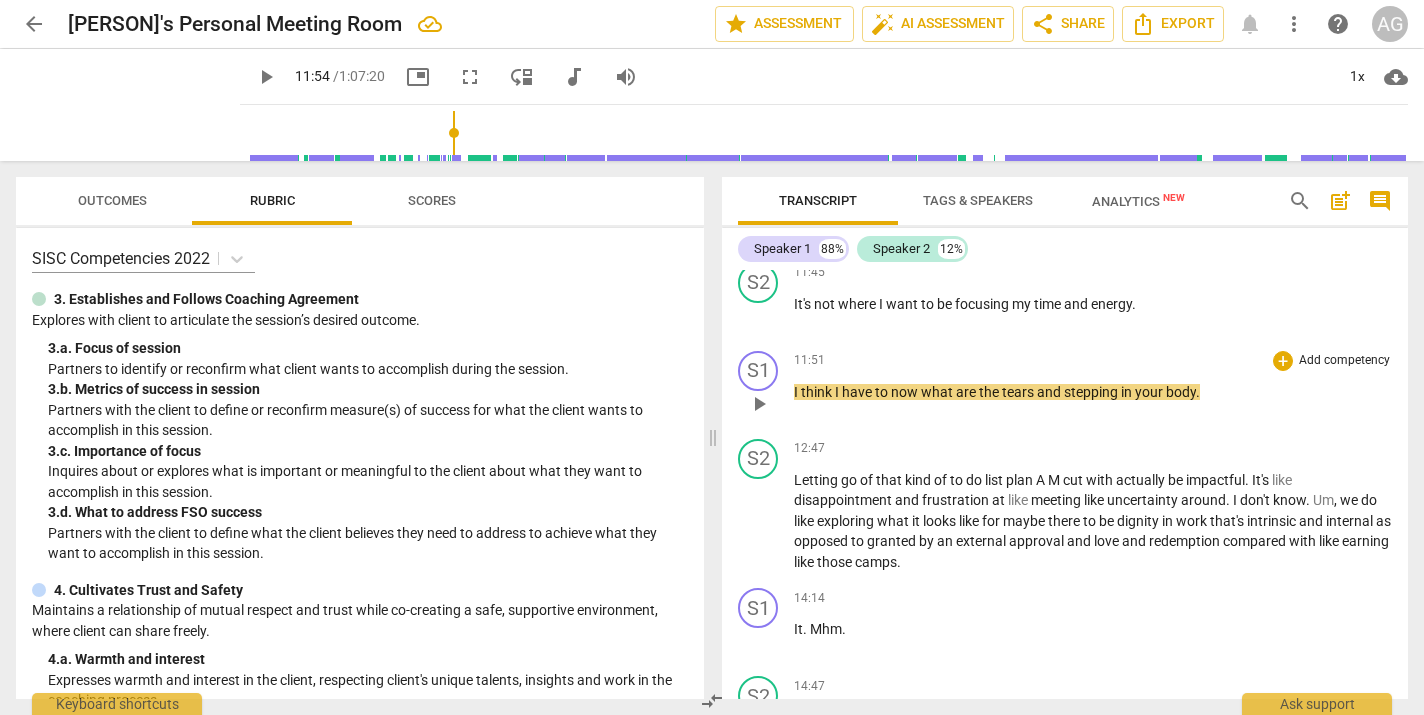 click on "now" at bounding box center (906, 392) 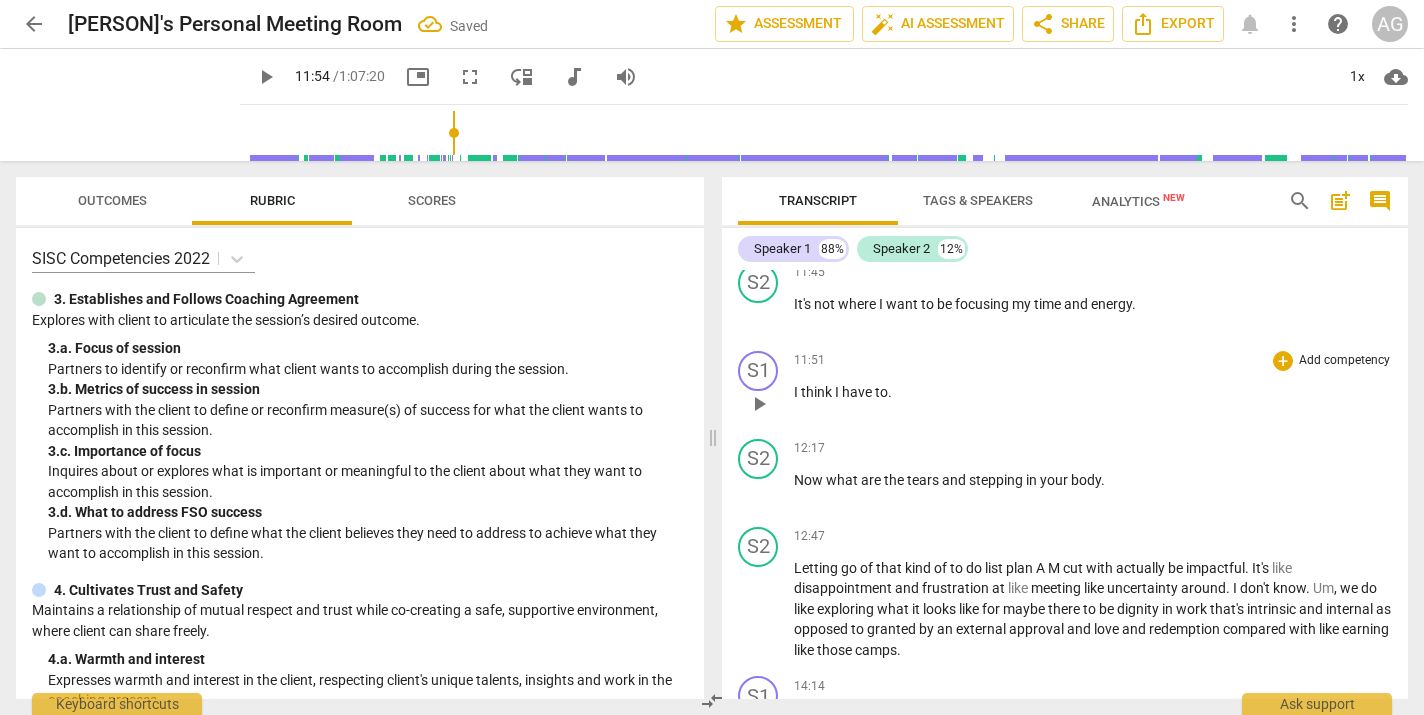 click on "I" at bounding box center (797, 392) 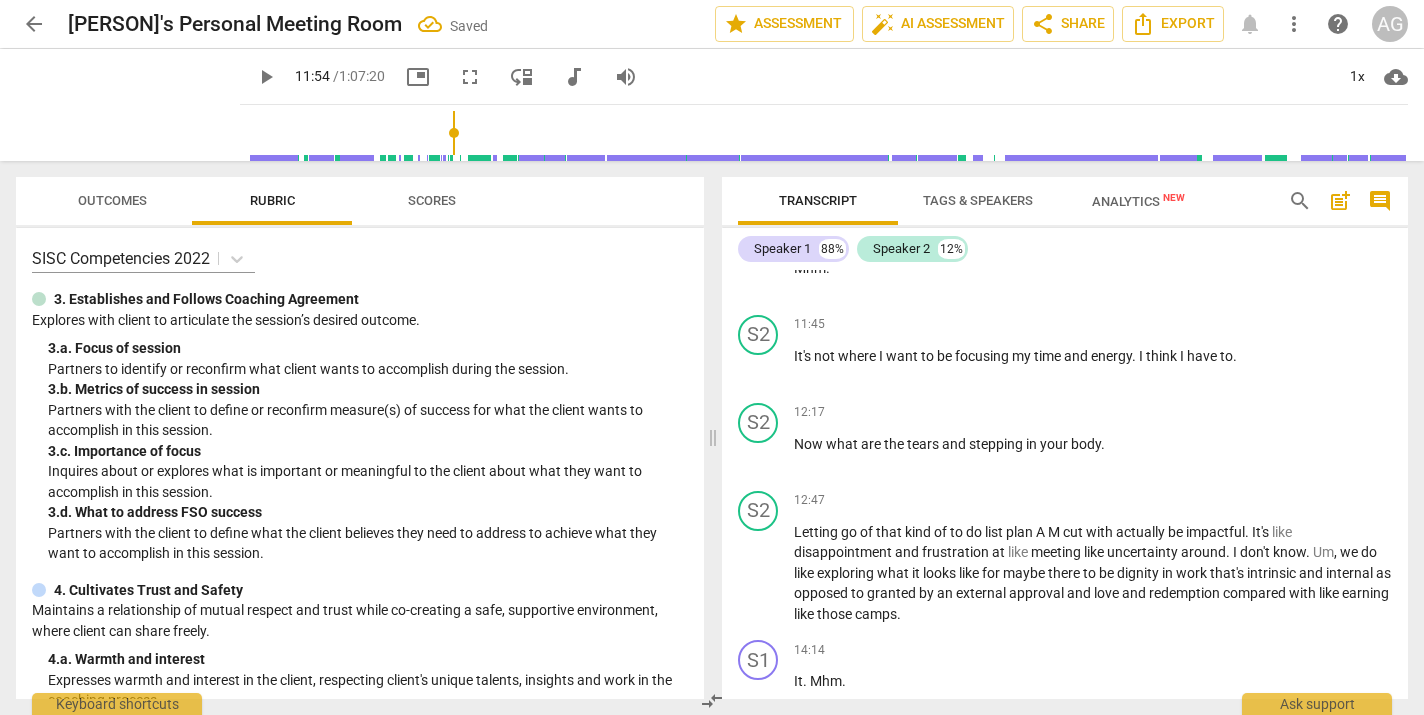 scroll, scrollTop: 2197, scrollLeft: 0, axis: vertical 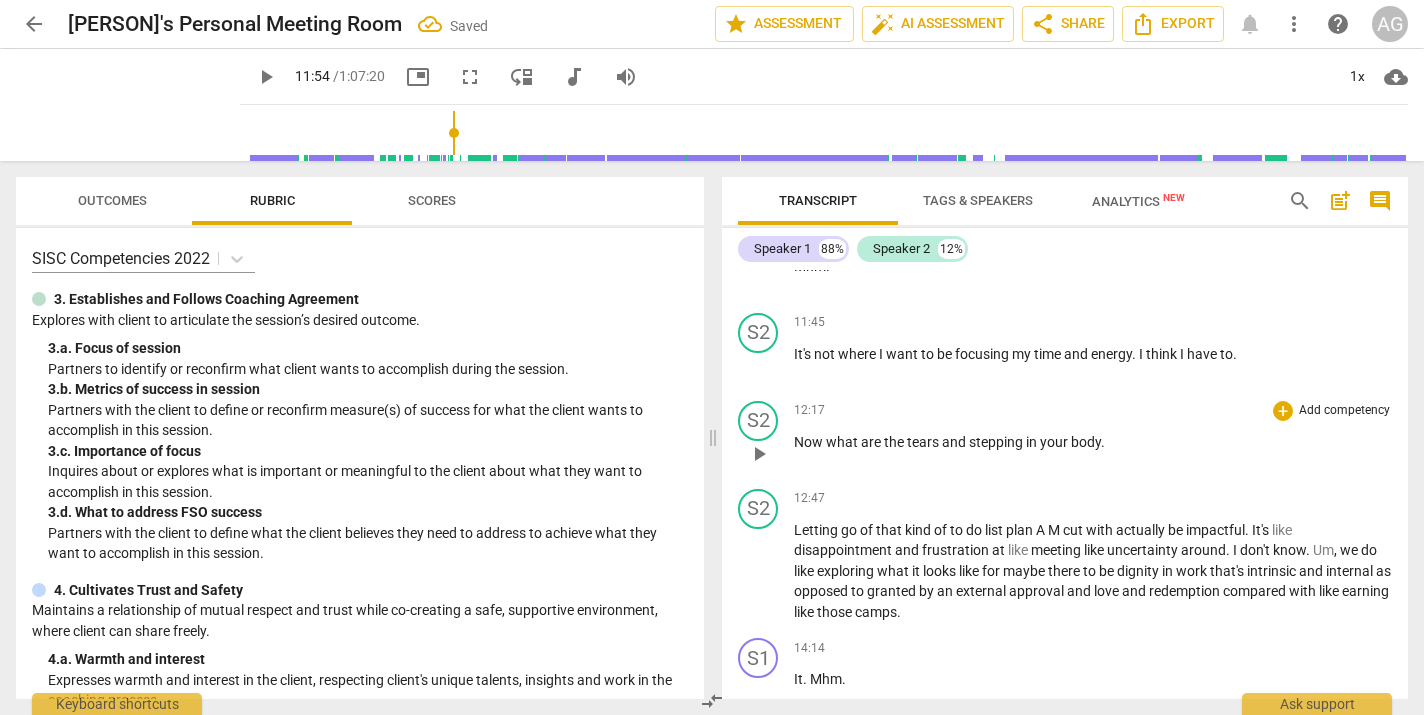 click on "play_arrow" at bounding box center [759, 454] 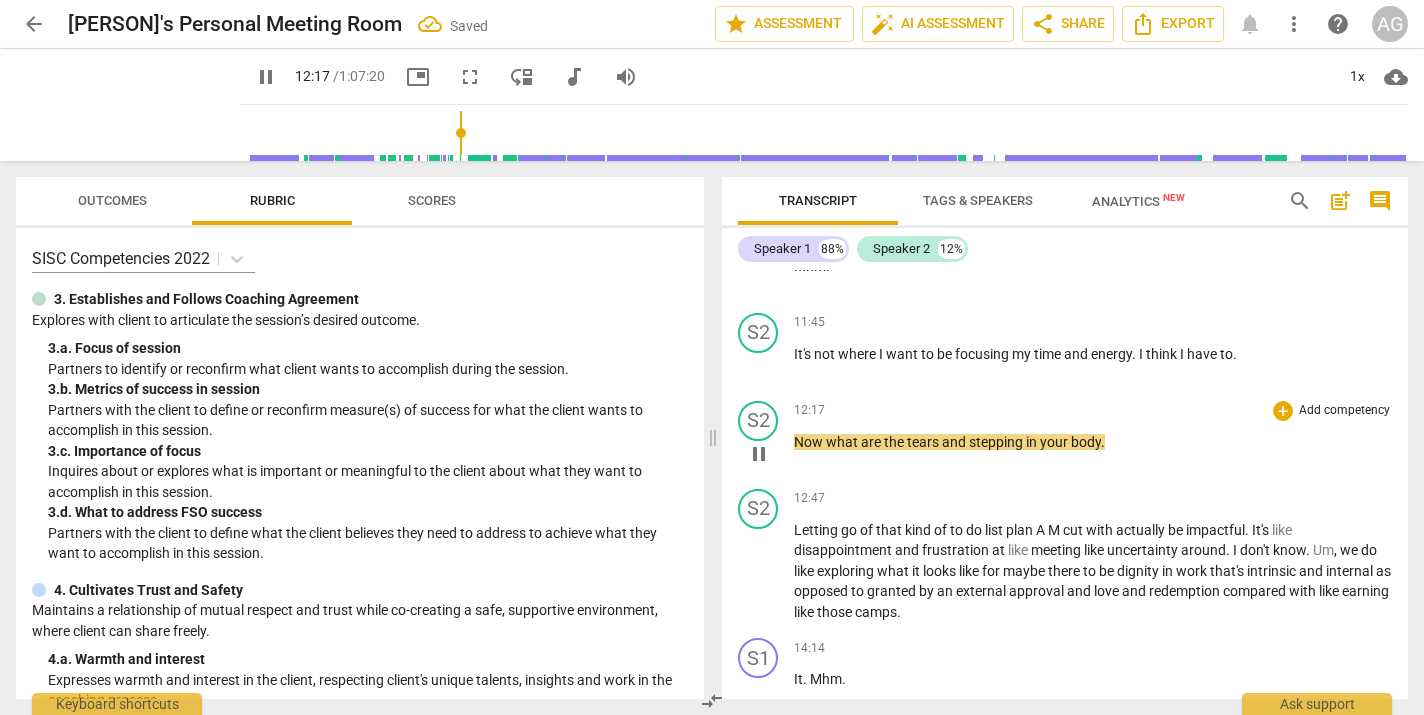 click on "pause" at bounding box center (759, 454) 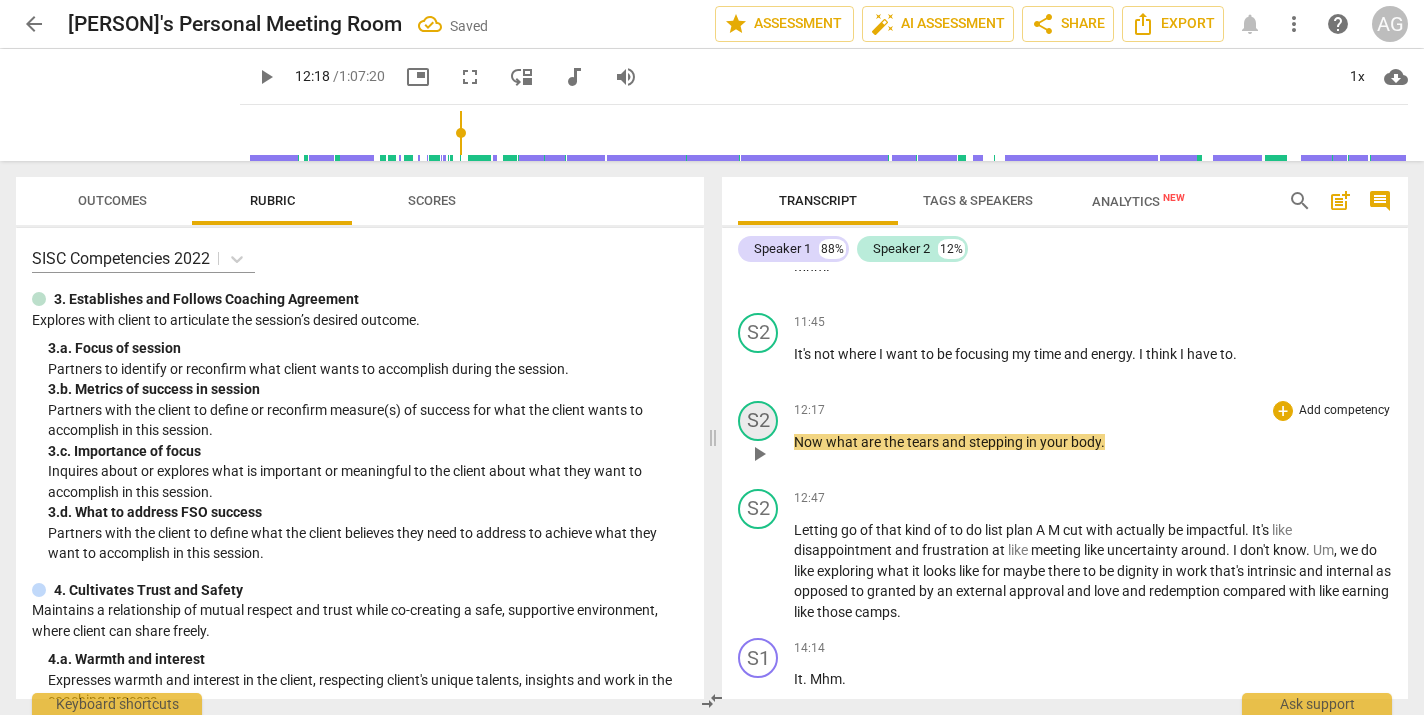 click on "S2" at bounding box center [758, 421] 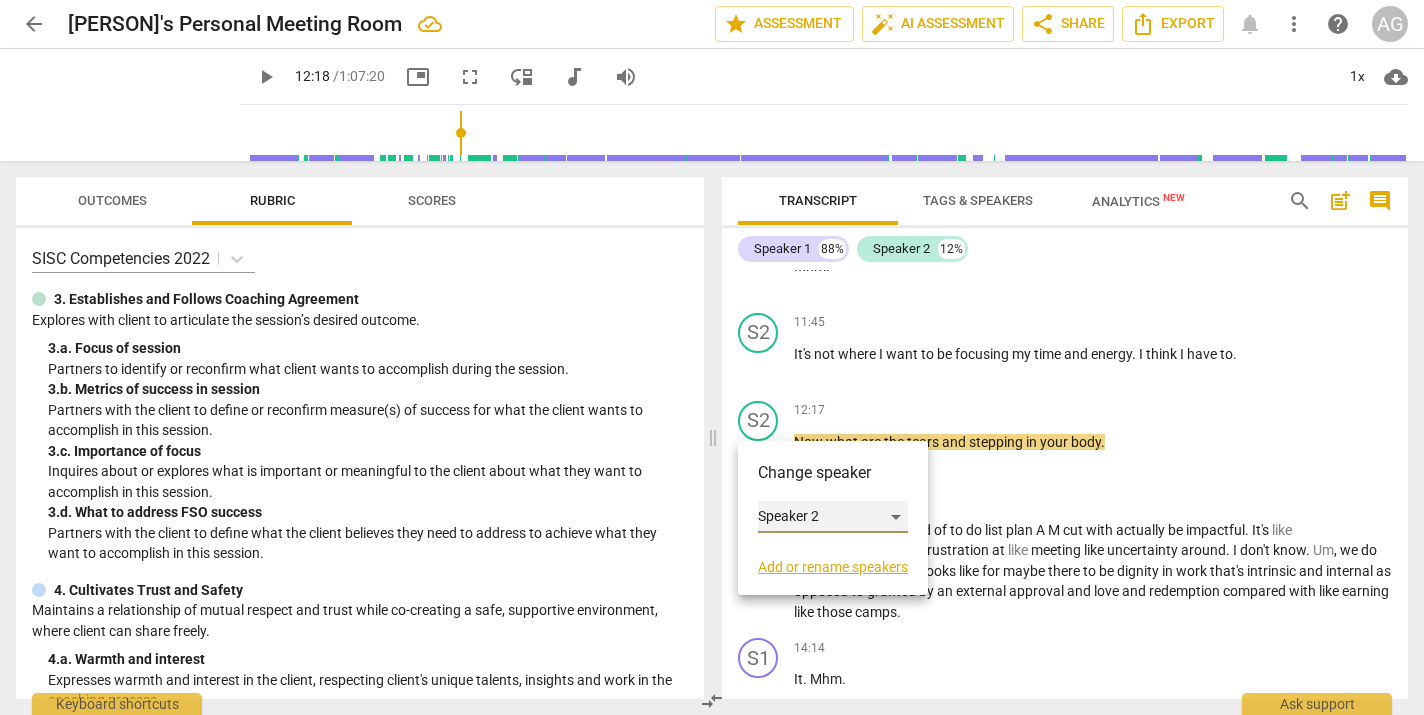 click on "Speaker 2" at bounding box center (833, 517) 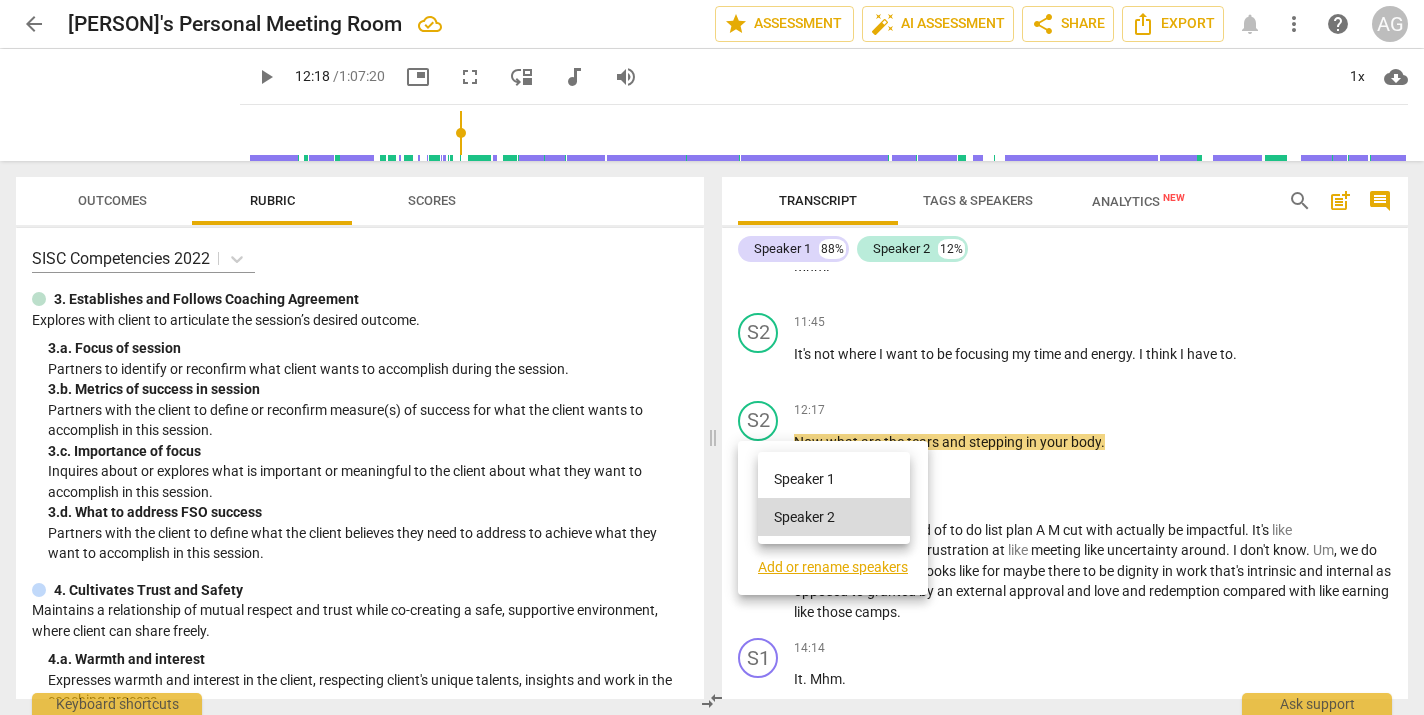click on "Speaker 1" at bounding box center (834, 479) 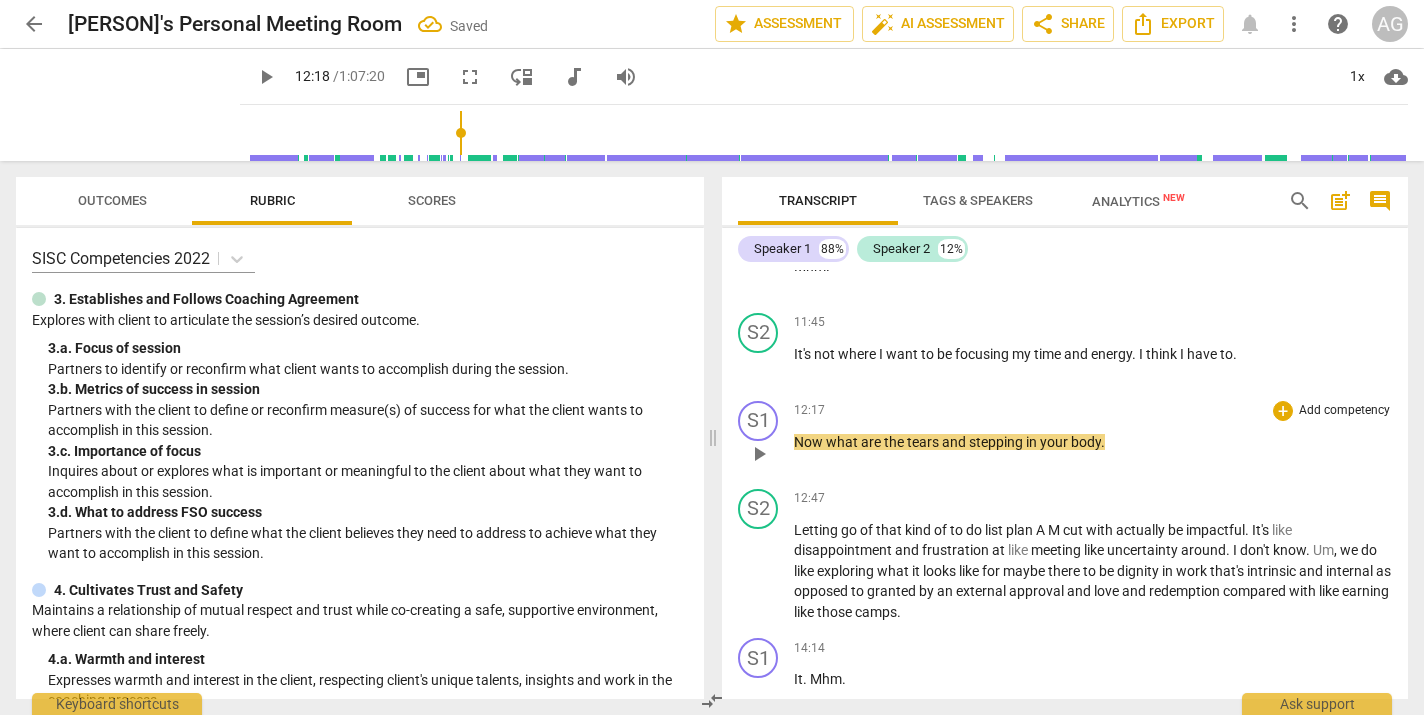 click on "play_arrow" at bounding box center (759, 454) 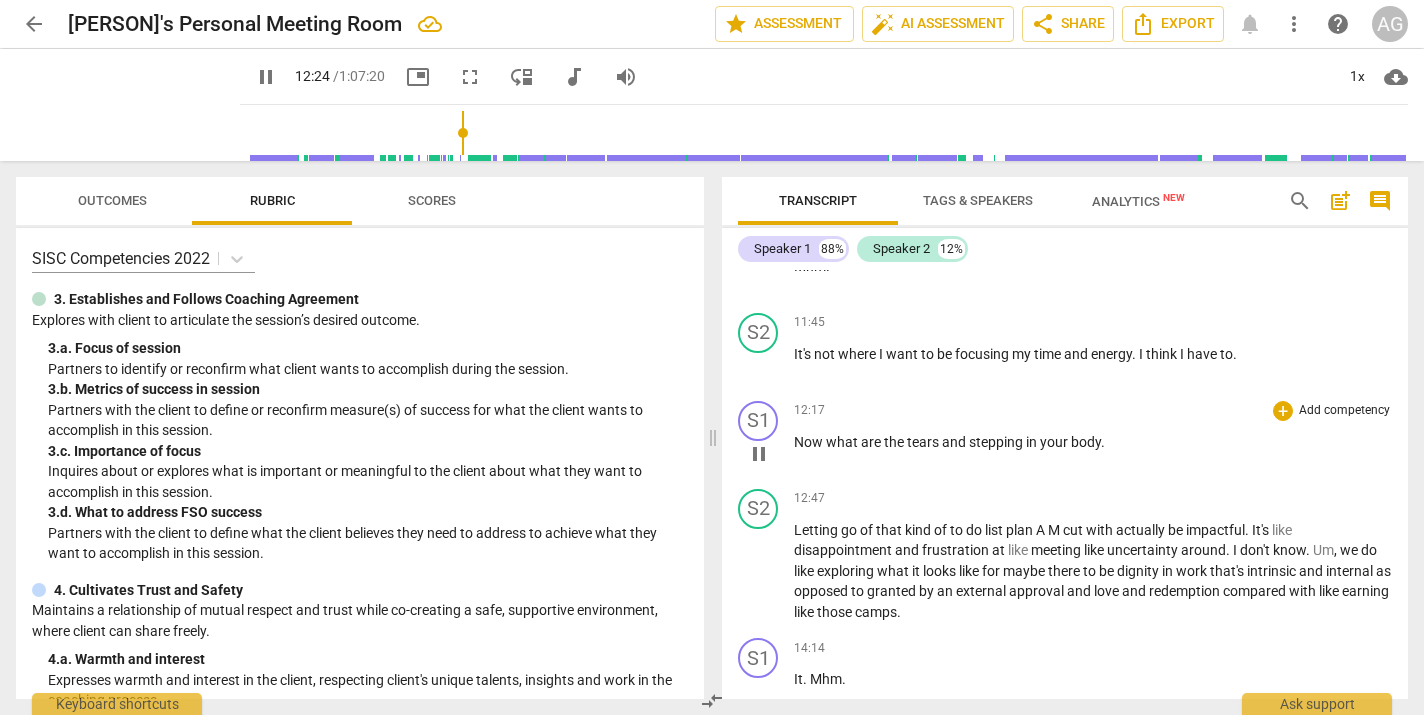 click on "stepping" at bounding box center (997, 442) 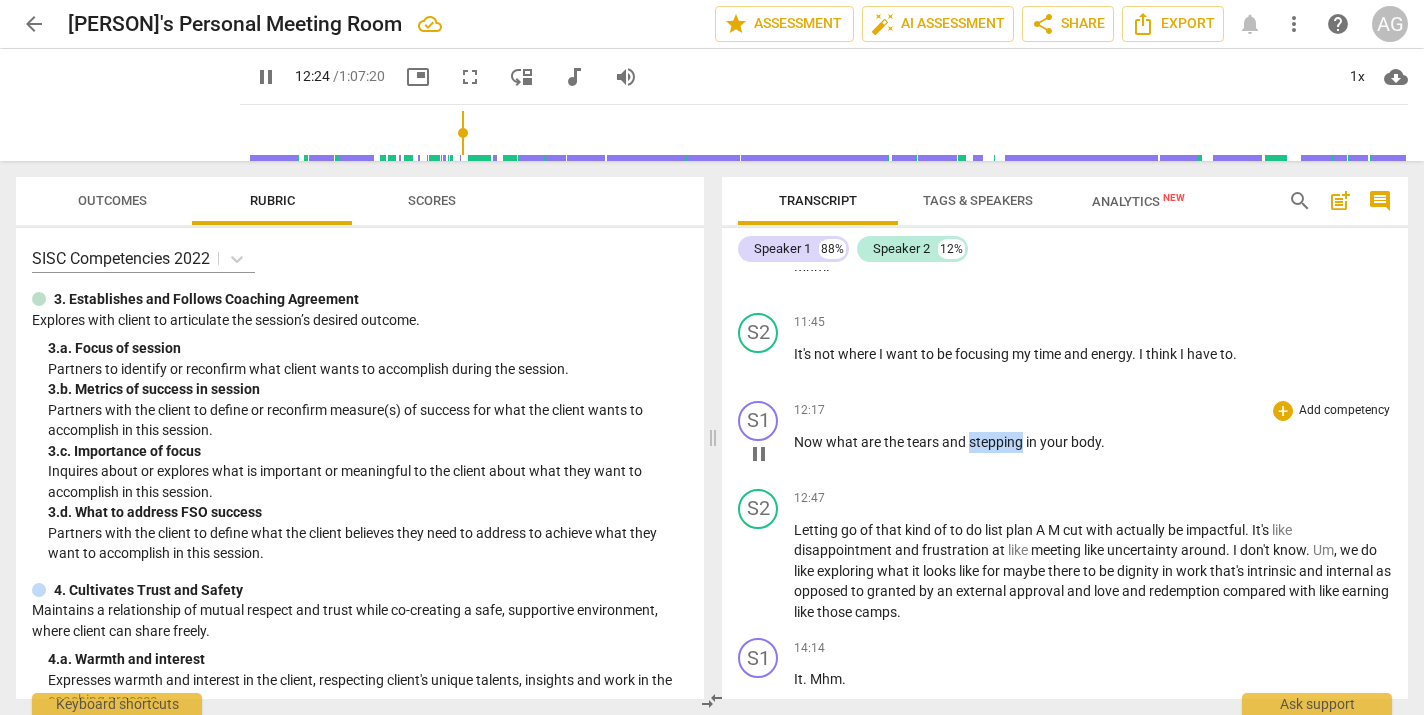 click on "stepping" at bounding box center [997, 442] 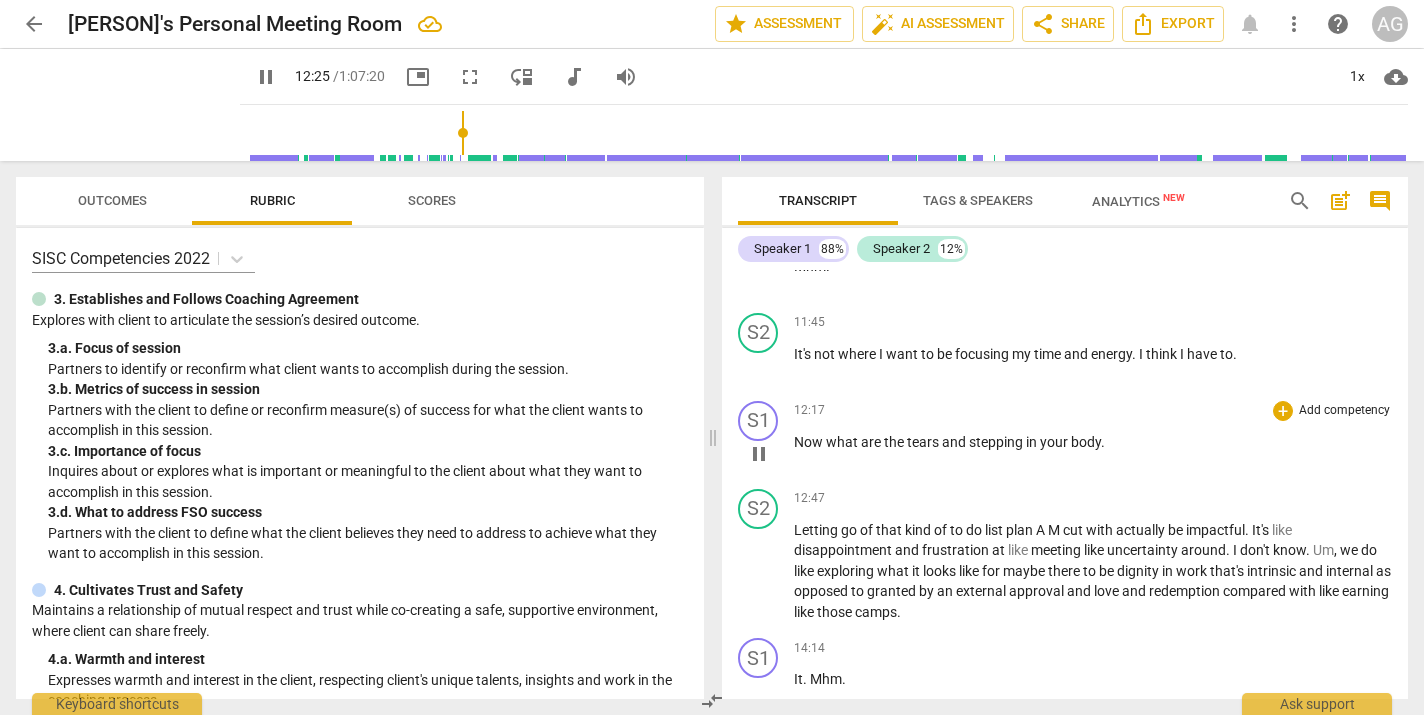click on "and" at bounding box center (955, 442) 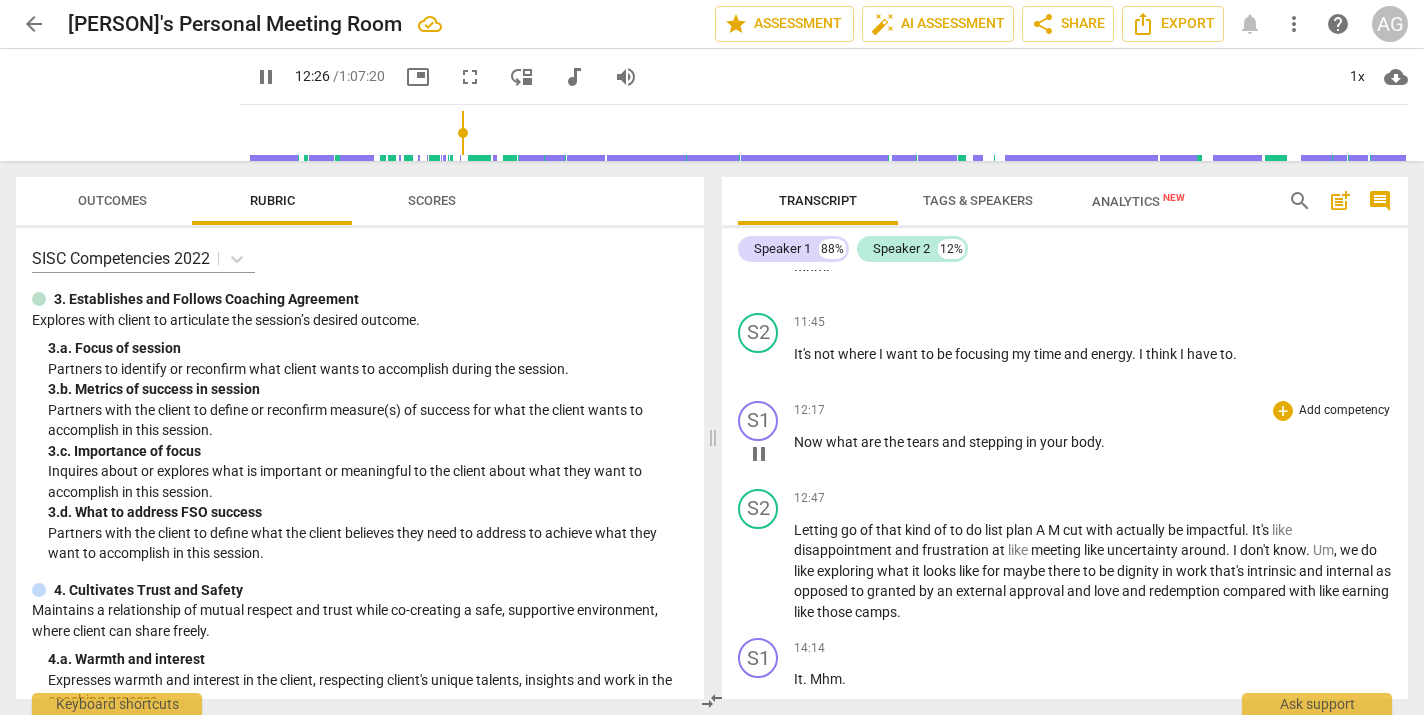 type on "747" 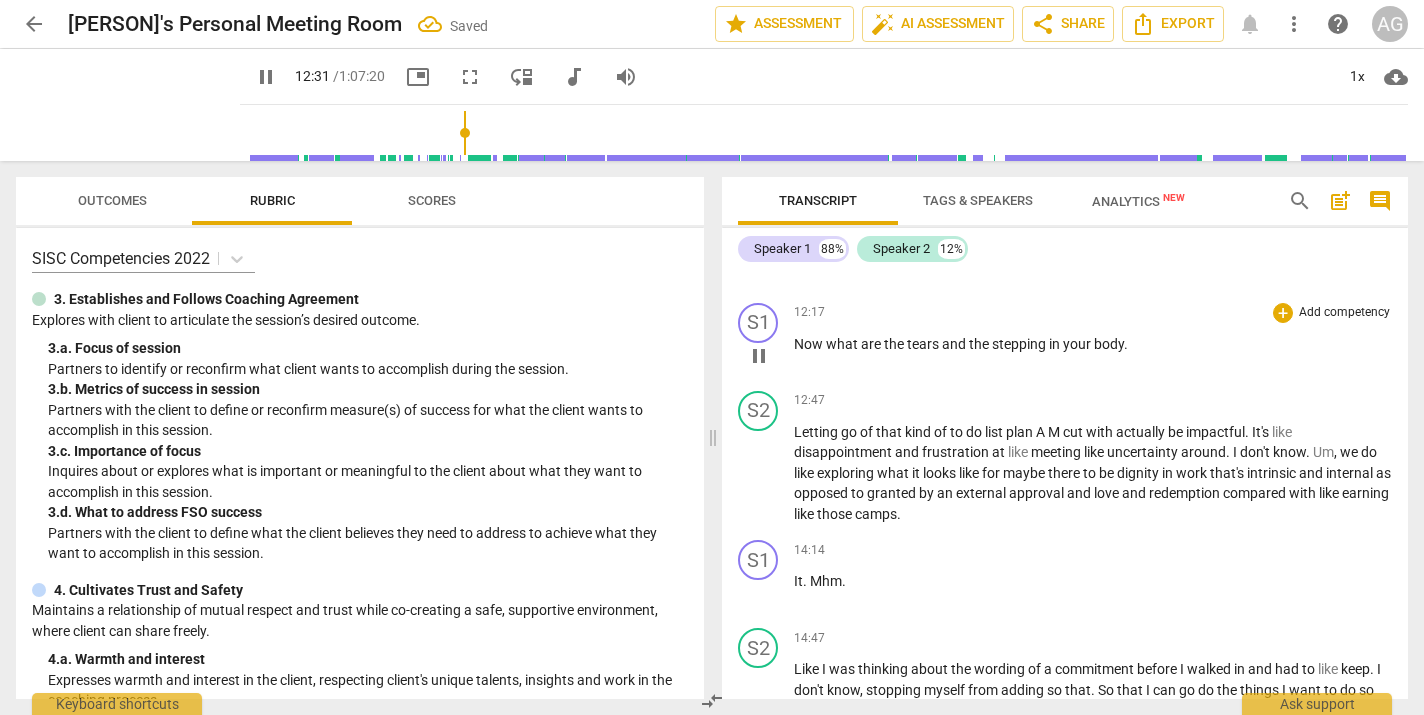 scroll, scrollTop: 2302, scrollLeft: 0, axis: vertical 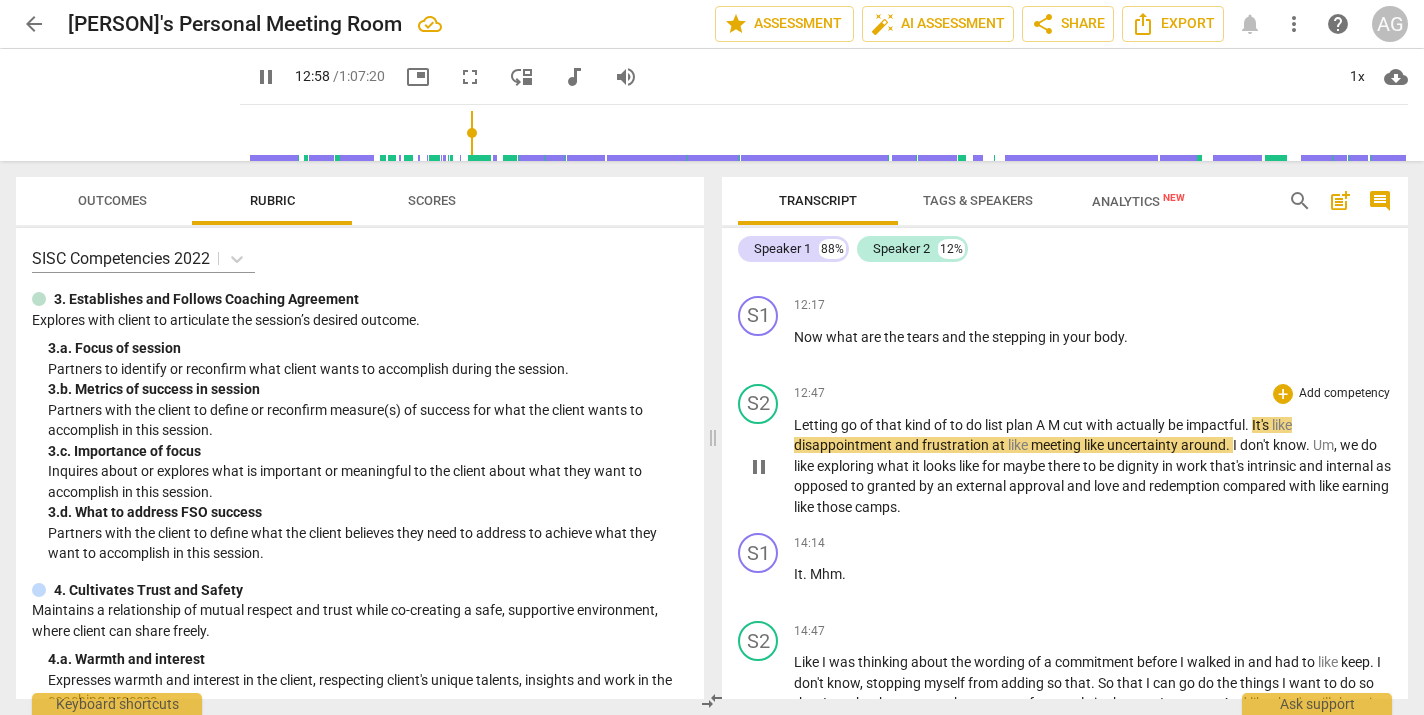 click on "M" at bounding box center [1055, 425] 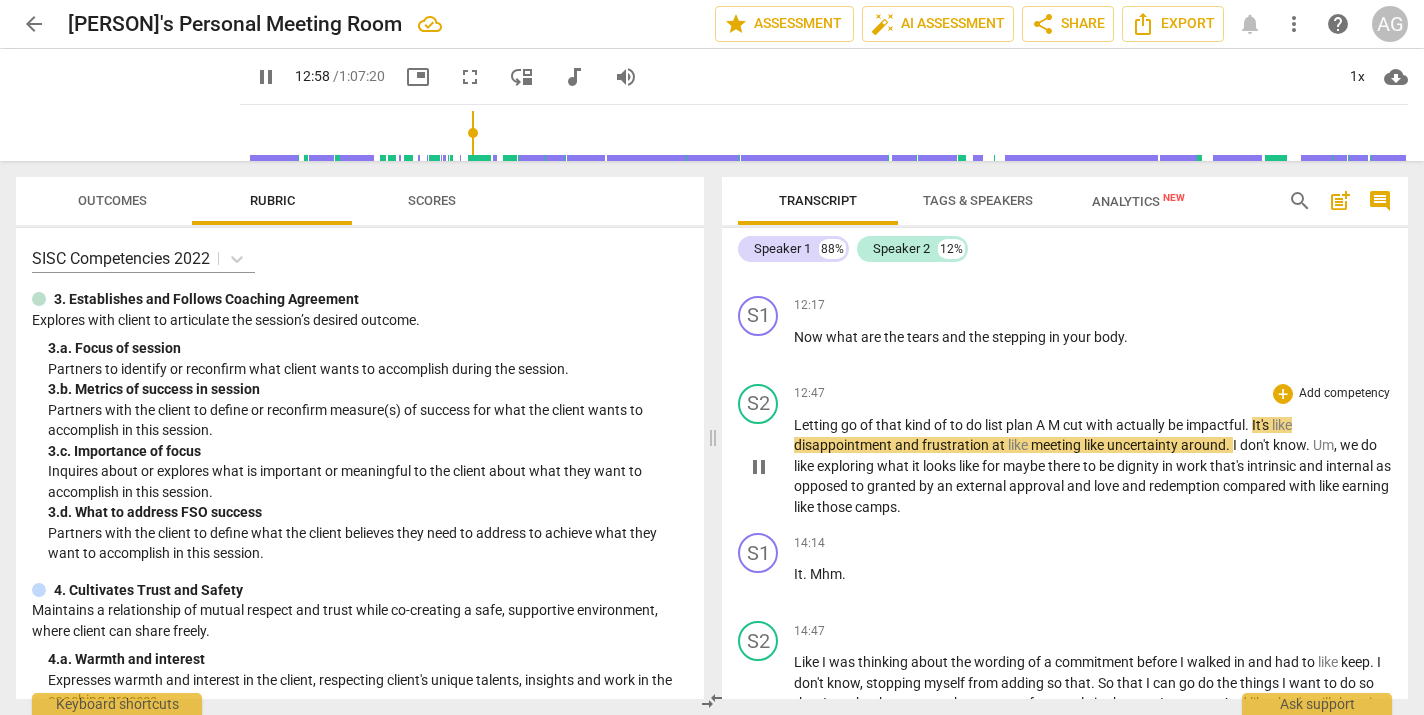 type on "779" 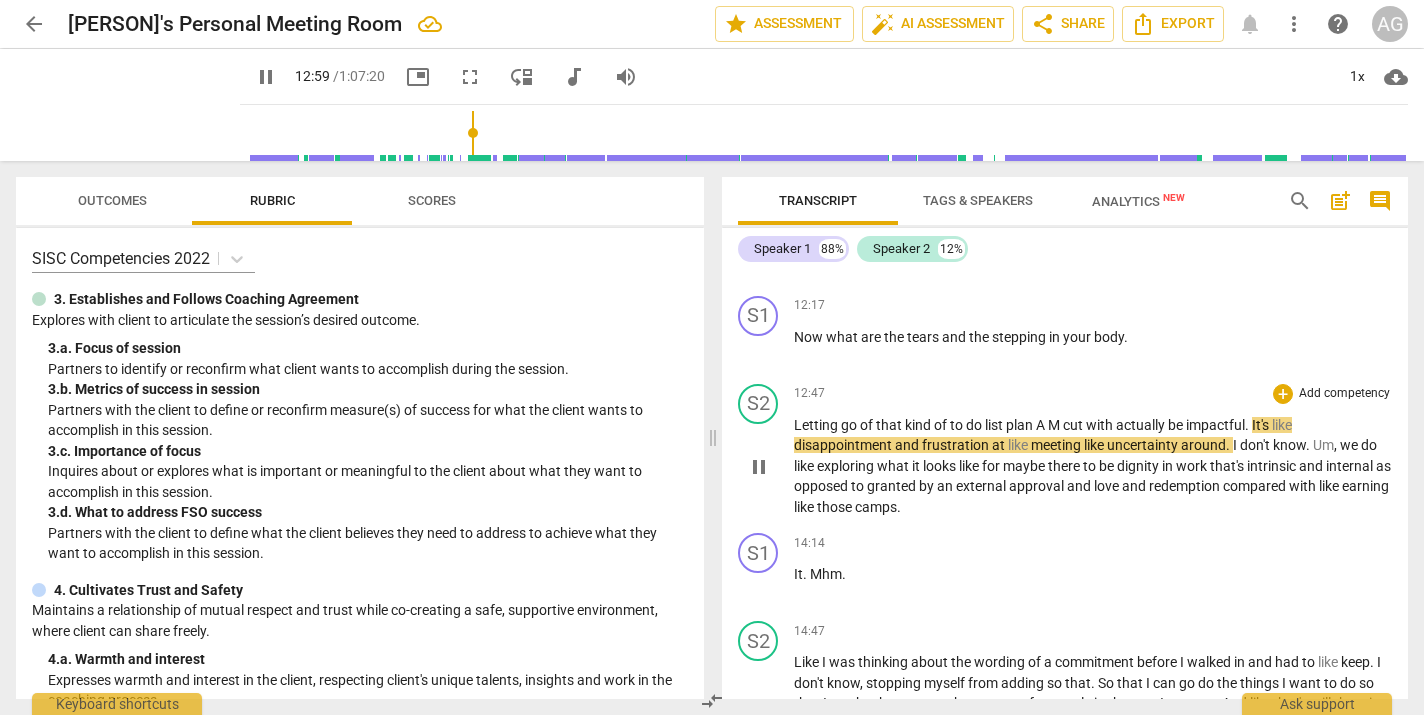 type 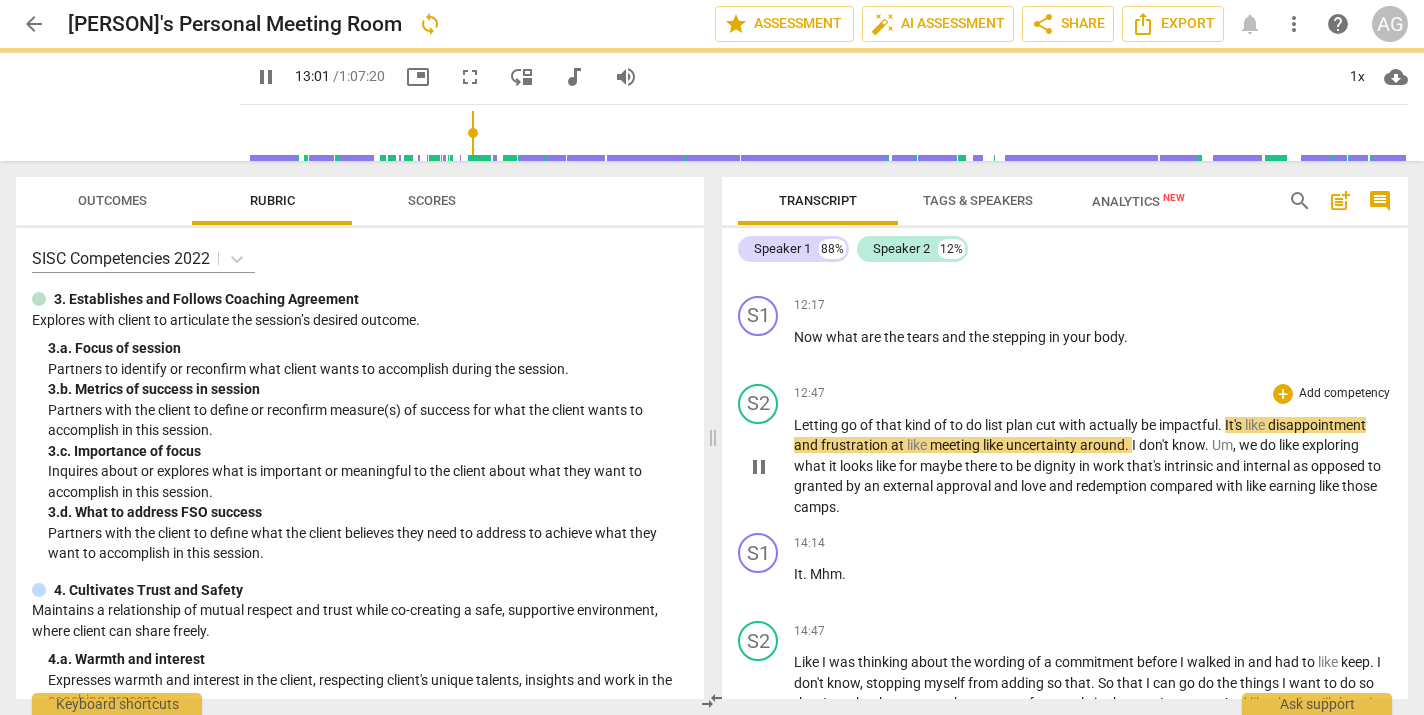 click on "with" at bounding box center [1074, 425] 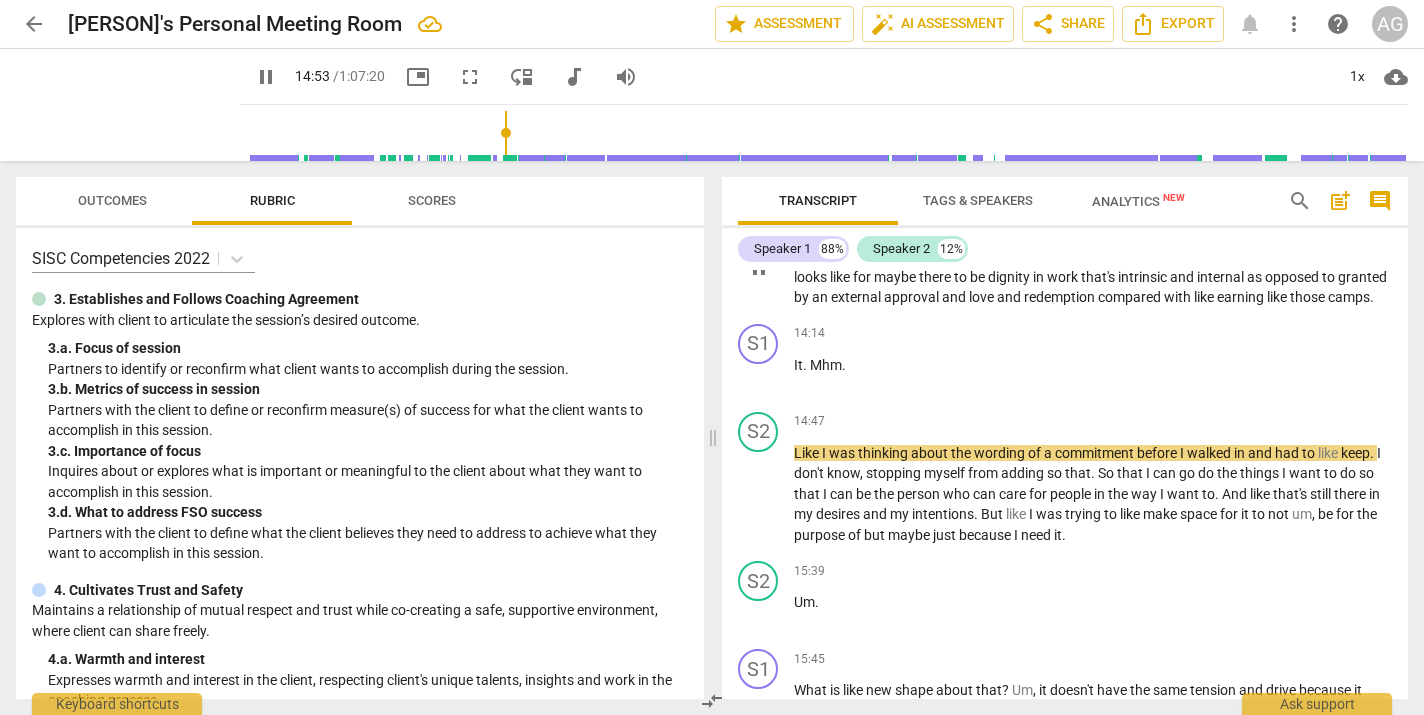 scroll, scrollTop: 2502, scrollLeft: 0, axis: vertical 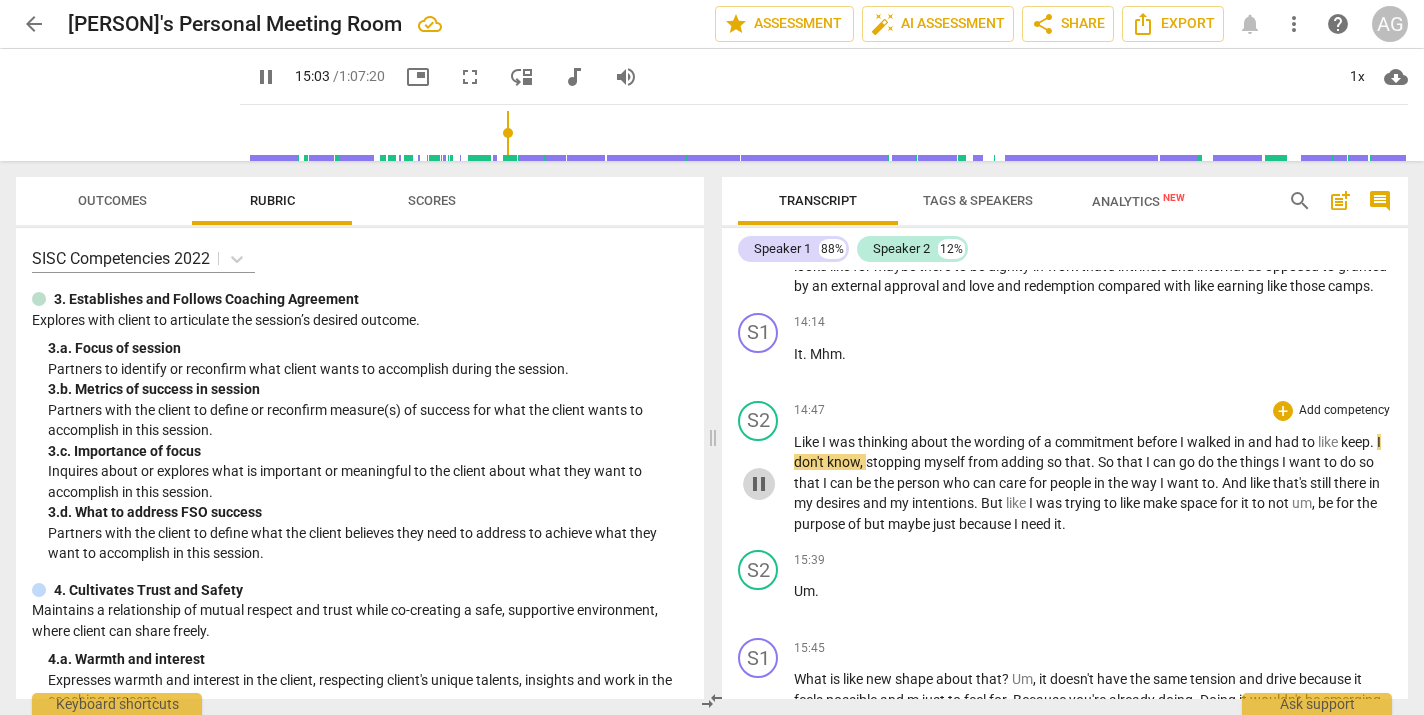 click on "pause" at bounding box center [759, 484] 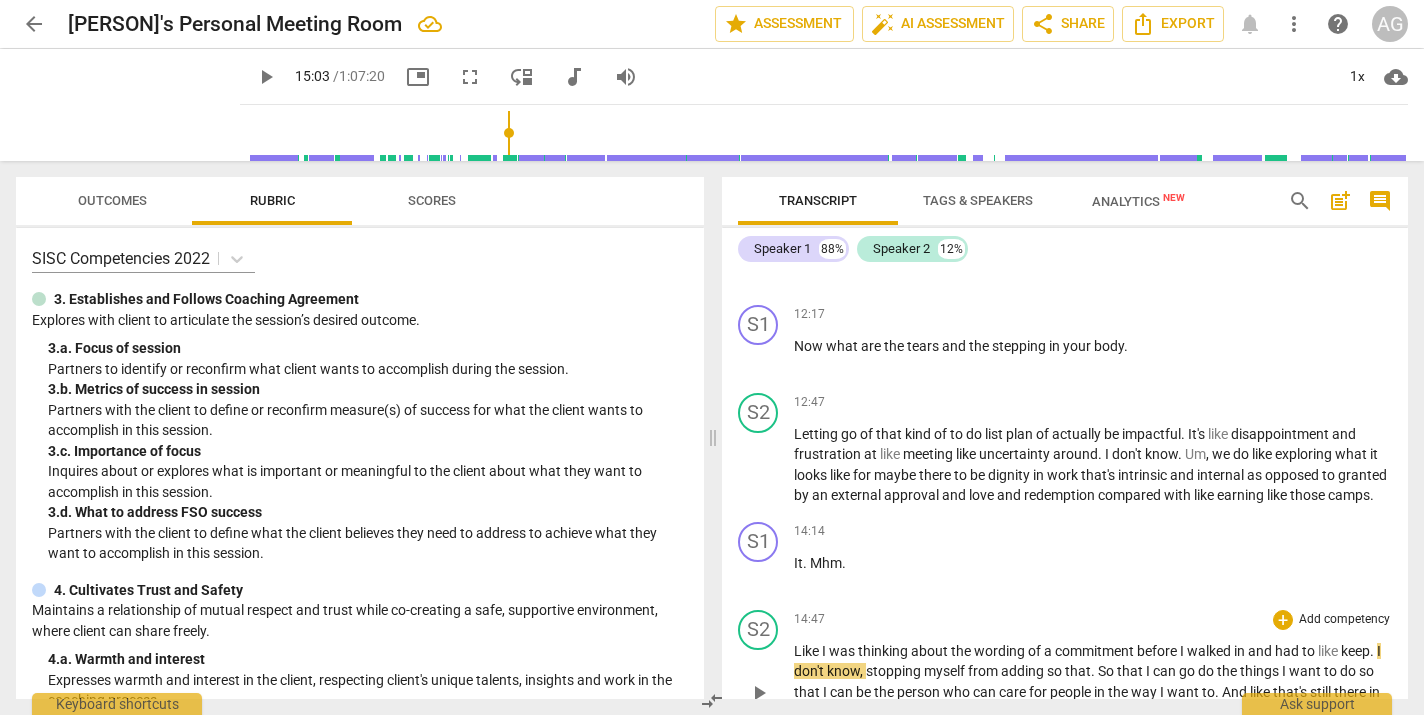 scroll, scrollTop: 2273, scrollLeft: 0, axis: vertical 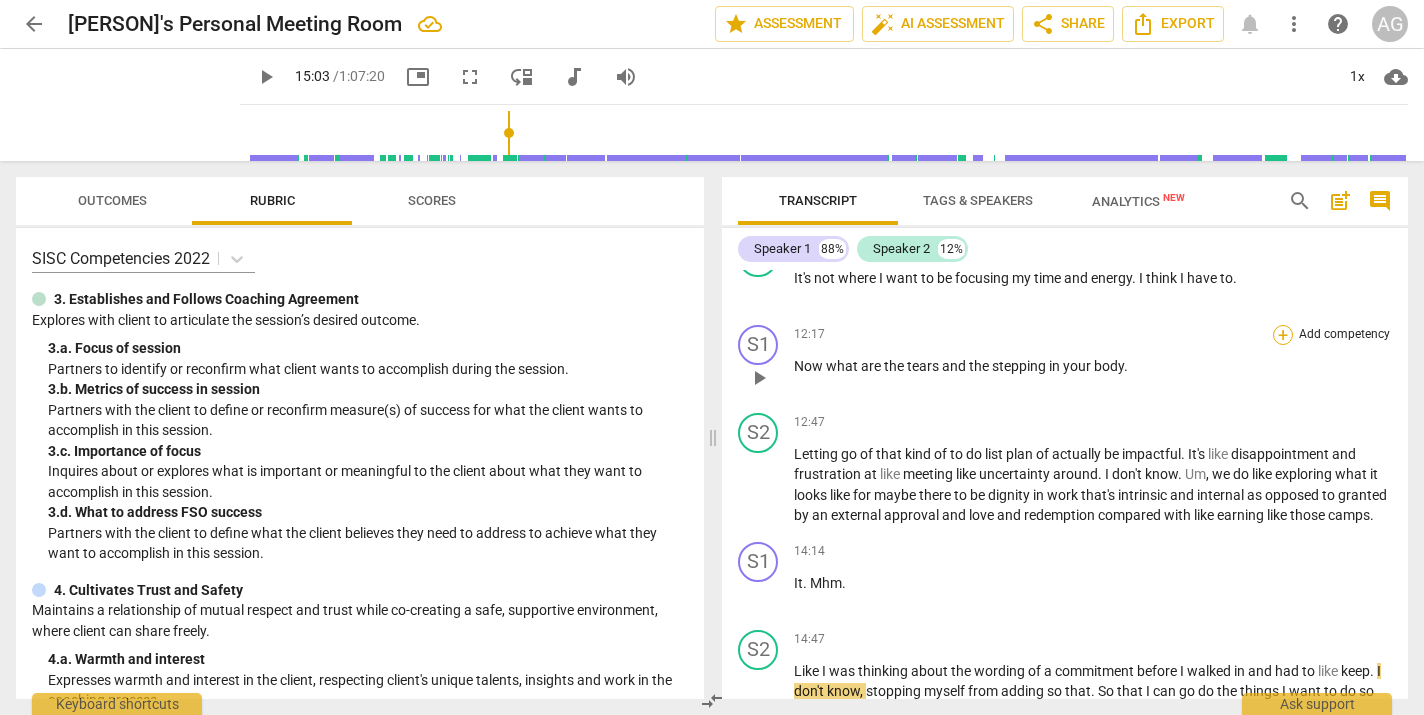 click on "+" at bounding box center [1283, 335] 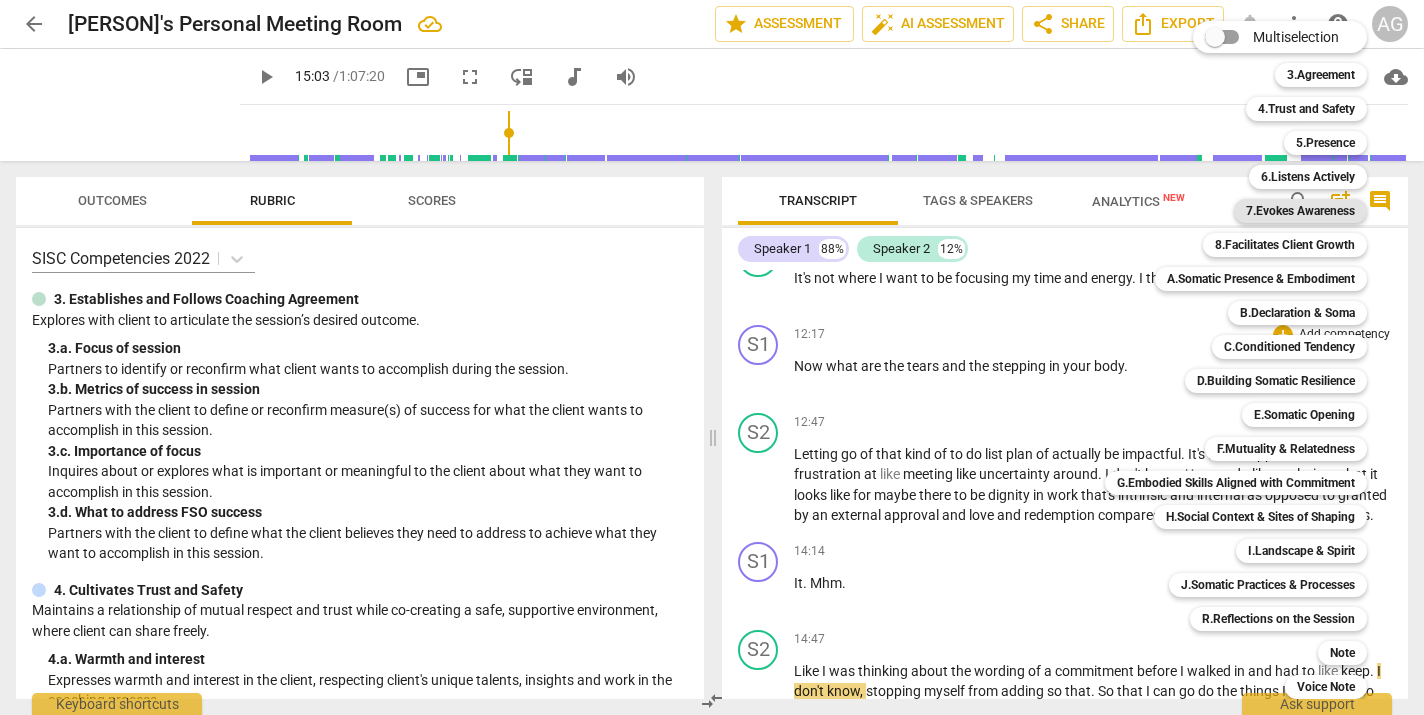click on "7.Evokes Awareness" at bounding box center [1300, 211] 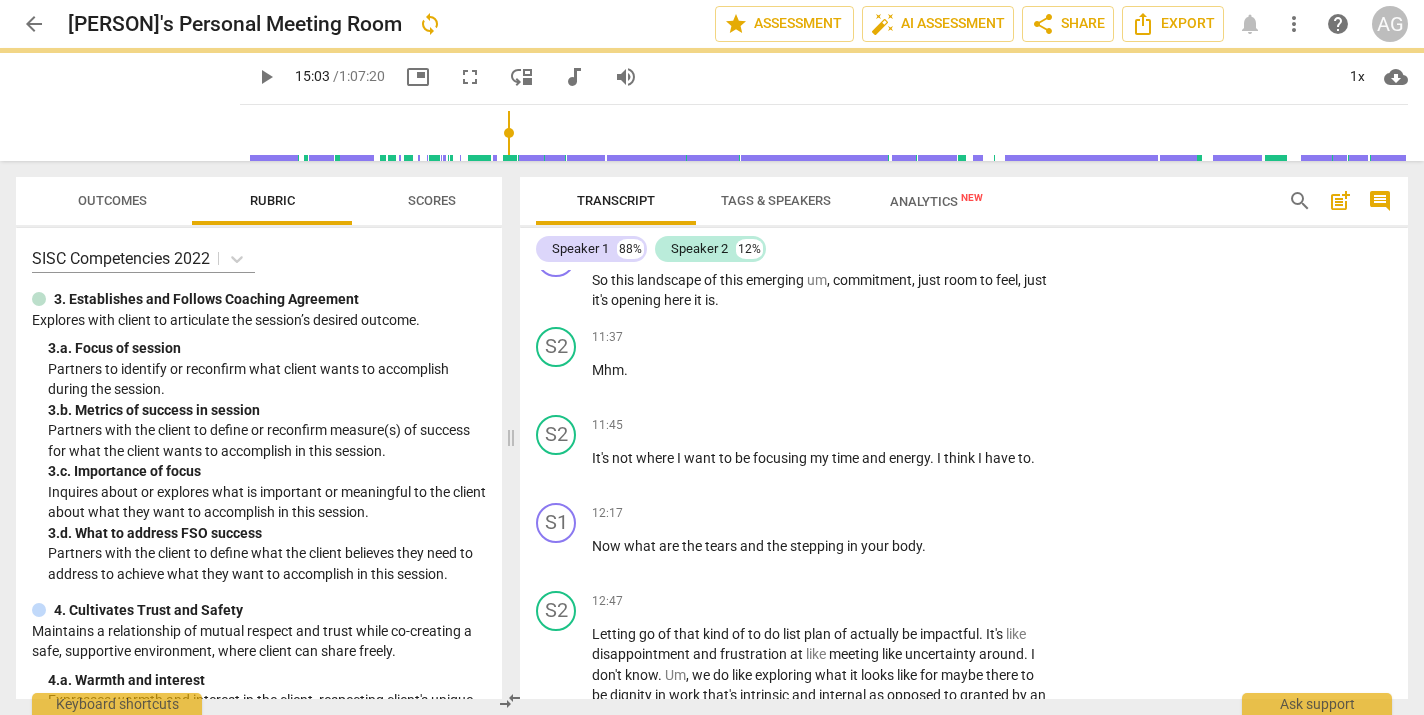 scroll, scrollTop: 2451, scrollLeft: 0, axis: vertical 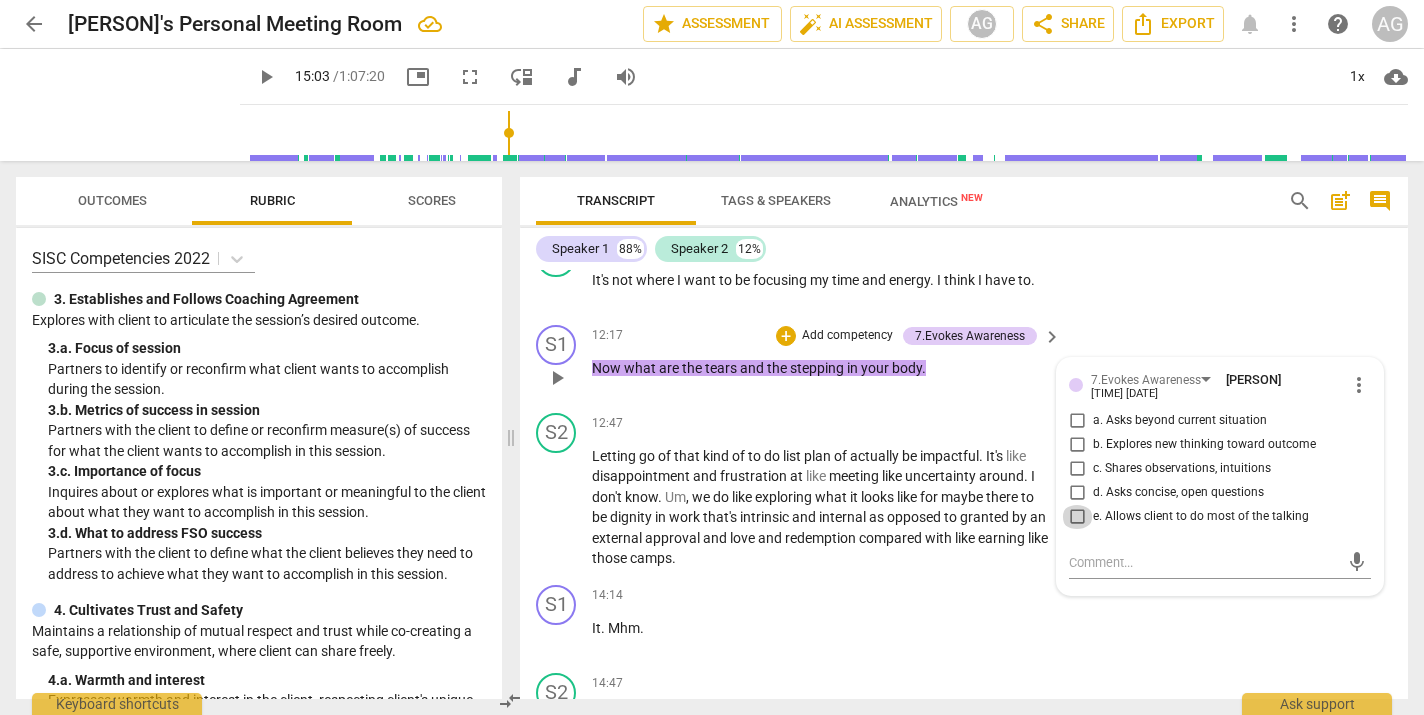 click on "e. Allows client to do most of the talking" at bounding box center (1077, 517) 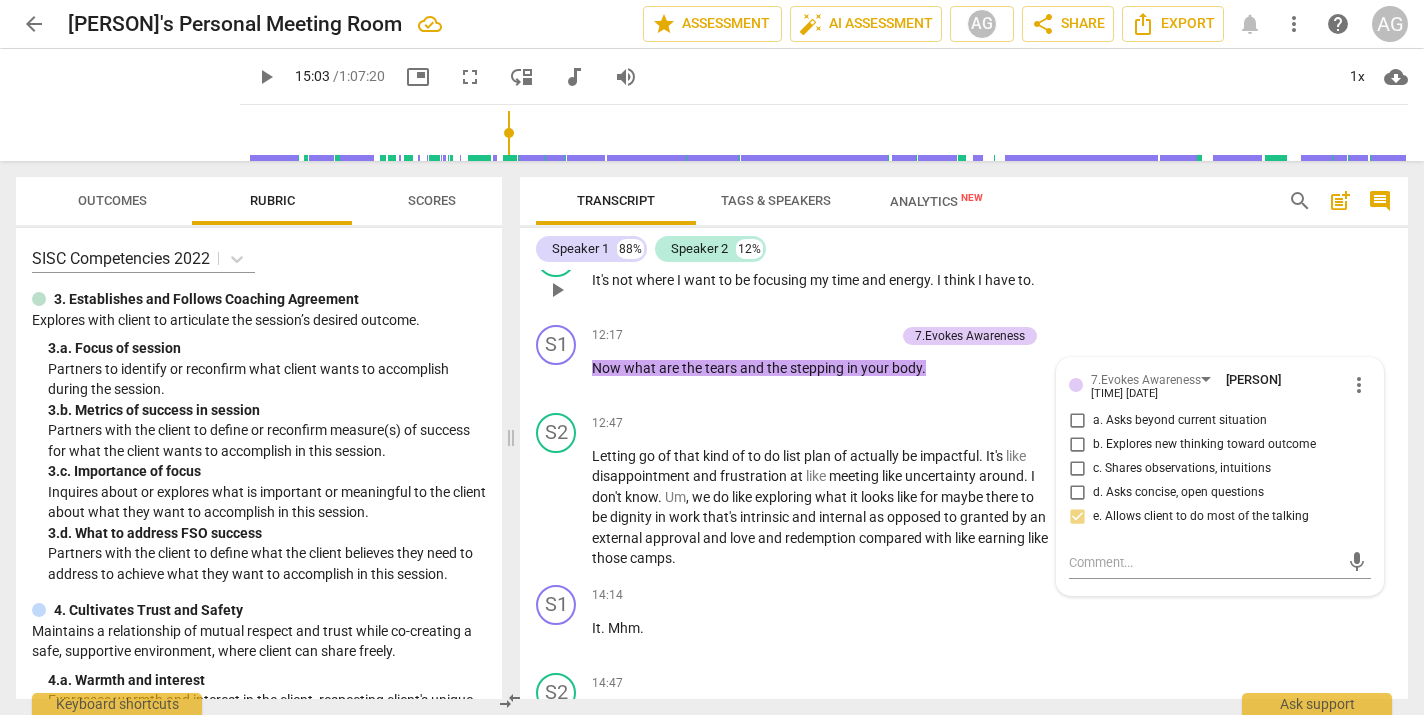 click on "S2 play_arrow pause [TIME] + Add competency keyboard_arrow_right It's   not   where   I   want   to   be   focusing   my   time   and   energy .   I   think   I   have   to ." at bounding box center (964, 273) 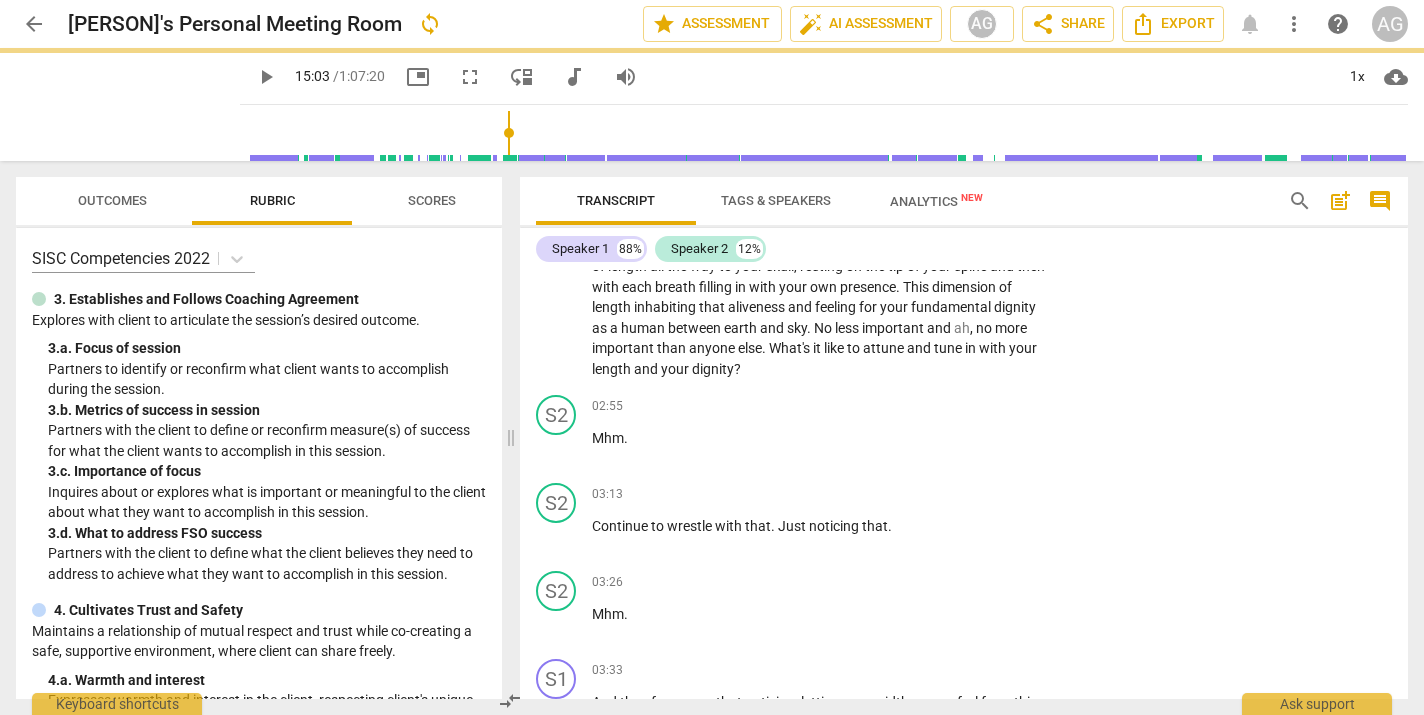 scroll, scrollTop: 0, scrollLeft: 0, axis: both 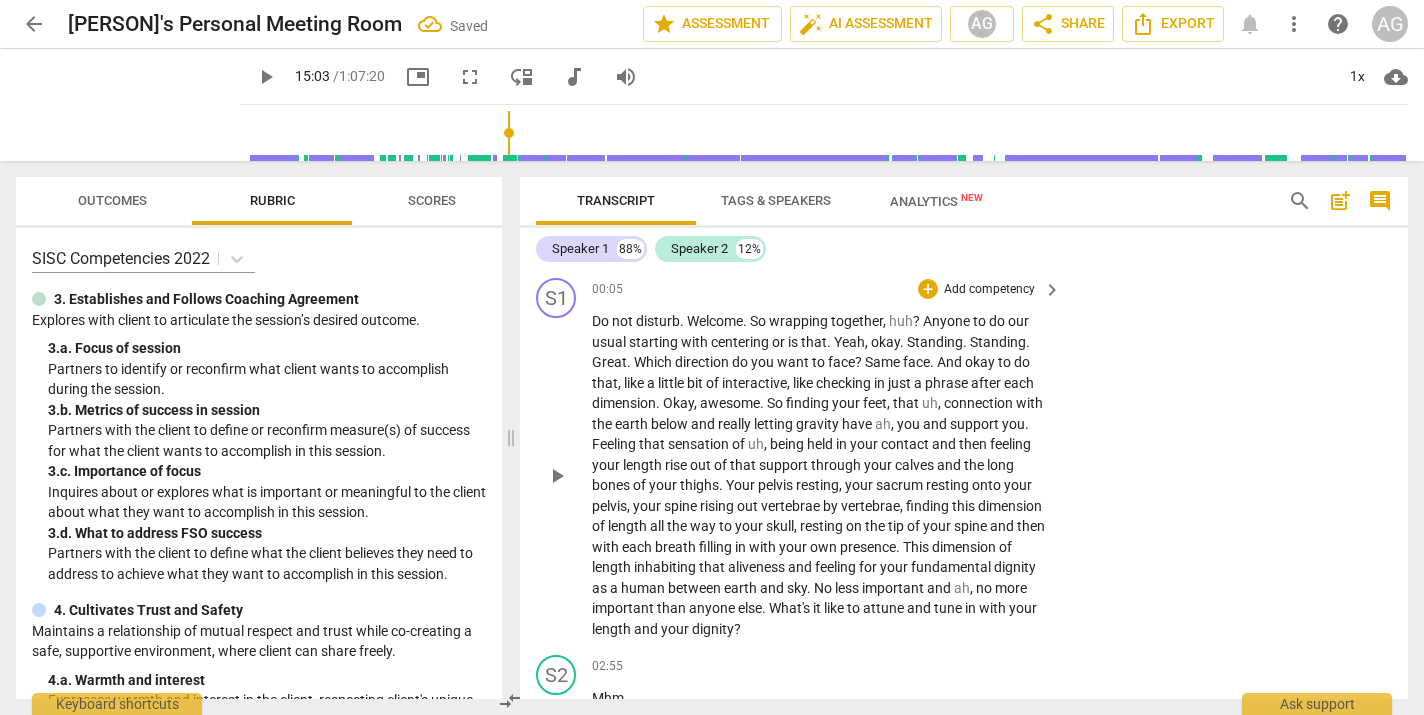 click on "Add competency" at bounding box center [989, 290] 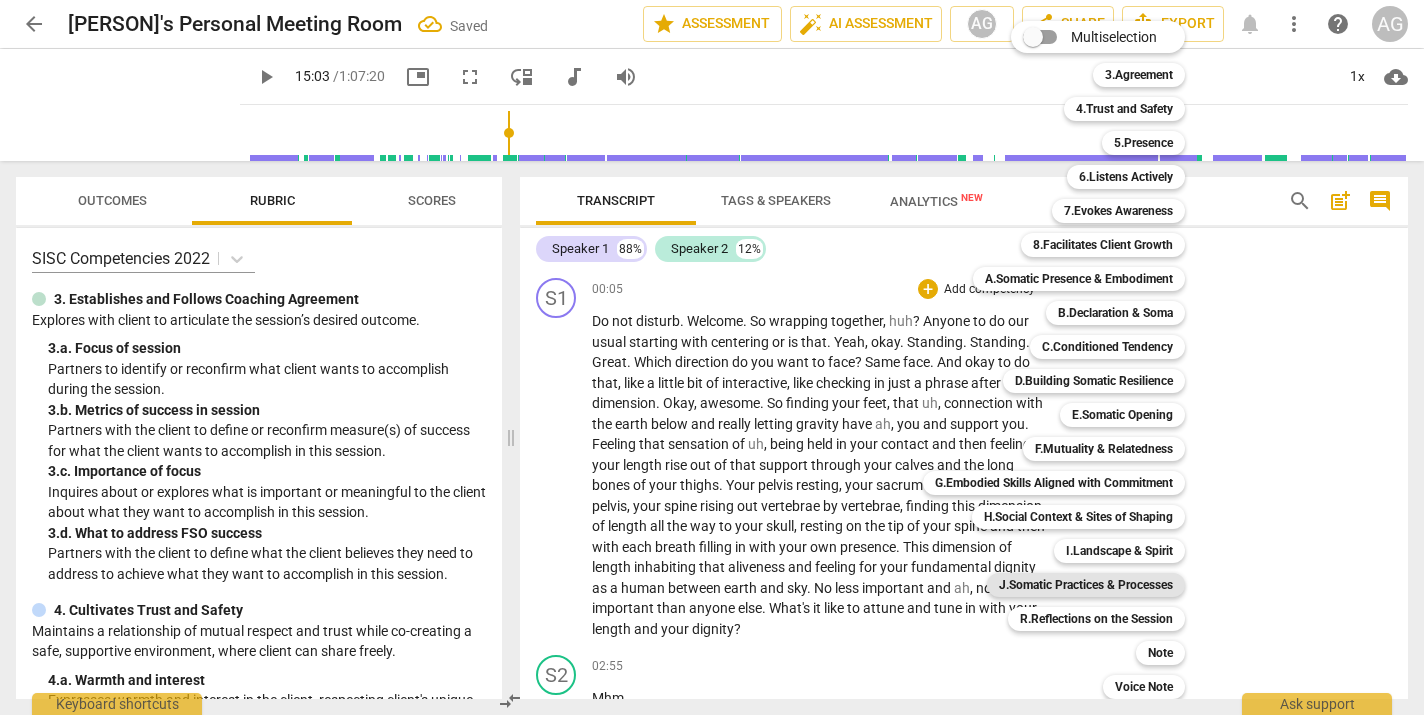 click on "J.Somatic Practices & Processes" at bounding box center (1086, 585) 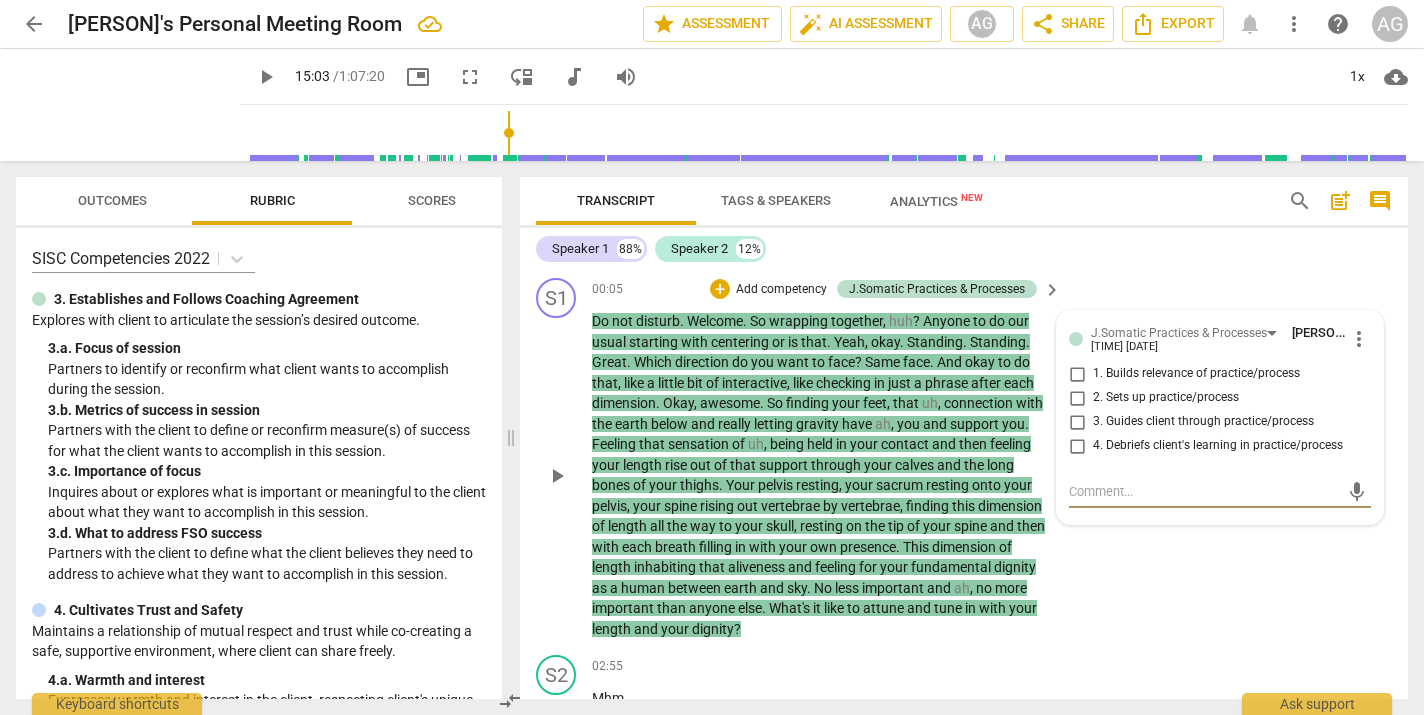 click on "3. Guides client through practice/process" at bounding box center [1077, 422] 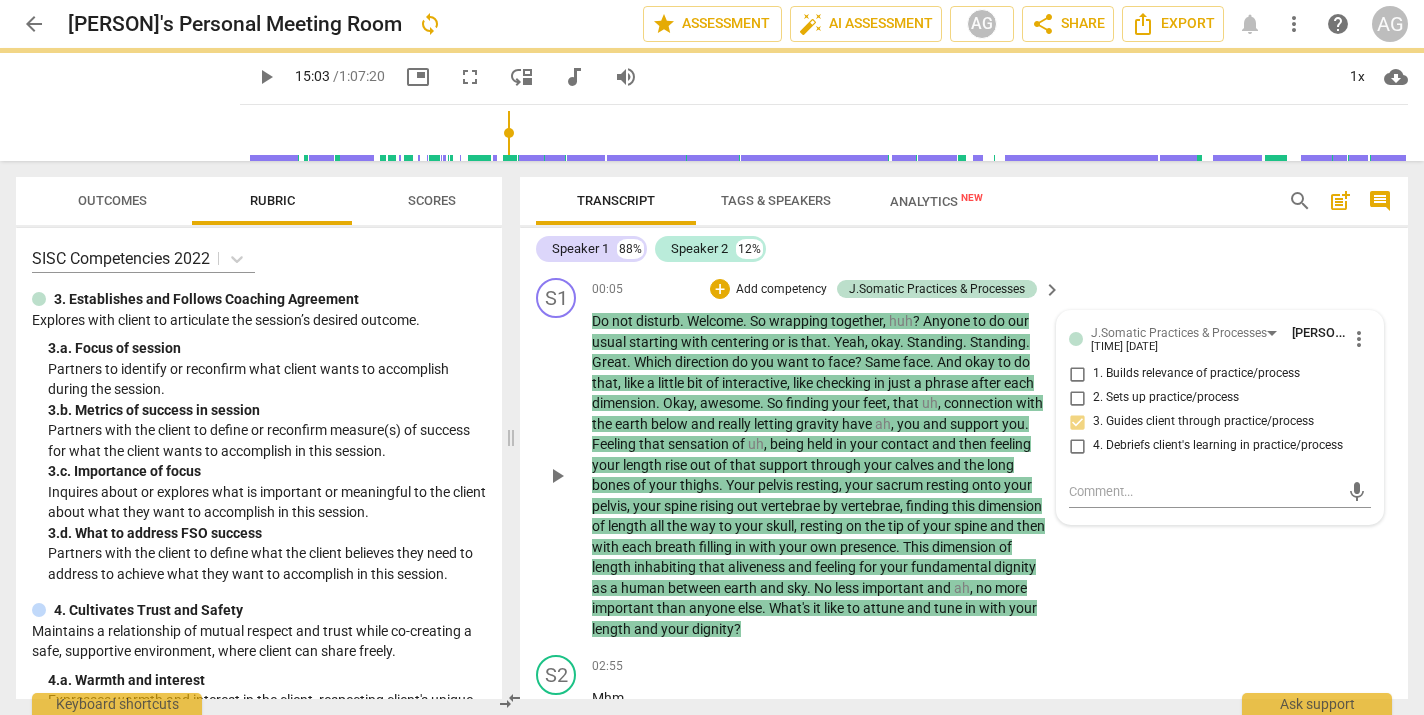 click on "S1 play_arrow pause [TIME] + Add competency J.Somatic Practices & Processes keyboard_arrow_right Do   not   disturb .   Welcome .   So   wrapping   together ,   huh ?   Anyone   to   do   our   usual   starting   with   centering   or   is   that .   Yeah ,   okay .   Standing .   Standing .   Great .   Which   direction   do   you   want   to   face ?   Same   face .   And   okay   to   do   that ,   like   a   little   bit   of   interactive ,   like   checking   in   just   a   phrase   after   each   dimension .   Okay ,   awesome .   So   finding   your   feet ,   that   uh ,   connection   with   the   earth   below   and   really   letting   gravity   have   ah ,   you   and   support   you .   Feeling   that   sensation   of   uh ,   being   held   in   your   contact   and   then   feeling   your   length   rise   out   of   that   support   through   your   calves   and   the   long   bones   of   your   thighs .   Your   pelvis   resting ,   your   sacrum   resting   onto   your   pelvis ,   your" at bounding box center (964, 458) 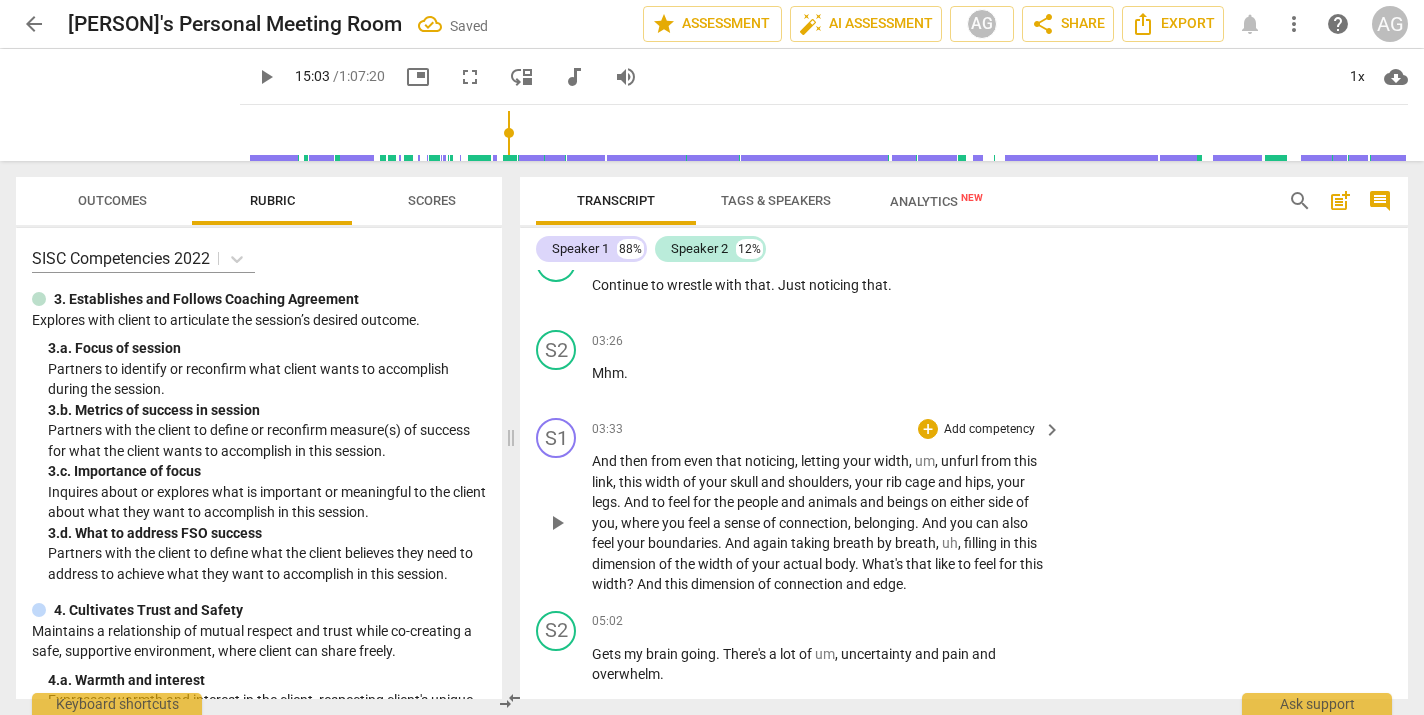scroll, scrollTop: 503, scrollLeft: 0, axis: vertical 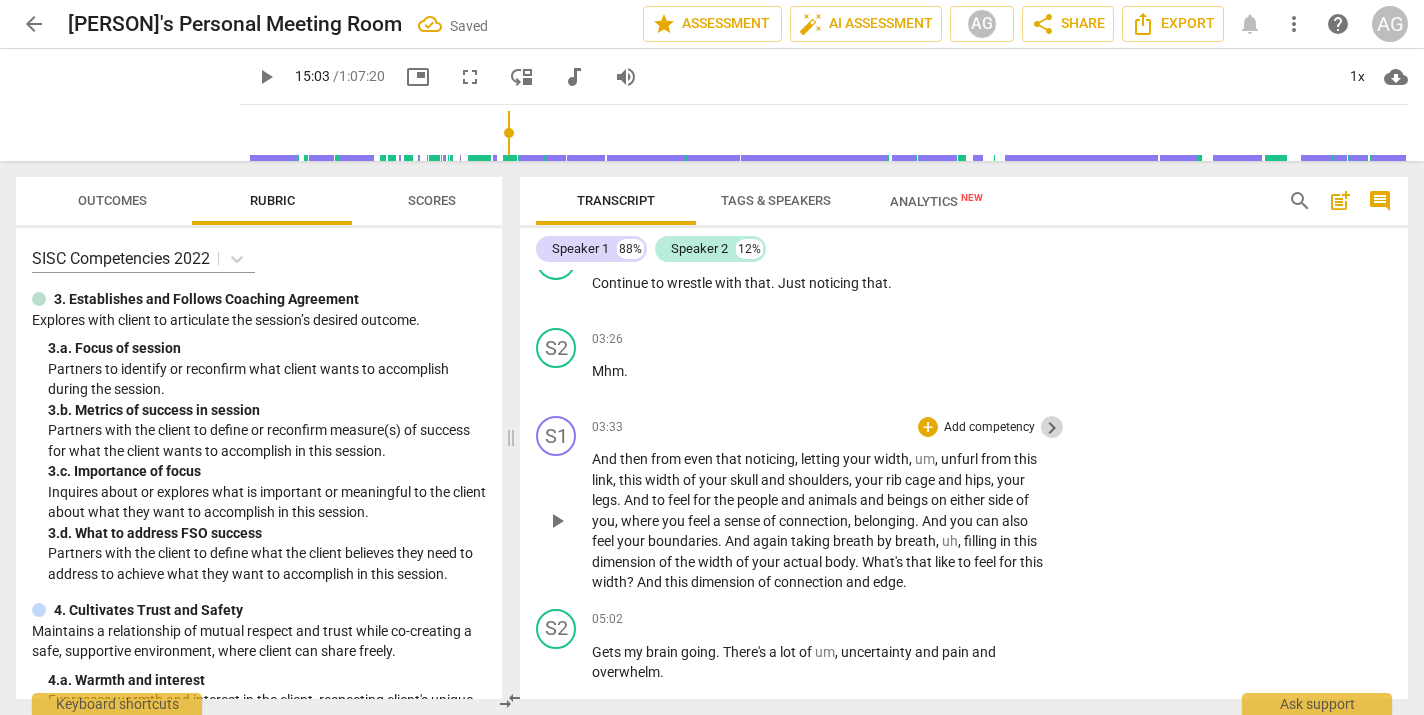 click on "keyboard_arrow_right" at bounding box center [1052, 428] 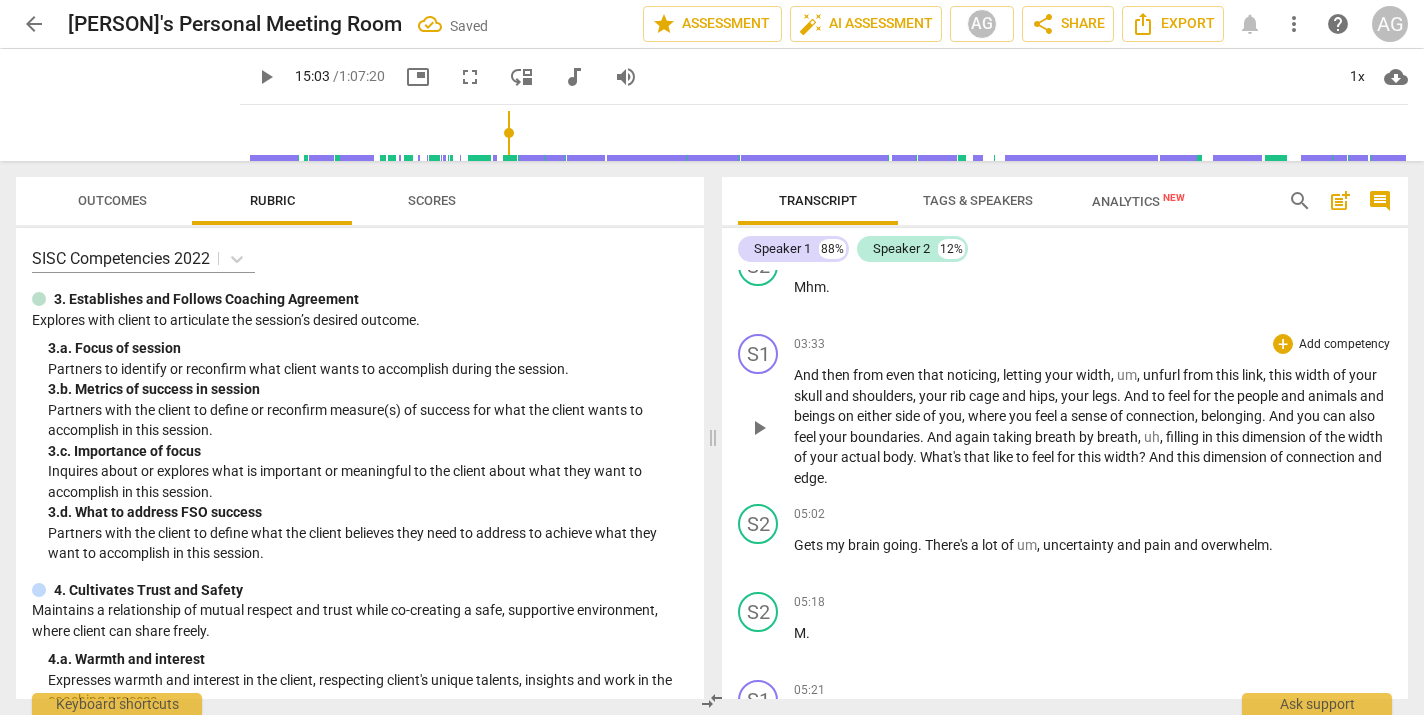 scroll, scrollTop: 421, scrollLeft: 0, axis: vertical 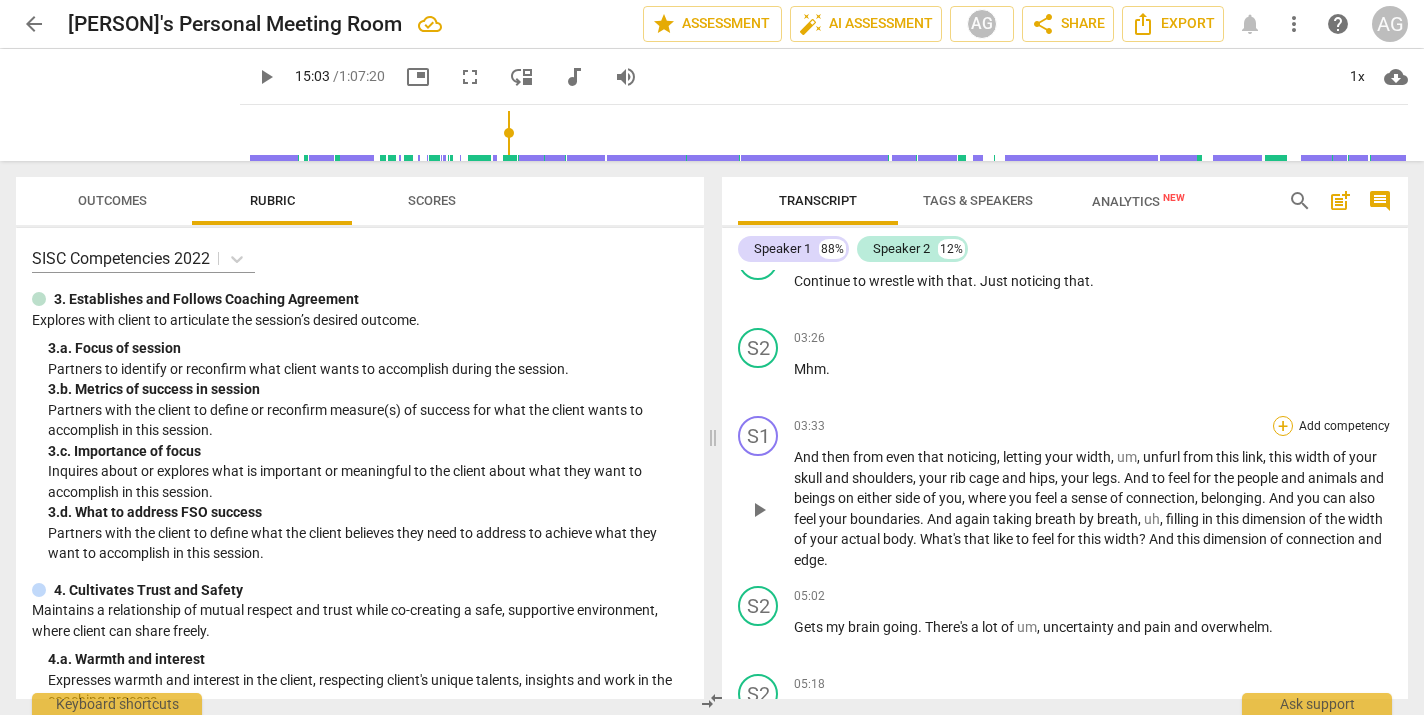 click on "+" at bounding box center [1283, 426] 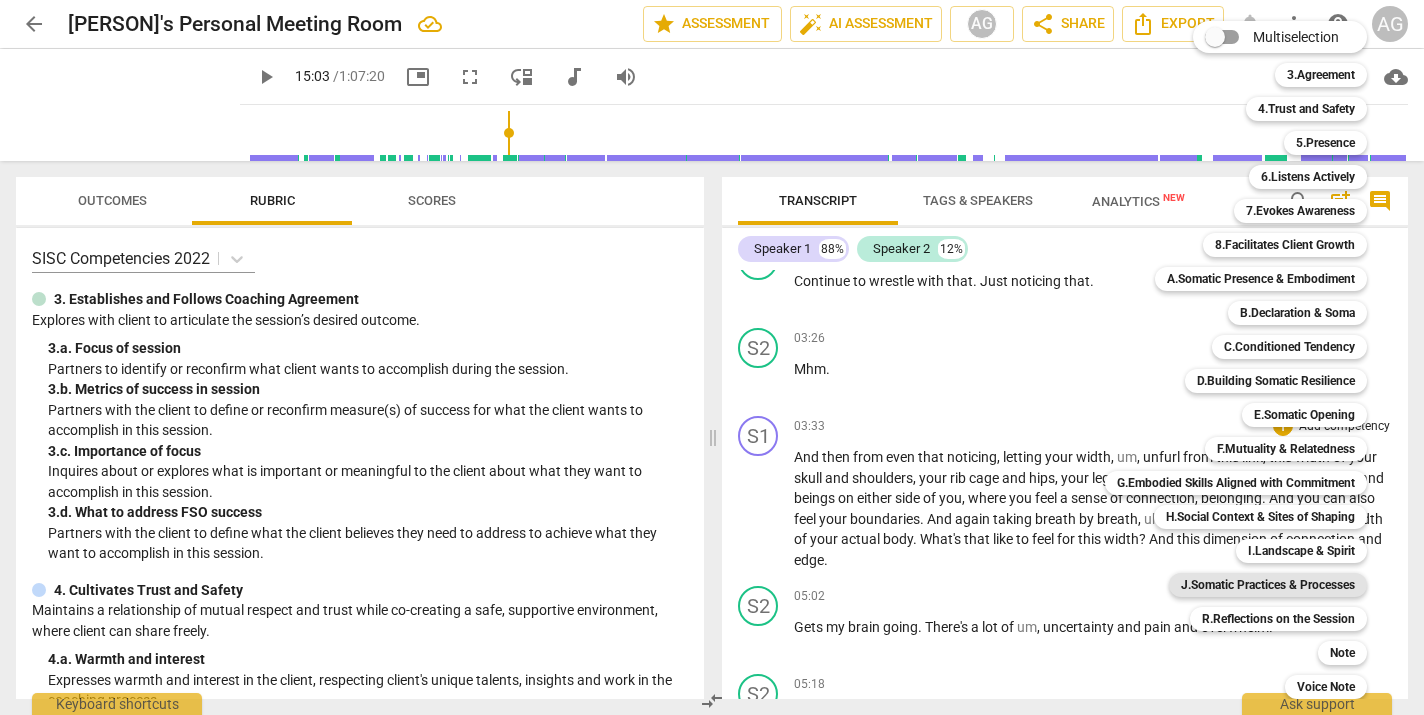 click on "J.Somatic Practices & Processes" at bounding box center [1268, 585] 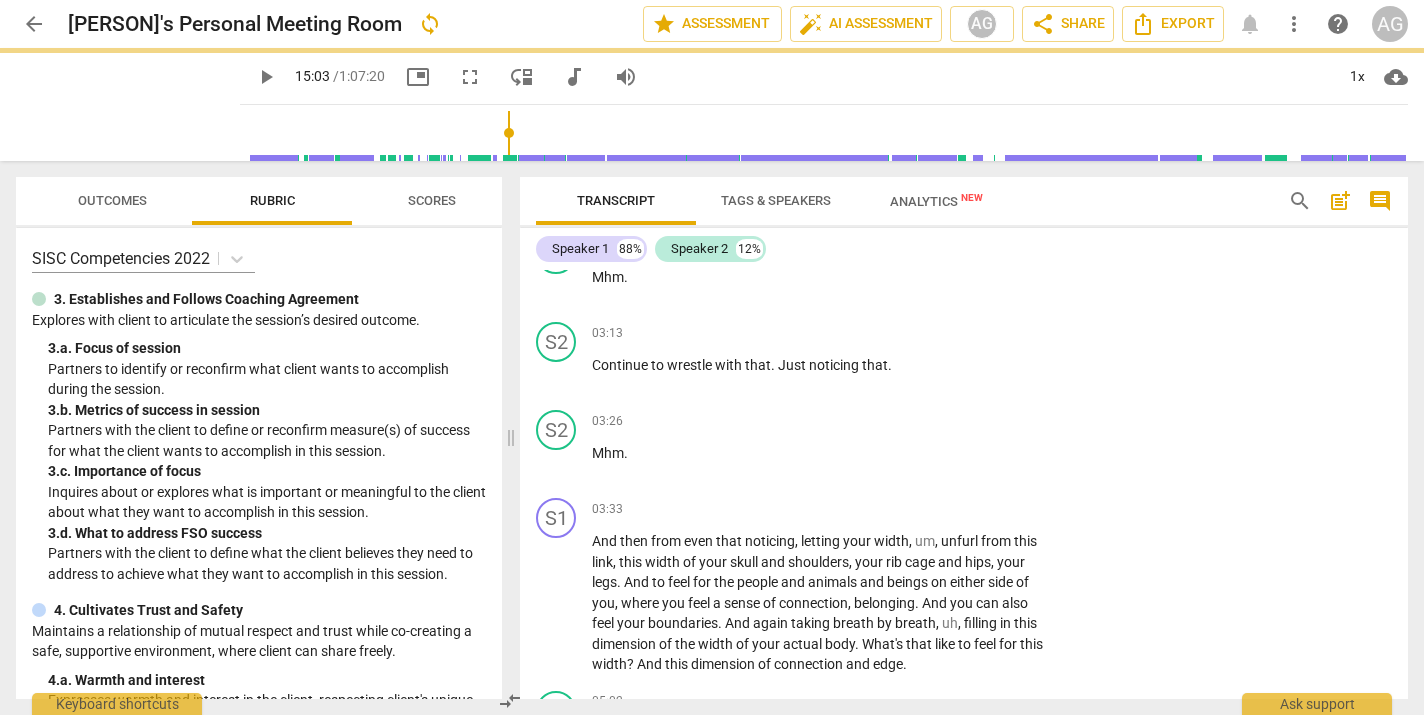 scroll, scrollTop: 503, scrollLeft: 0, axis: vertical 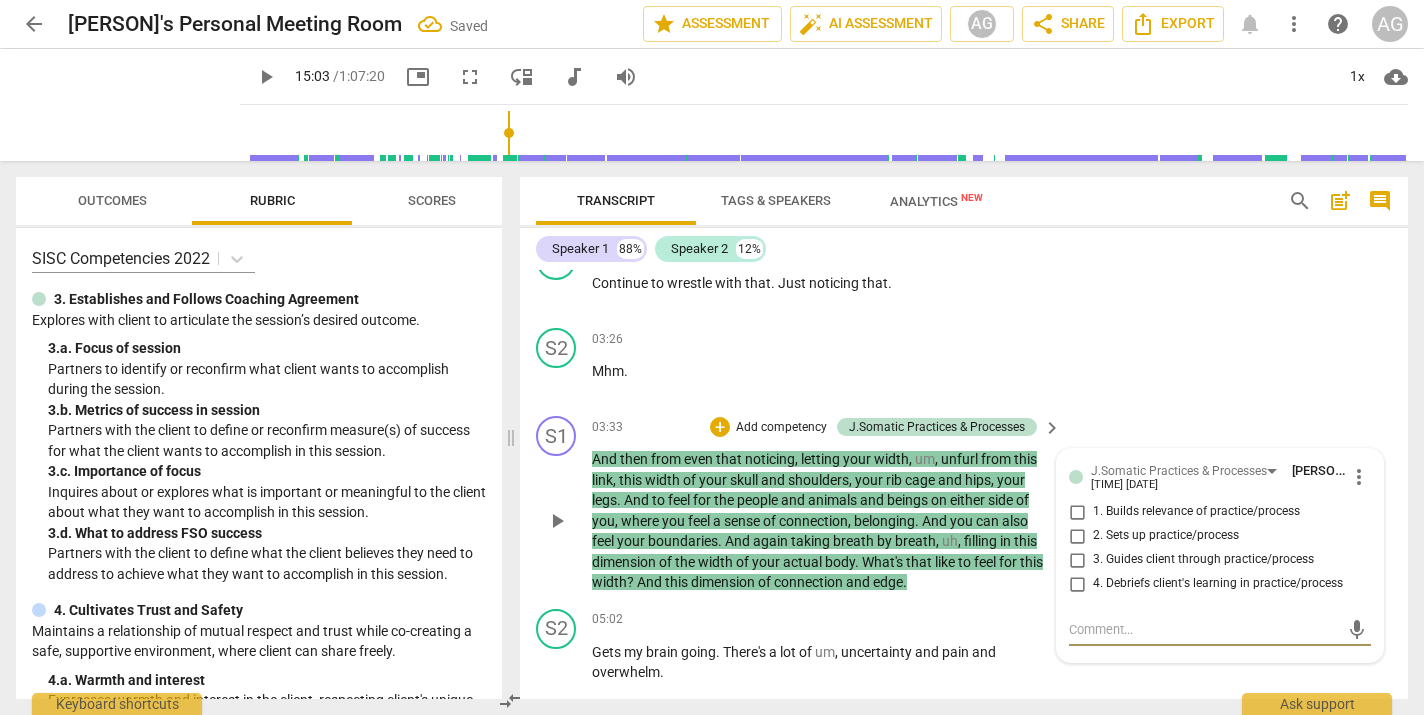 click on "3. Guides client through practice/process" at bounding box center (1077, 560) 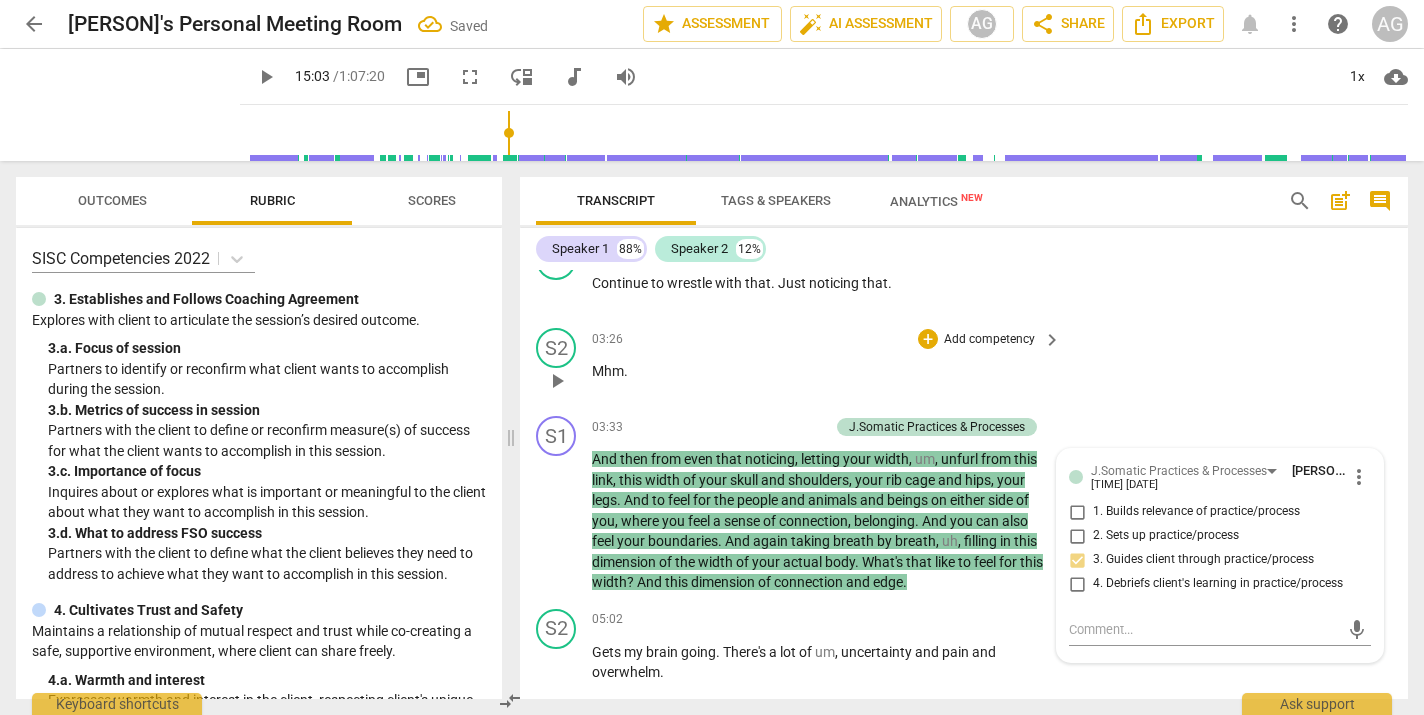 click on "S2 play_arrow pause [TIME] + Add competency keyboard_arrow_right Mhm ." at bounding box center [964, 364] 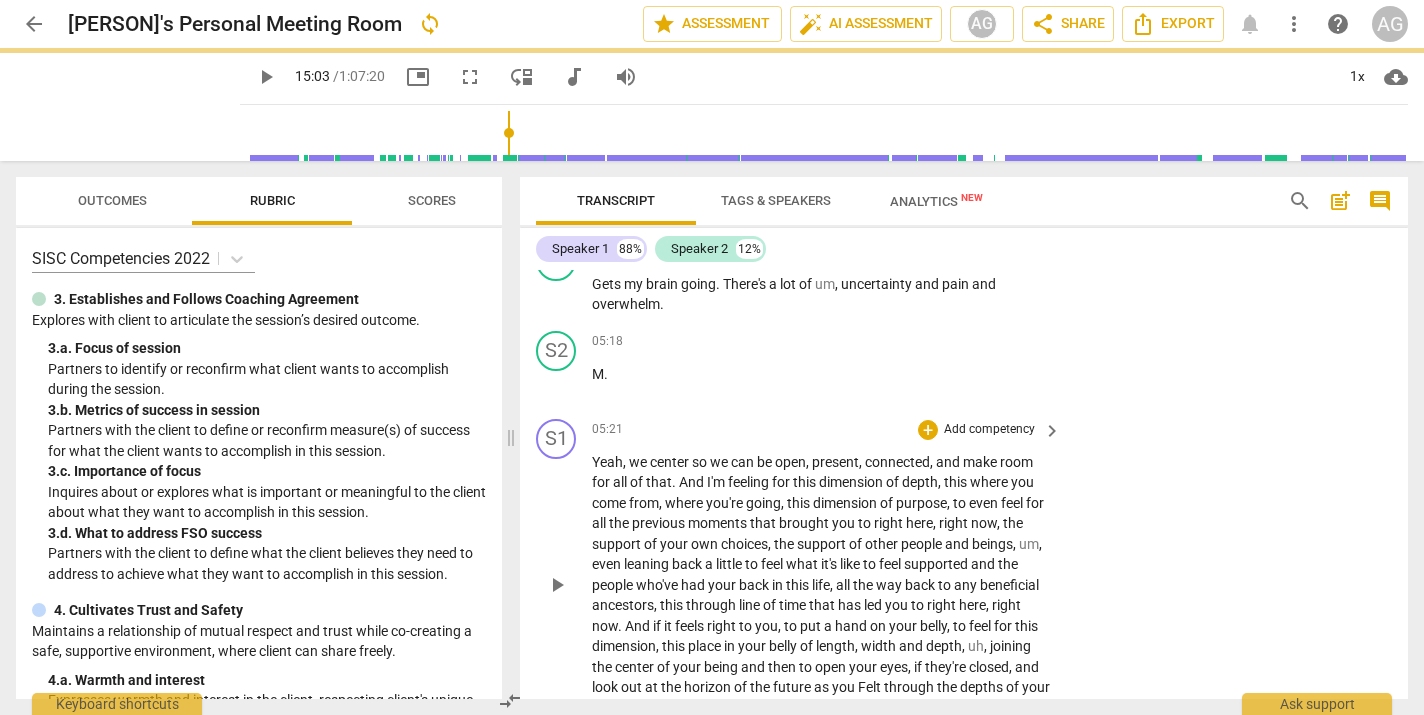 scroll, scrollTop: 895, scrollLeft: 0, axis: vertical 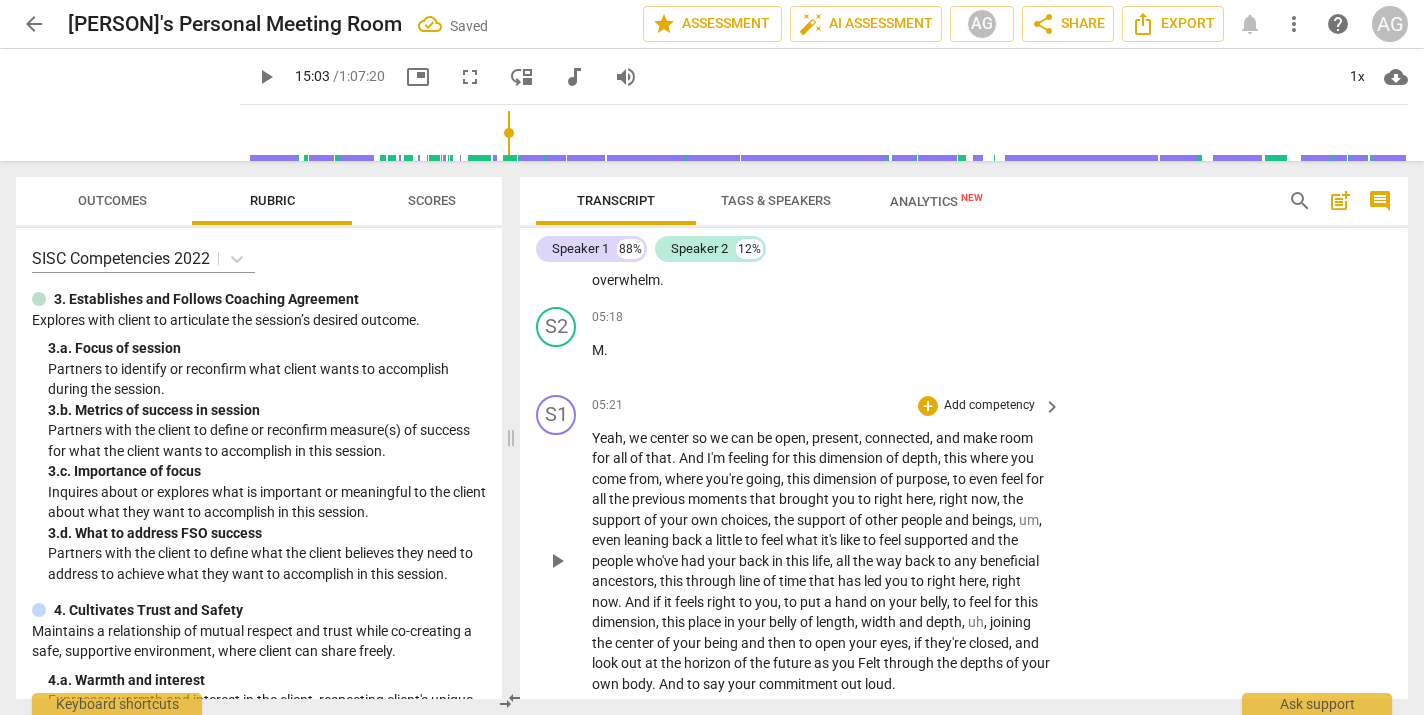 click on "Add competency" at bounding box center (989, 406) 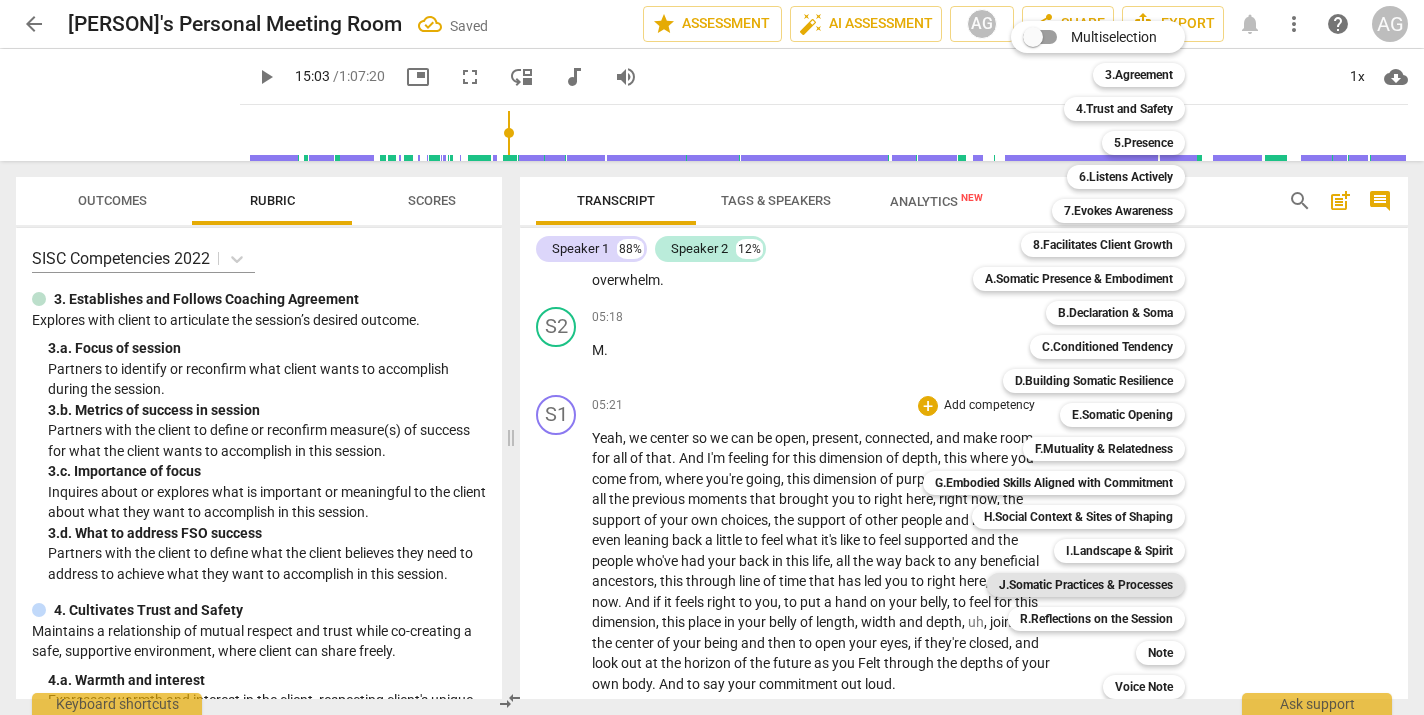 click on "J.Somatic Practices & Processes" at bounding box center (1086, 585) 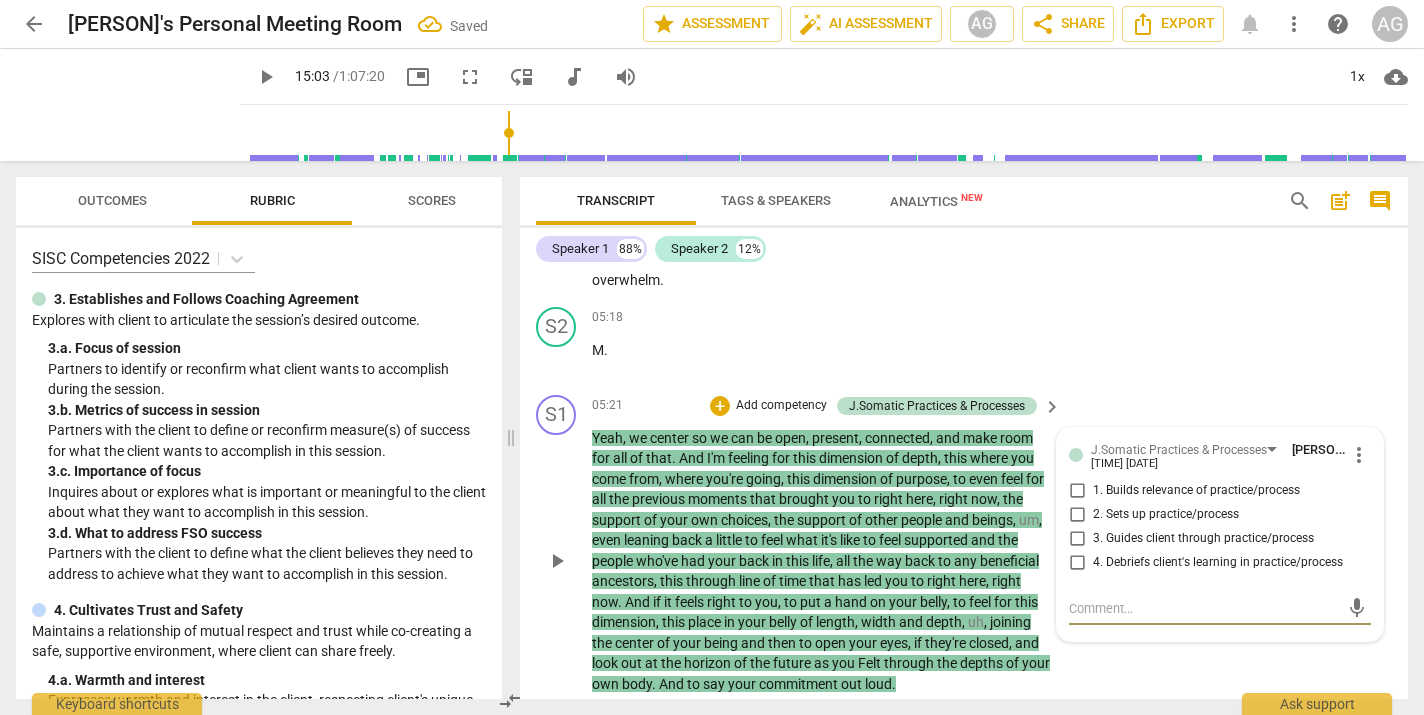 click on "3. Guides client through practice/process" at bounding box center [1077, 539] 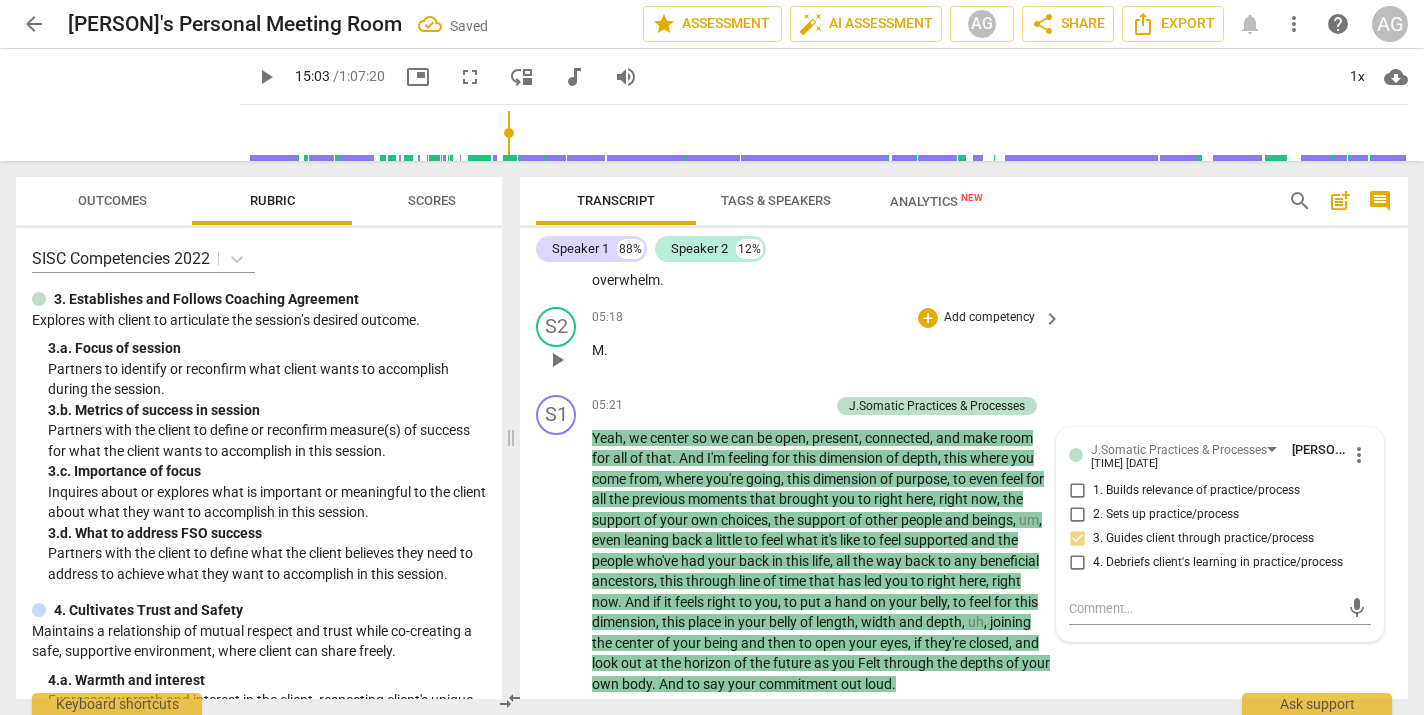 click on "S2 play_arrow pause [TIME] + Add competency keyboard_arrow_right M ." at bounding box center [964, 343] 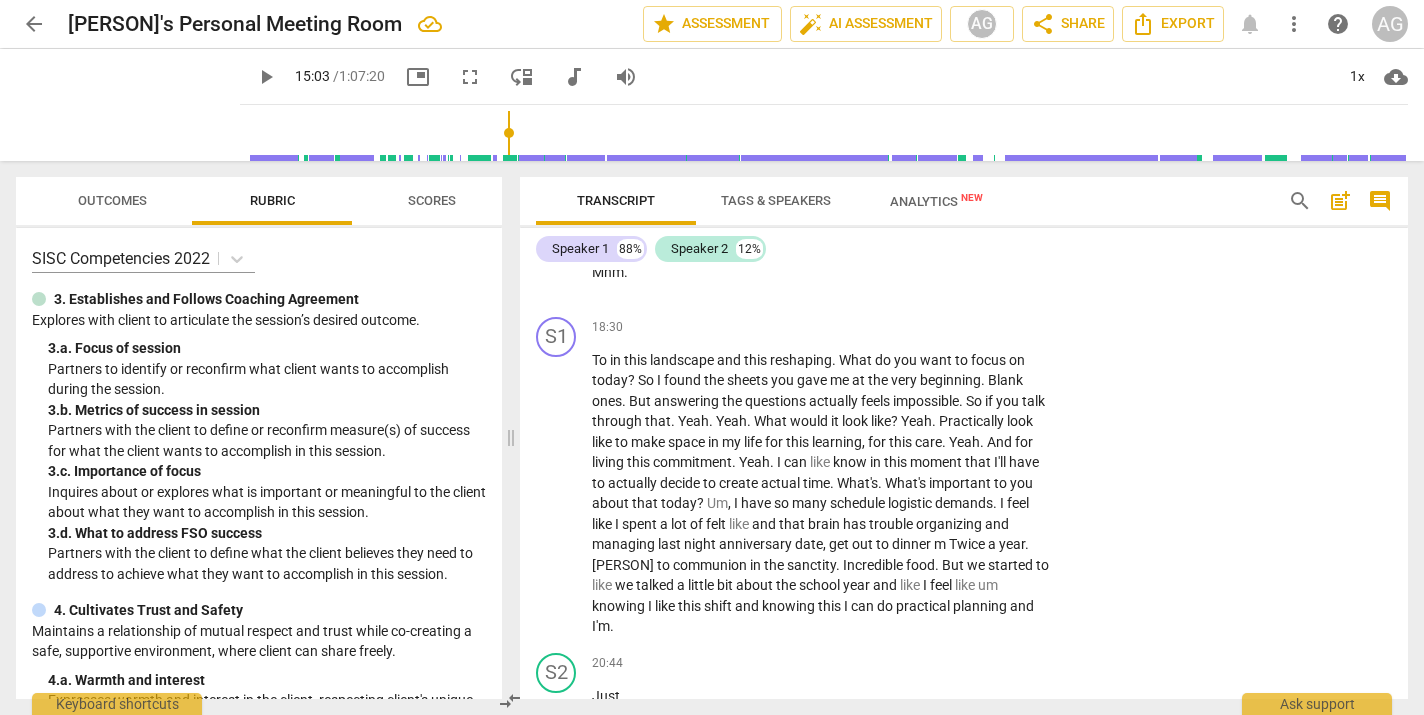 scroll, scrollTop: 3556, scrollLeft: 0, axis: vertical 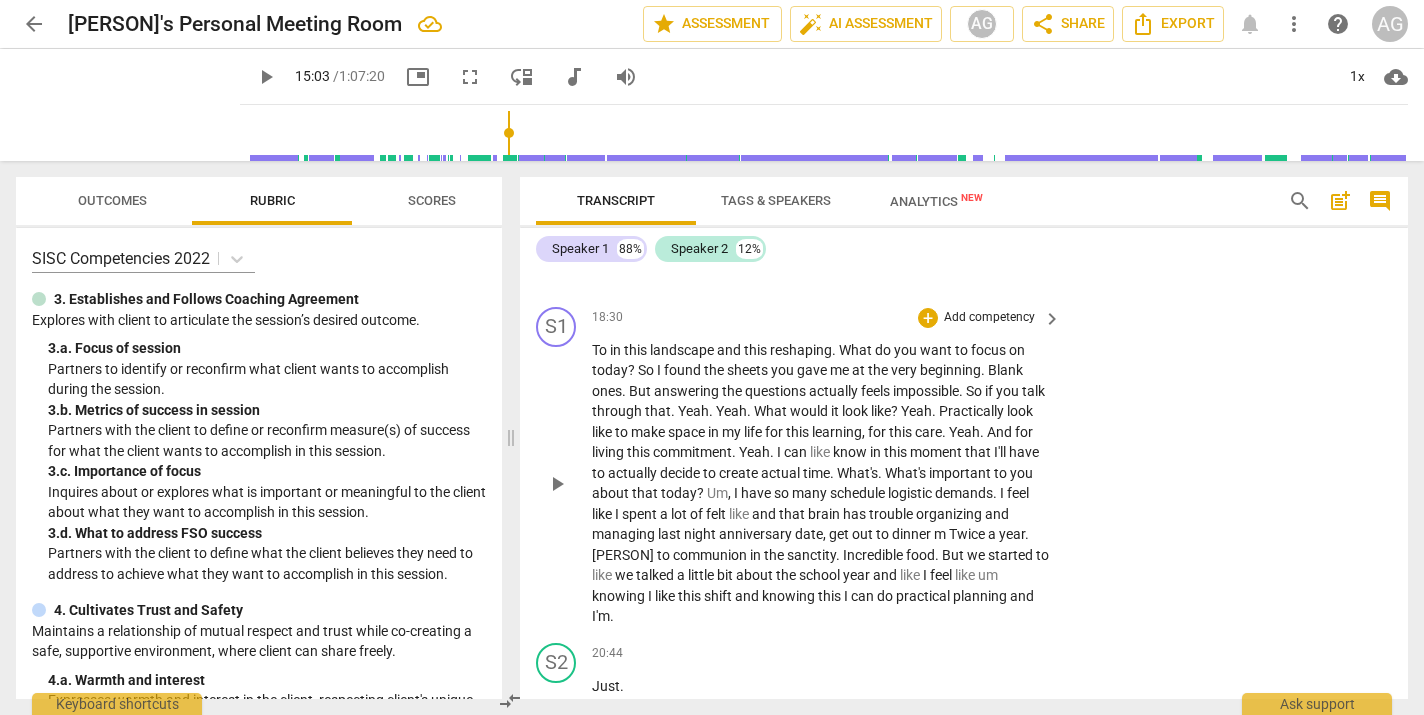 click on "So" at bounding box center [647, 370] 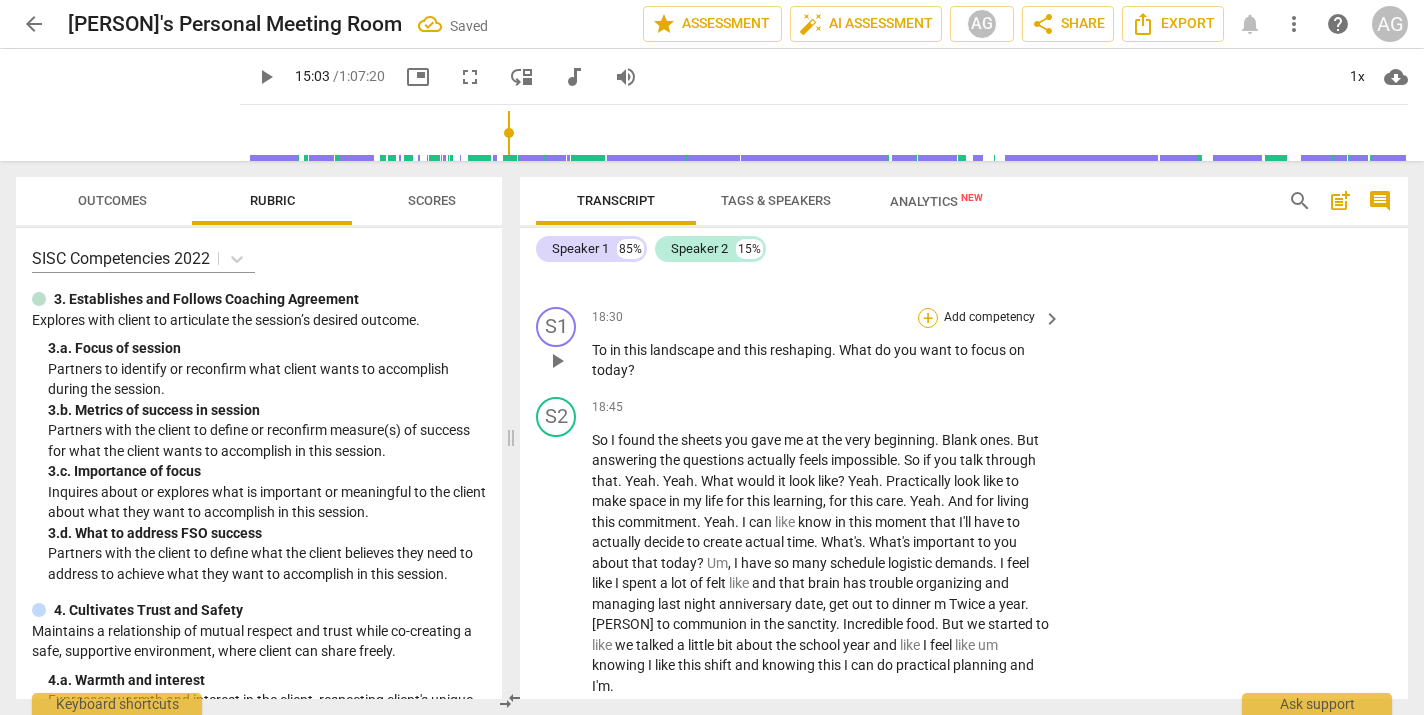 click on "+" at bounding box center [928, 318] 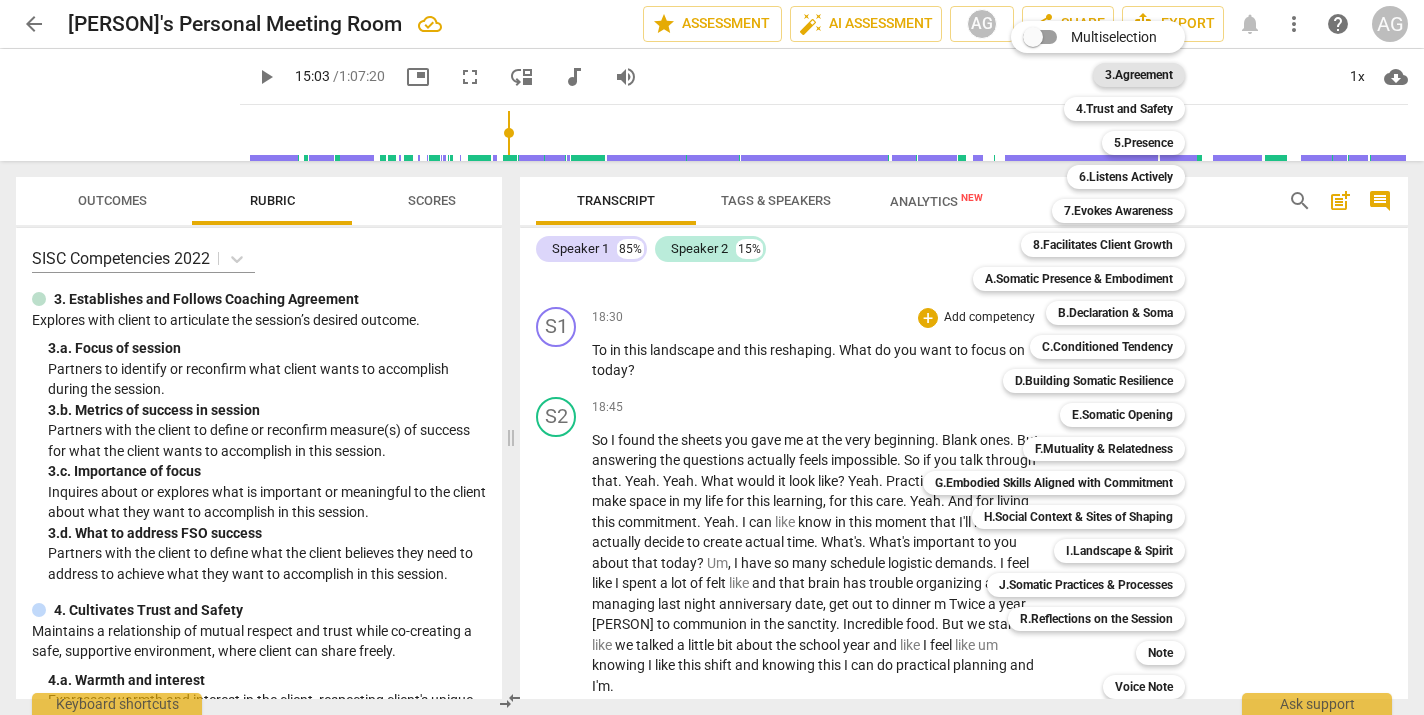 click on "3.Agreement" at bounding box center [1139, 75] 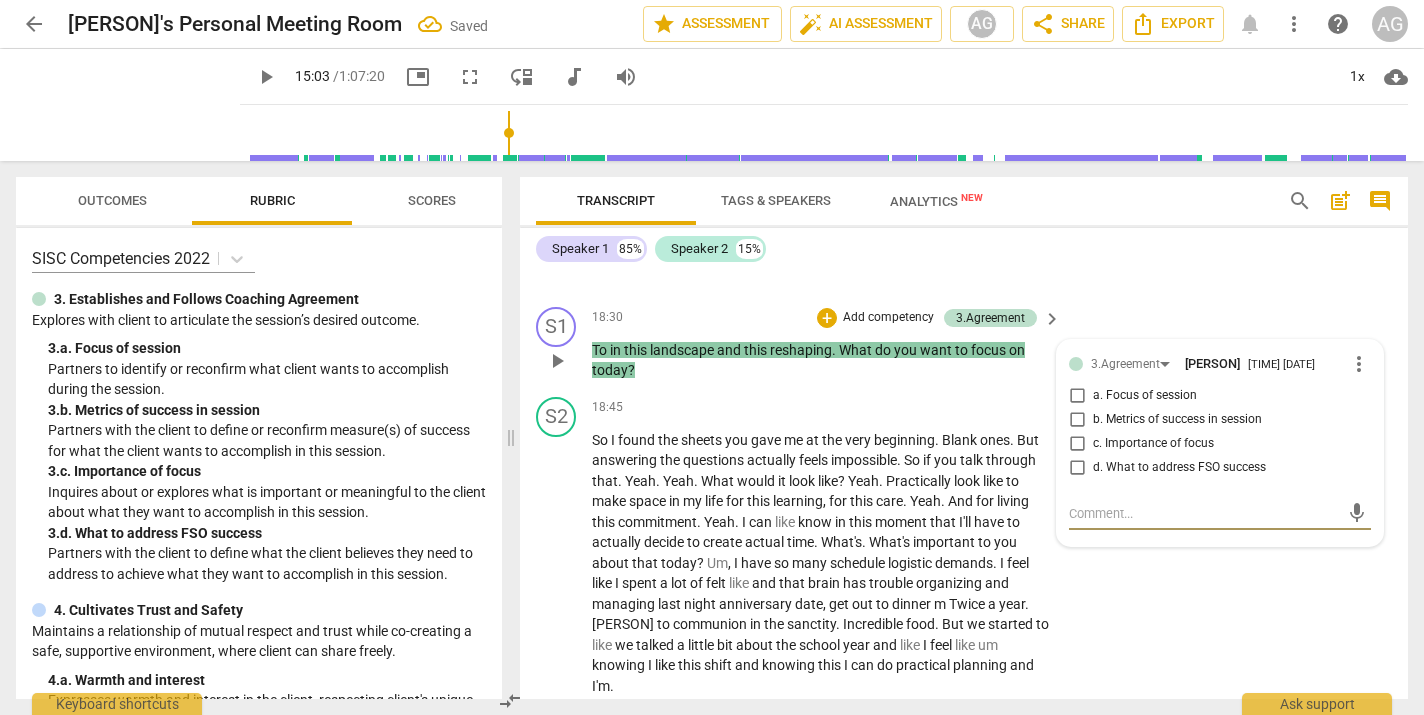 click on "a. Focus of session" at bounding box center [1077, 396] 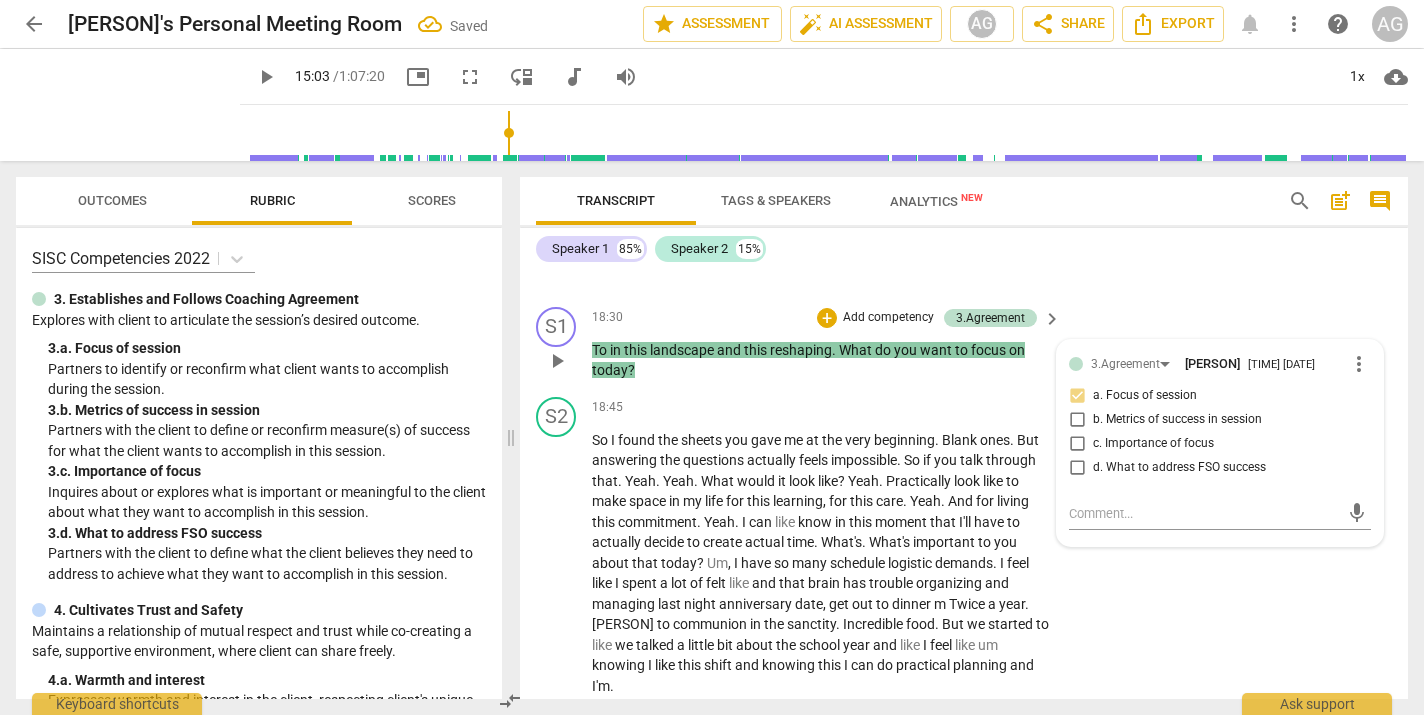 click on "To   in   this   landscape   and   this   reshaping .   What   do   you   want   to   focus   on   today ?" at bounding box center (821, 360) 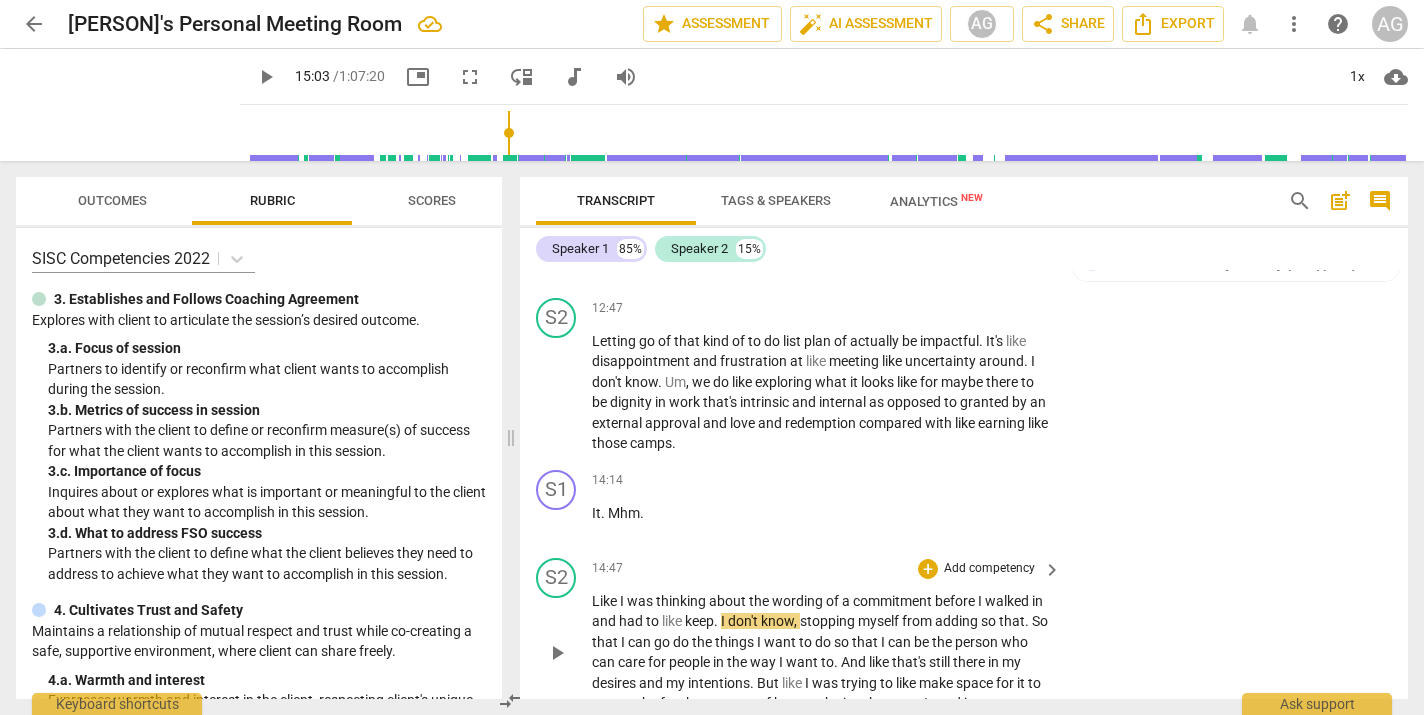 scroll, scrollTop: 2564, scrollLeft: 0, axis: vertical 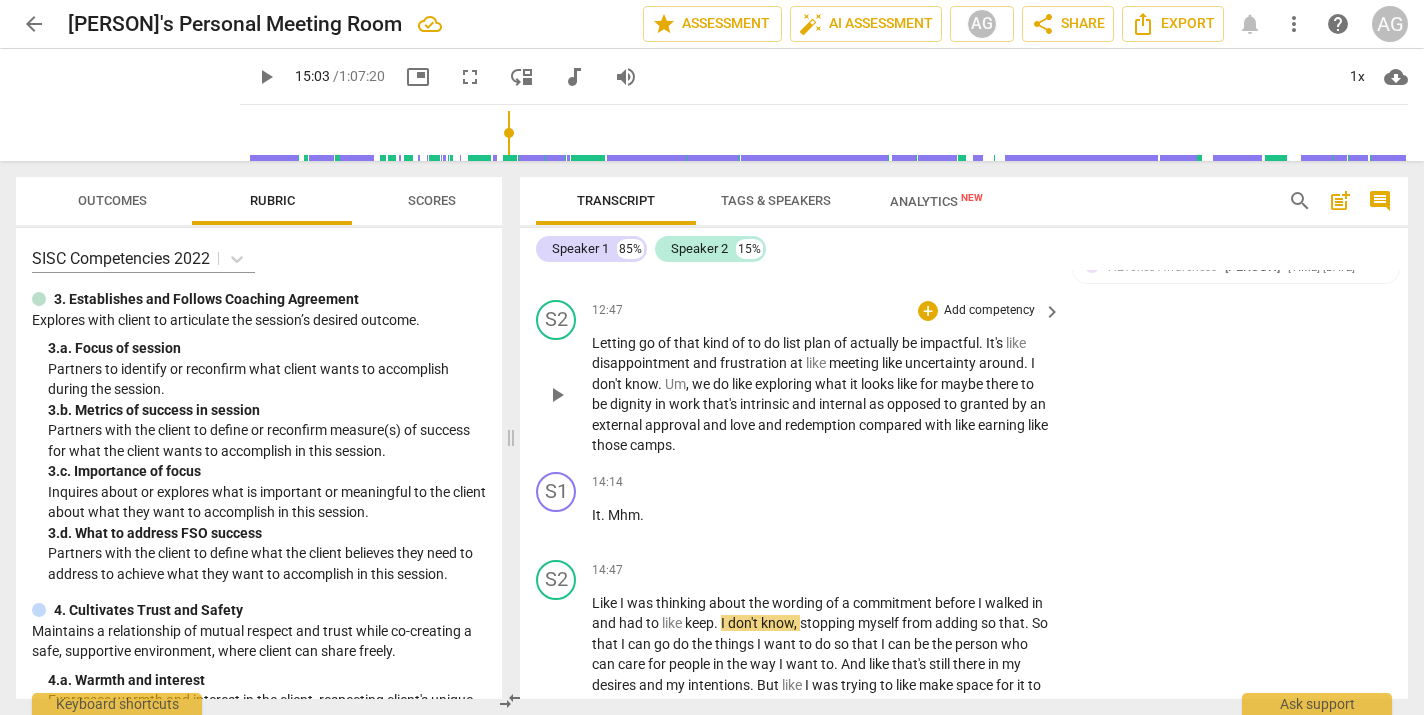 click on "play_arrow" at bounding box center [557, 395] 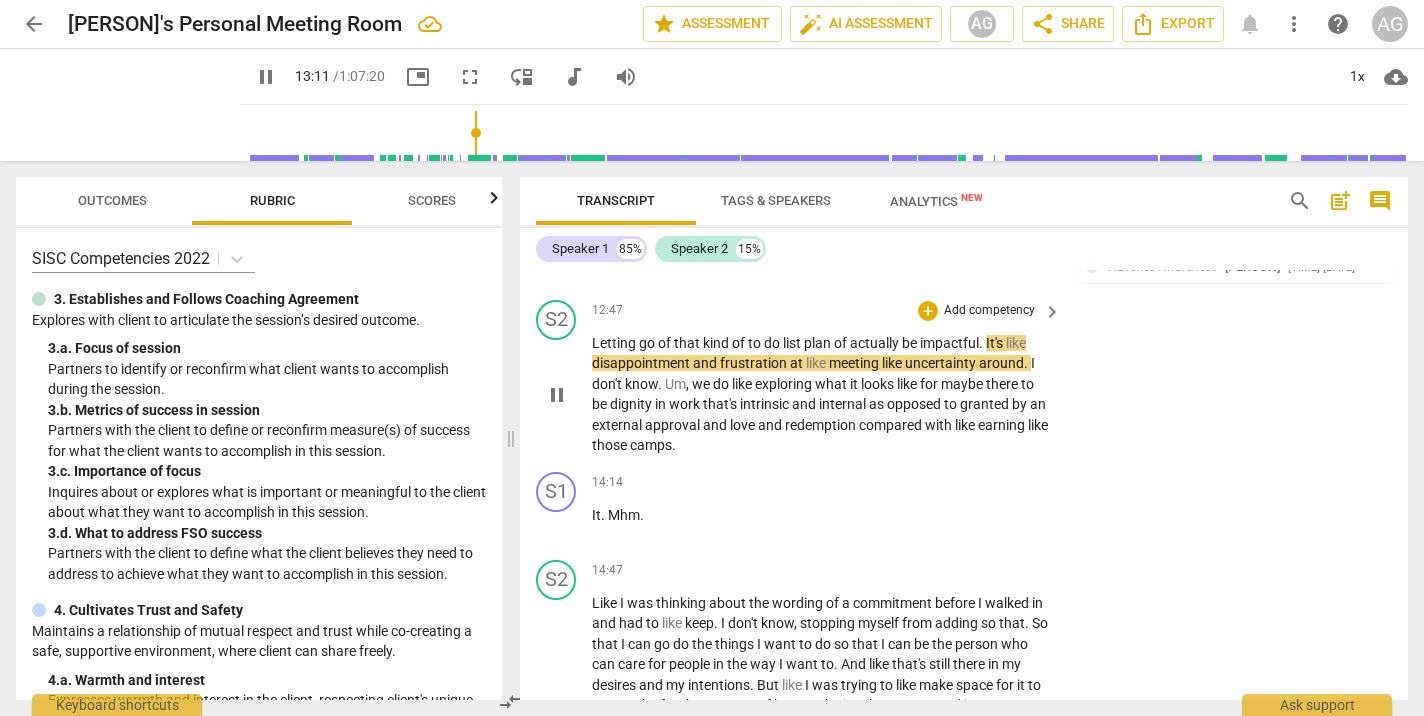 click on "meeting" at bounding box center (855, 363) 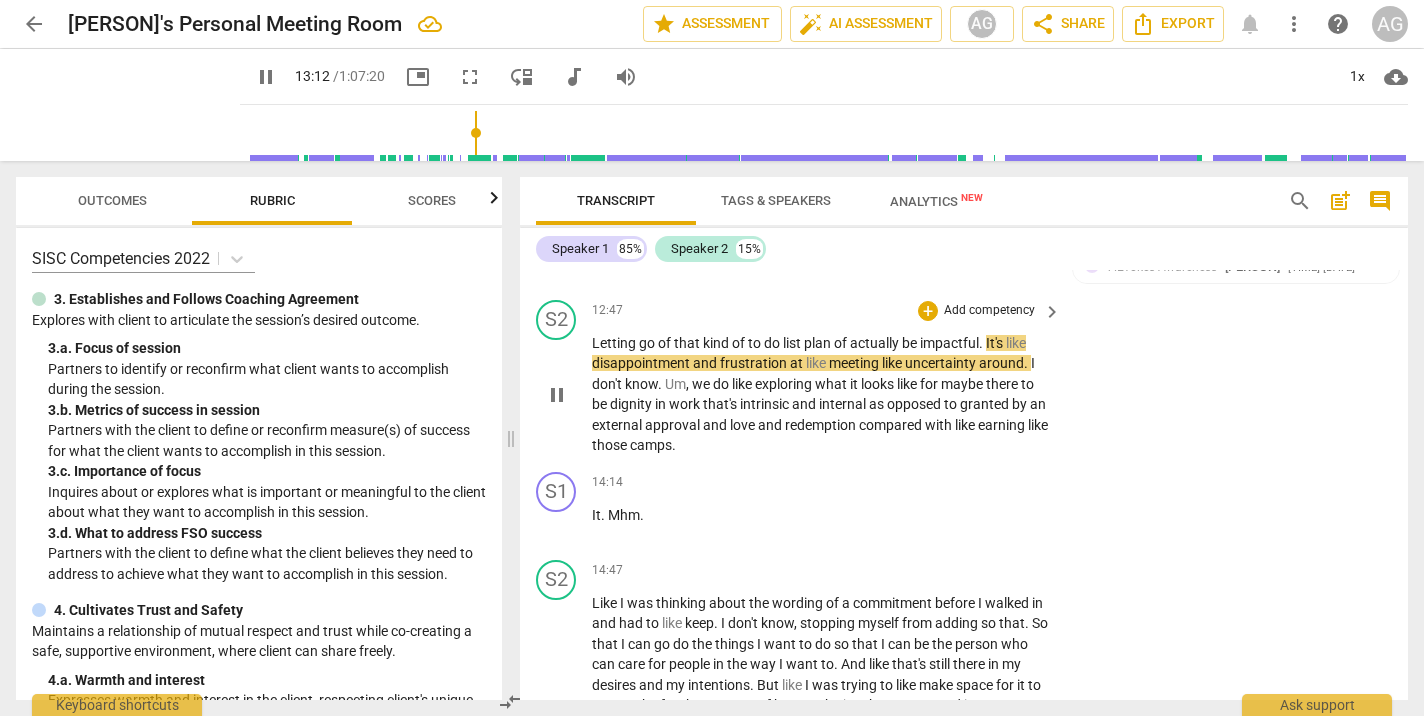 type on "793" 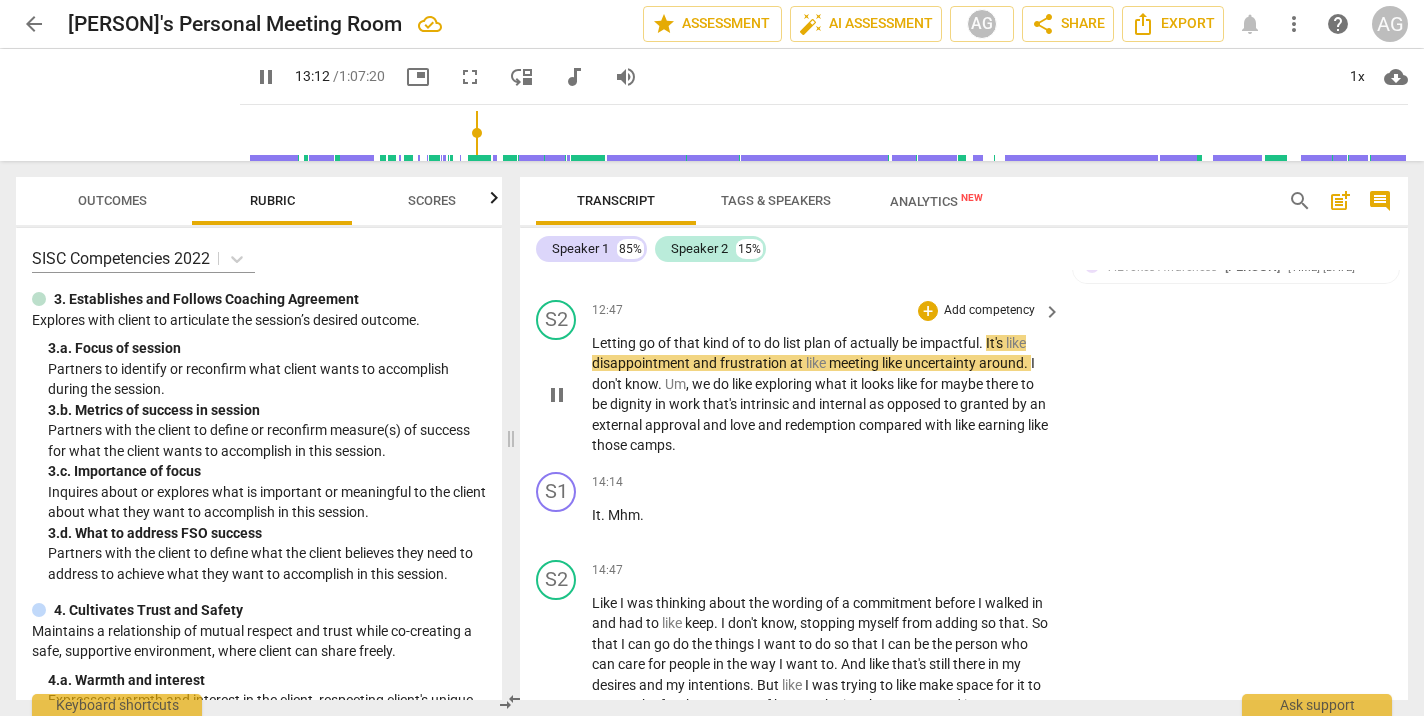 type 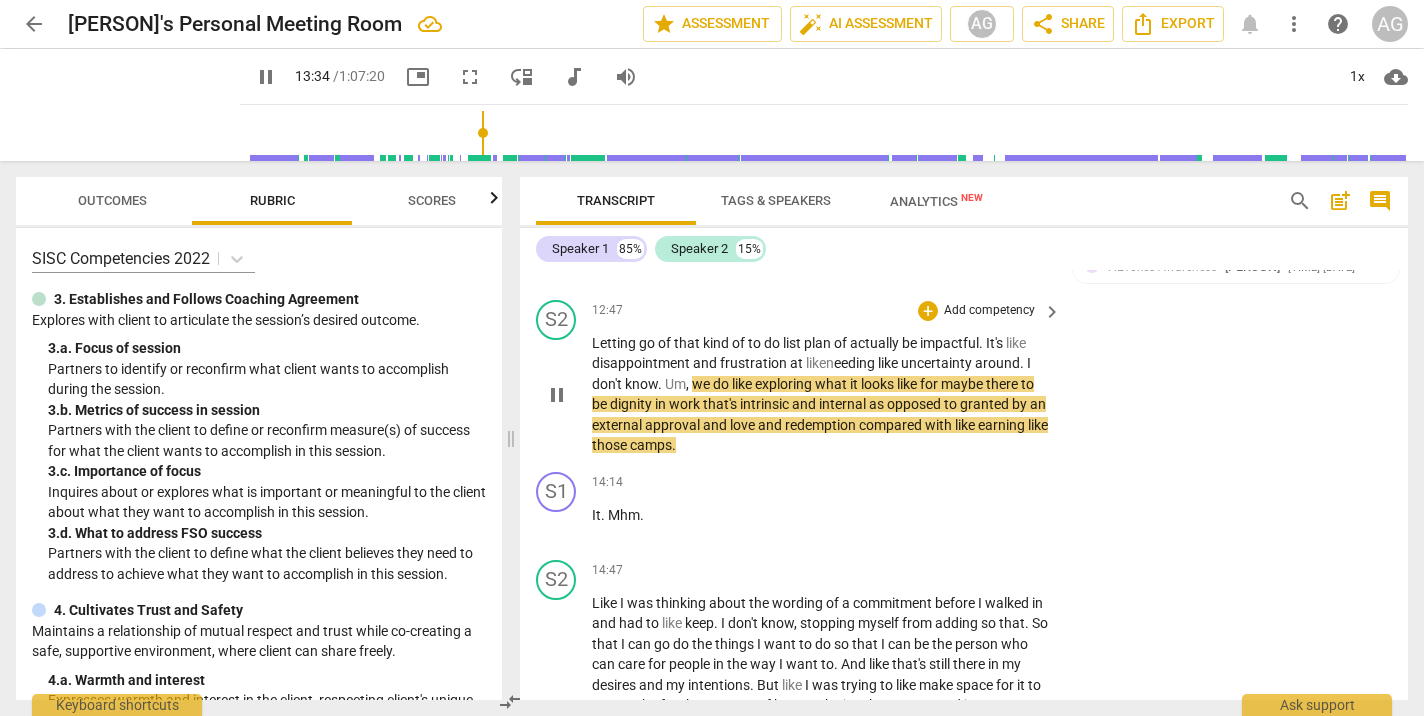 click on "Add competency" at bounding box center [989, 311] 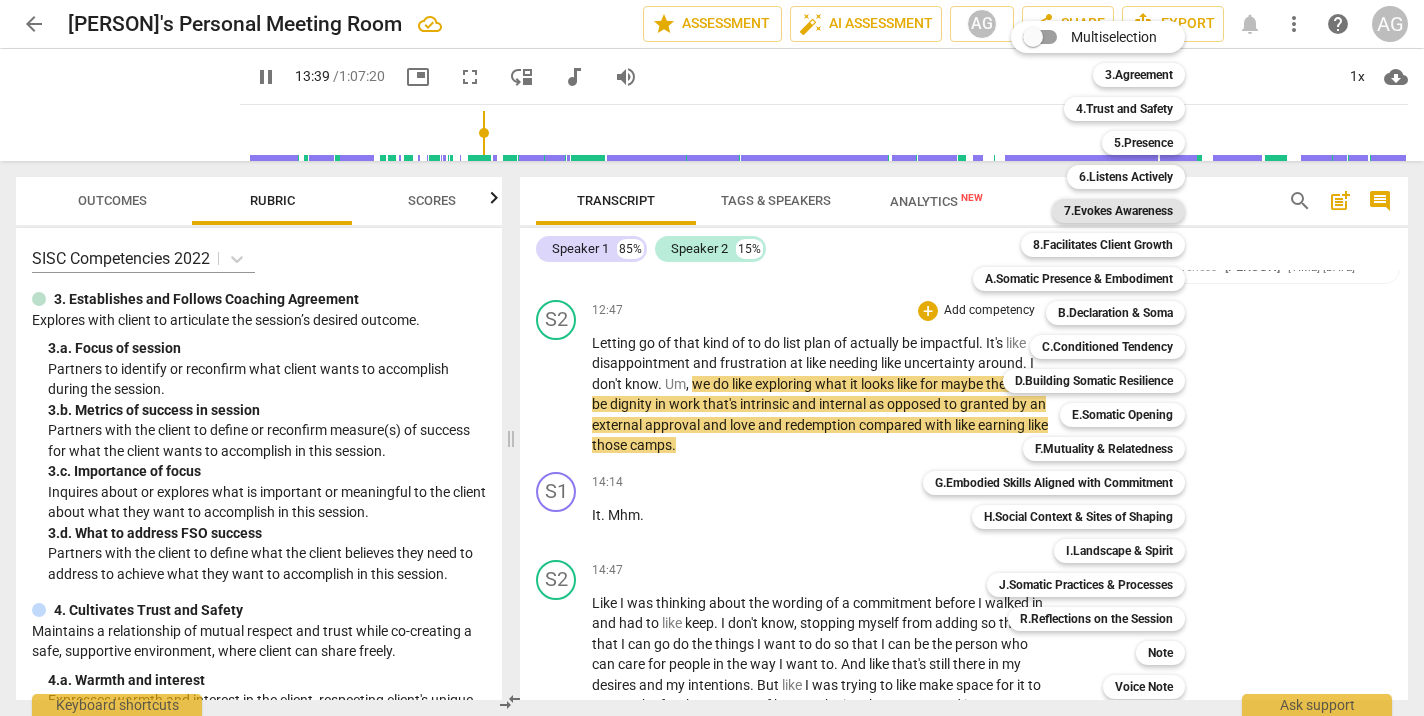 click on "7.Evokes Awareness" at bounding box center (1118, 211) 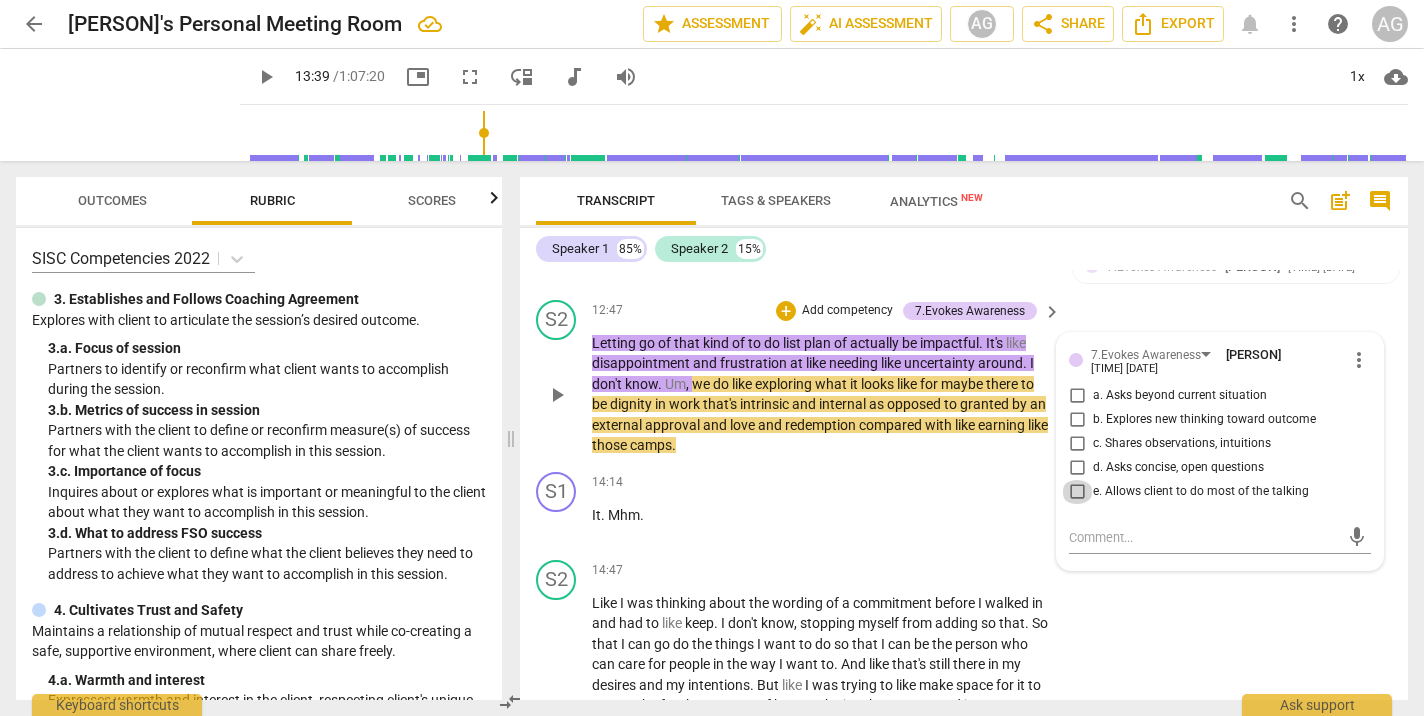 click on "e. Allows client to do most of the talking" at bounding box center [1077, 492] 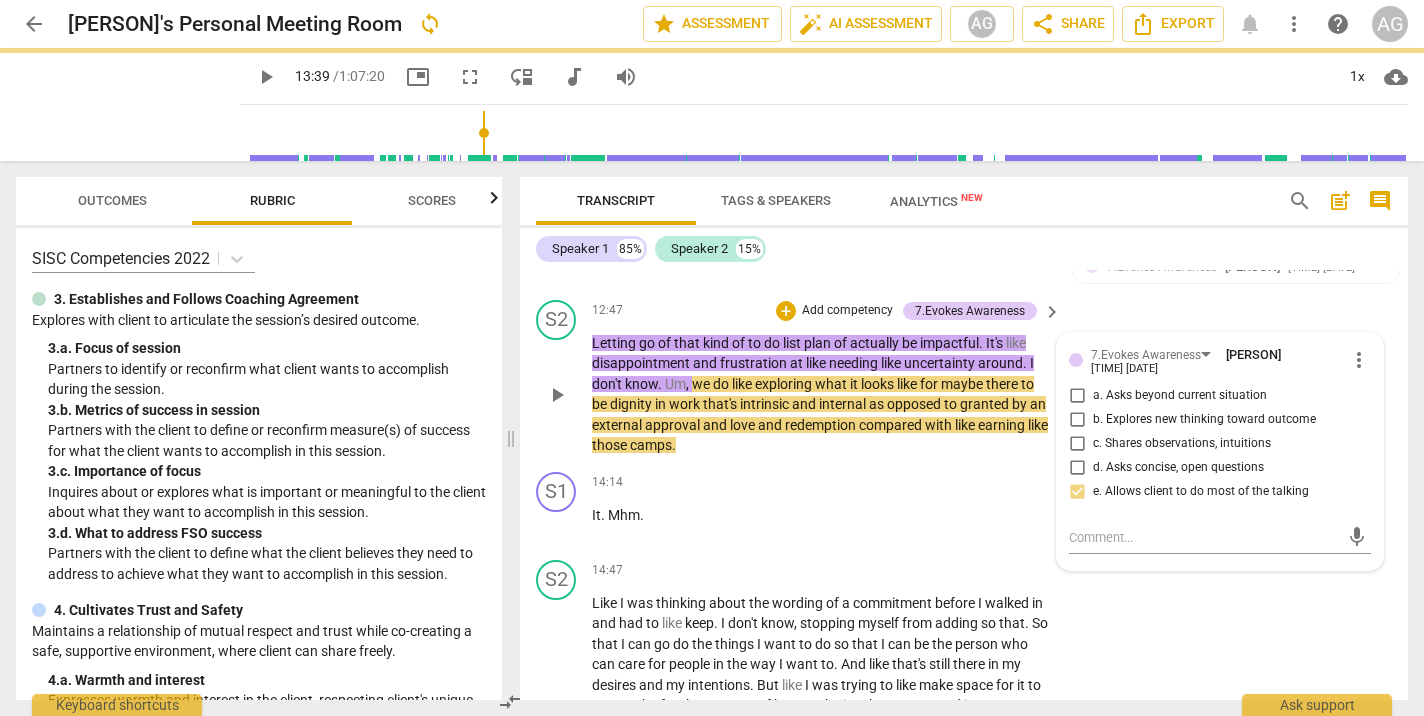 click on "S2 play_arrow pause 12:47 + Add competency 7.Evokes Awareness keyboard_arrow_right Letting   go   of   that   kind   of   to   do   list   plan   of   actually   be   impactful .   It's   like   disappointment   and   frustration   at   like   needing   like   uncertainty   around .   I   don't   know .   Um ,   we   do   like   exploring   what   it   looks   like   for   maybe   there   to   be   dignity   in   work   that's   intrinsic   and   internal   as   opposed   to   granted   by   an   external   approval   and   love   and   redemption   compared   with   like   earning   like   those   camps . 7.Evokes Awareness [FIRST] [LAST] 12:04 08-08-2025 more_vert a. Asks beyond current situation b. Explores new thinking toward outcome c. Shares observations, intuitions d. Asks concise, open questions e. Allows client to do most of the talking mic" at bounding box center [964, 378] 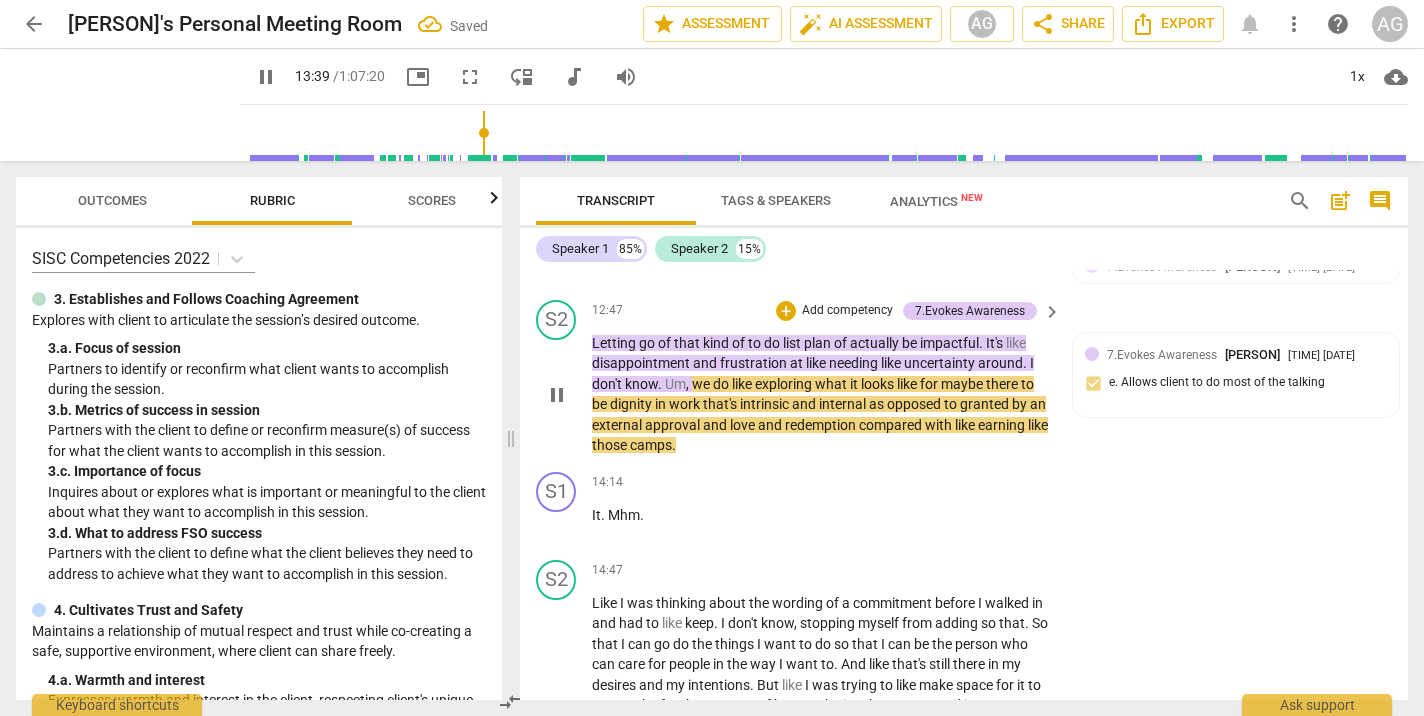 click on "Add competency" at bounding box center (847, 311) 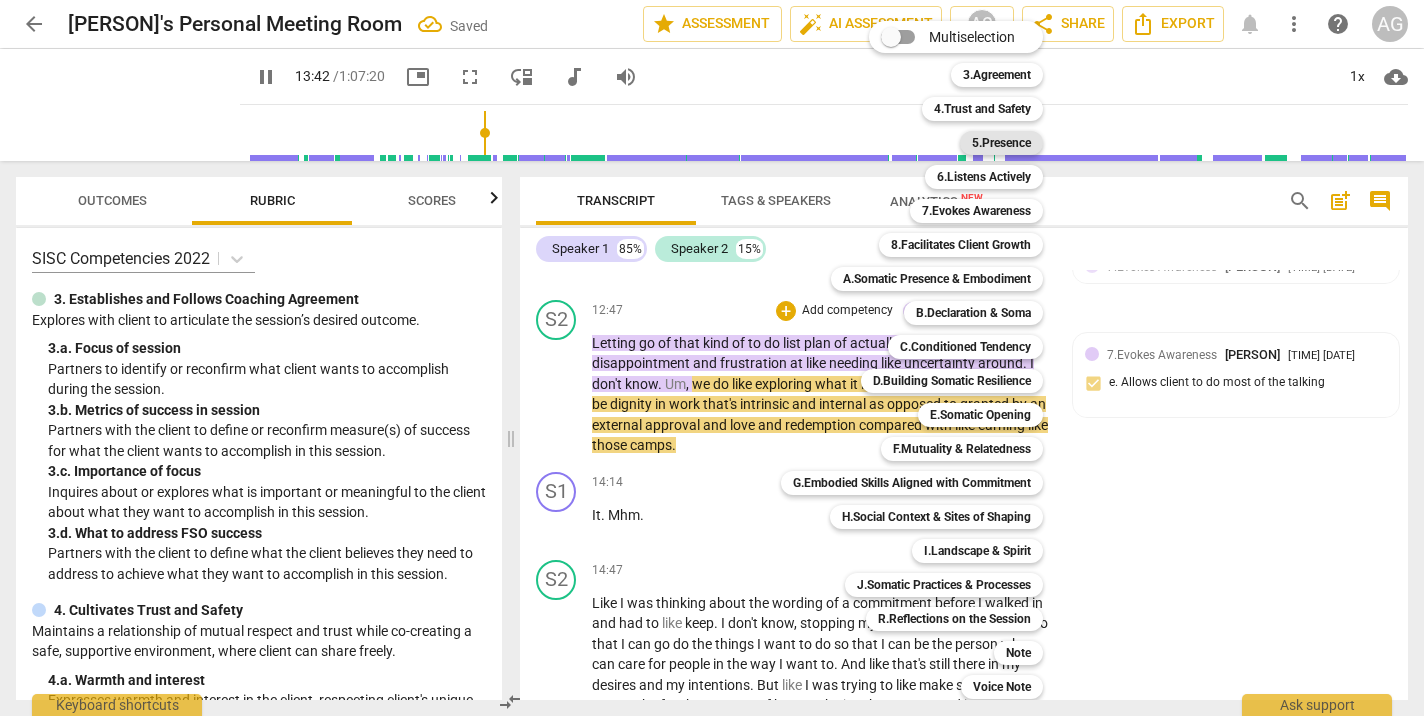 click on "5.Presence" at bounding box center [1001, 143] 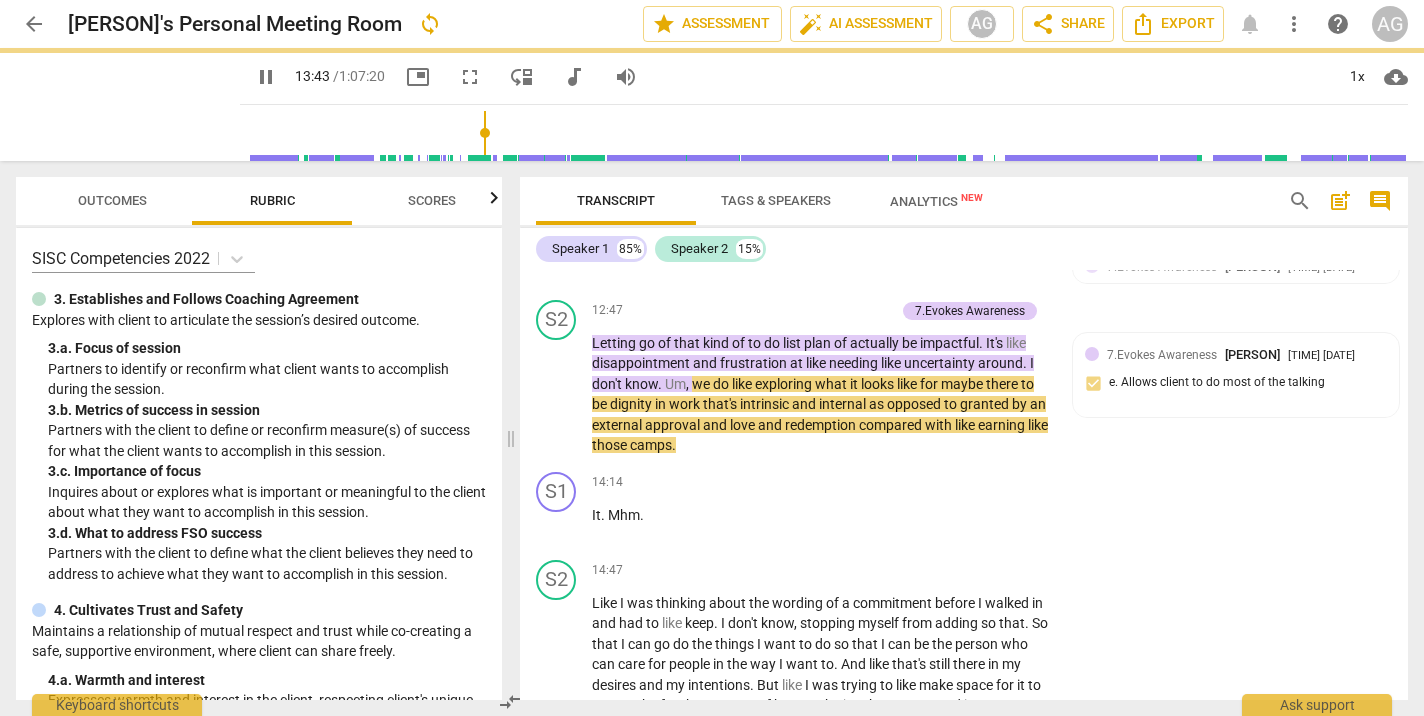 type on "823" 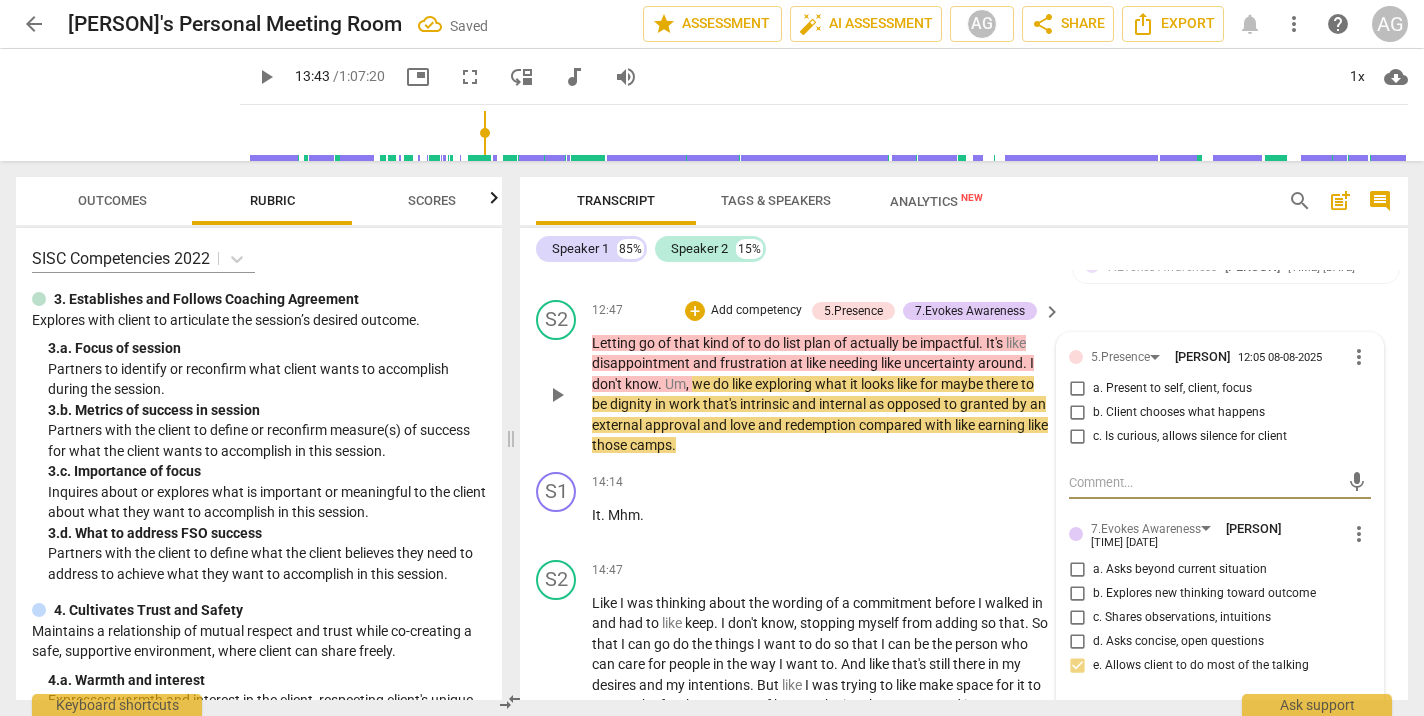 click on "a. Present to self, client, focus" at bounding box center (1077, 389) 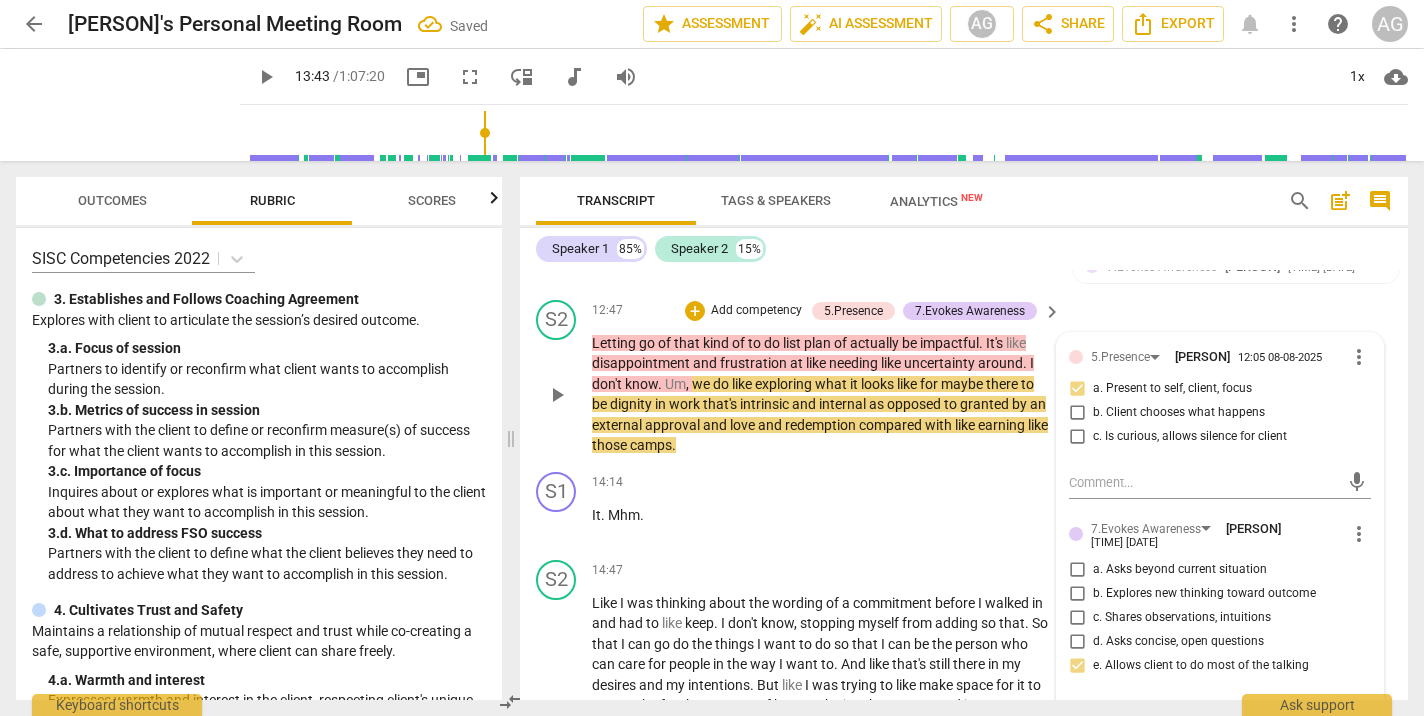 click on "c. Is curious, allows silence for client" at bounding box center (1077, 437) 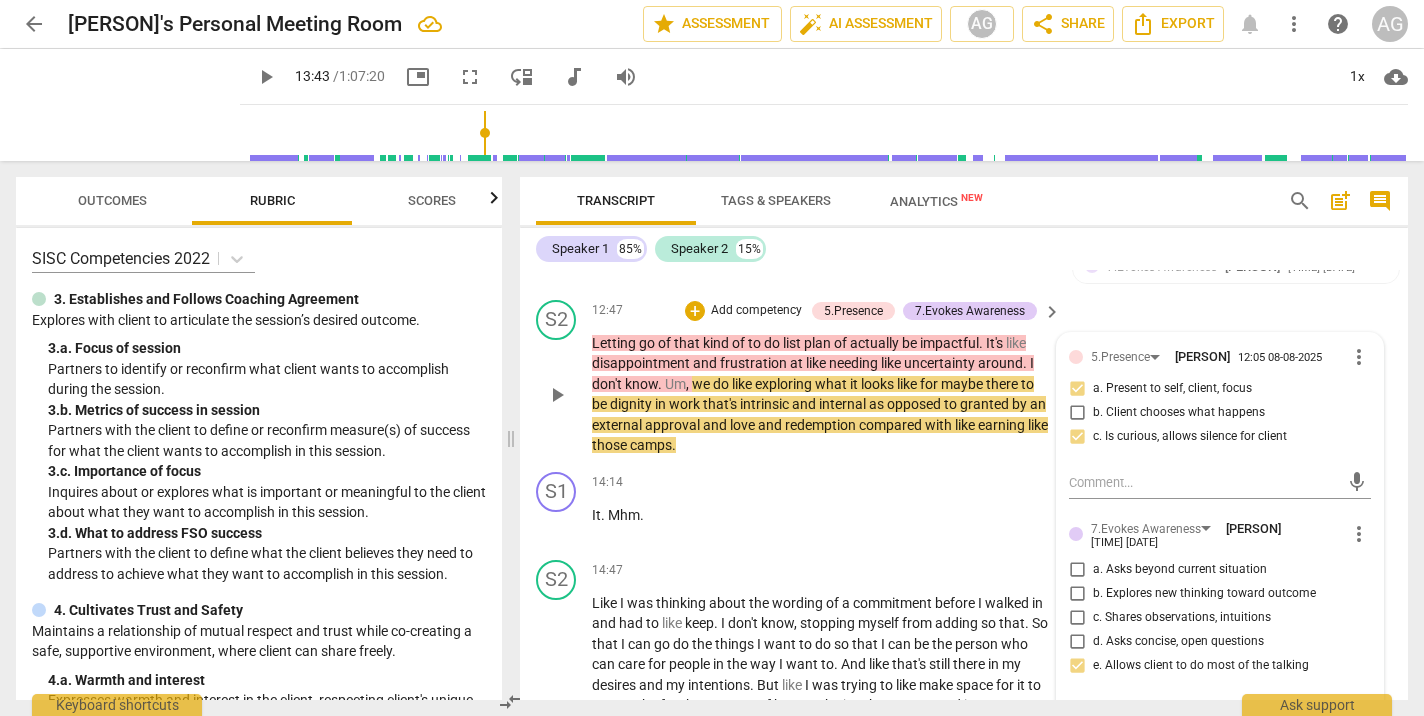 click on "S2 play_arrow pause [TIME] + Add competency 5.Presence 7.Evokes Awareness keyboard_arrow_right Letting   go   of   that   kind   of   to   do   list   plan   of   actually   be   impactful .   It's   like   disappointment   and   frustration   at   like   needing   like   uncertainty   around .   I   don't   know .   Um ,   we   do   like   exploring   what   it   looks   like   for   maybe   there   to   be   dignity   in   work   that's   intrinsic   and   internal   as   opposed   to   granted   by   an   external   approval   and   love   and   redemption   compared   with   like   earning   like   those   camps . 5.Presence [PERSON] [TIME] [DATE] more_vert a. Asks beyond current situation b. Explores new thinking toward outcome c. Shares observations, intuitions d. Asks concise, open questions mic 7.Evokes Awareness [PERSON] [TIME] [DATE] more_vert a. Asks beyond current situation b. Explores new thinking toward outcome c. Shares observations, intuitions d. Asks concise, open questions mic" at bounding box center (964, 378) 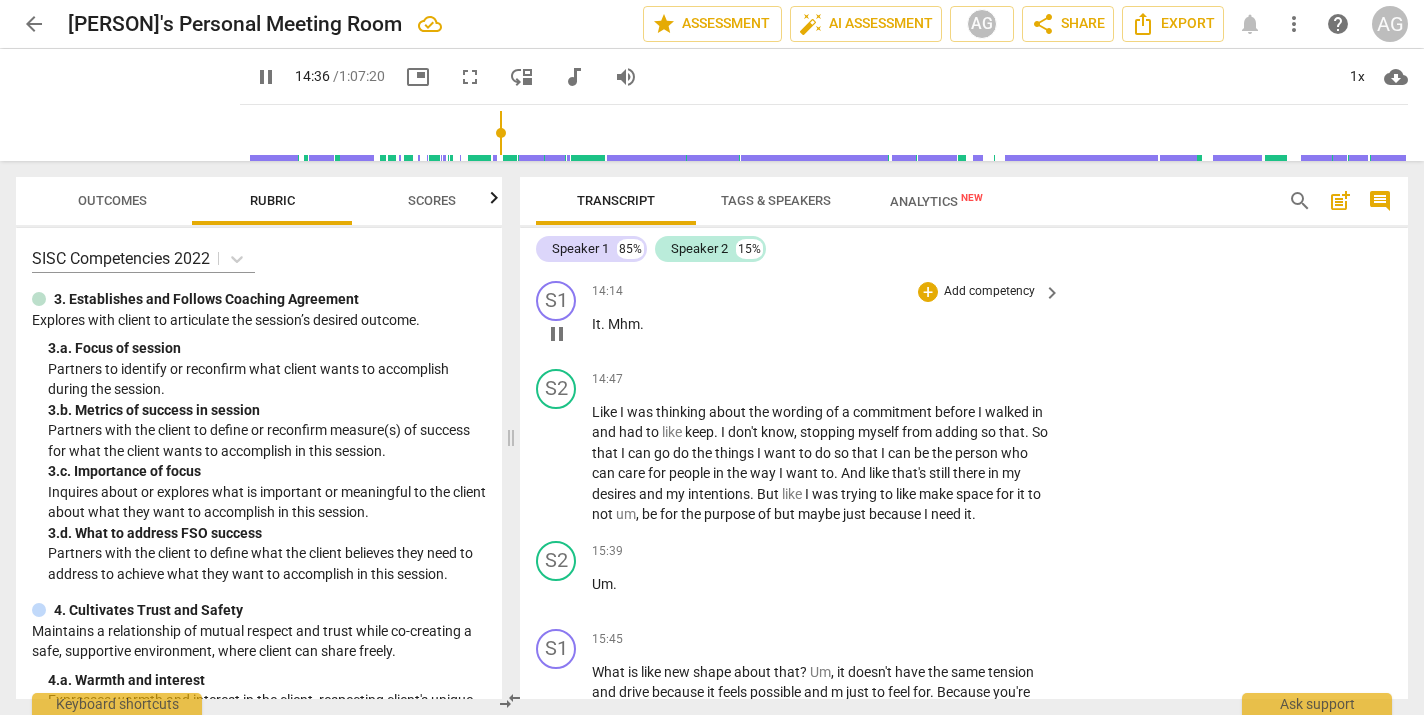 scroll, scrollTop: 2754, scrollLeft: 0, axis: vertical 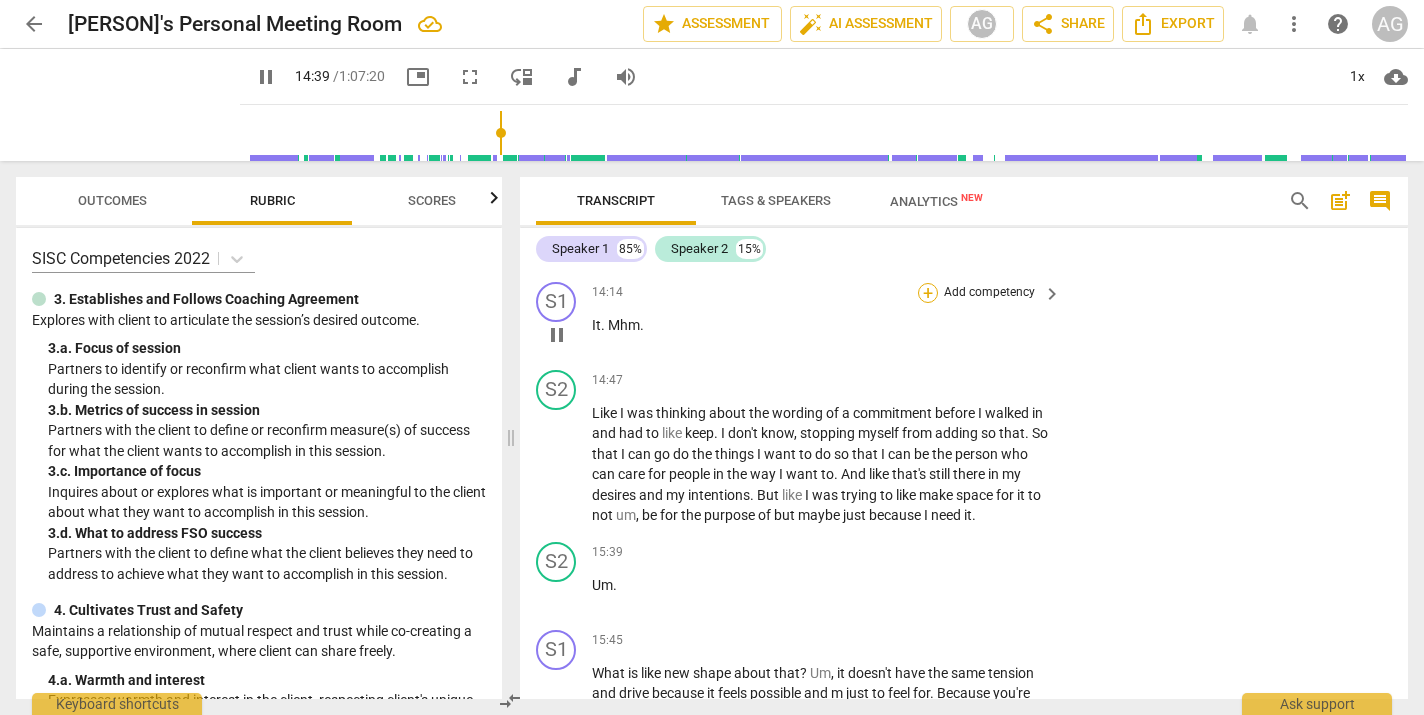click on "+" at bounding box center (928, 293) 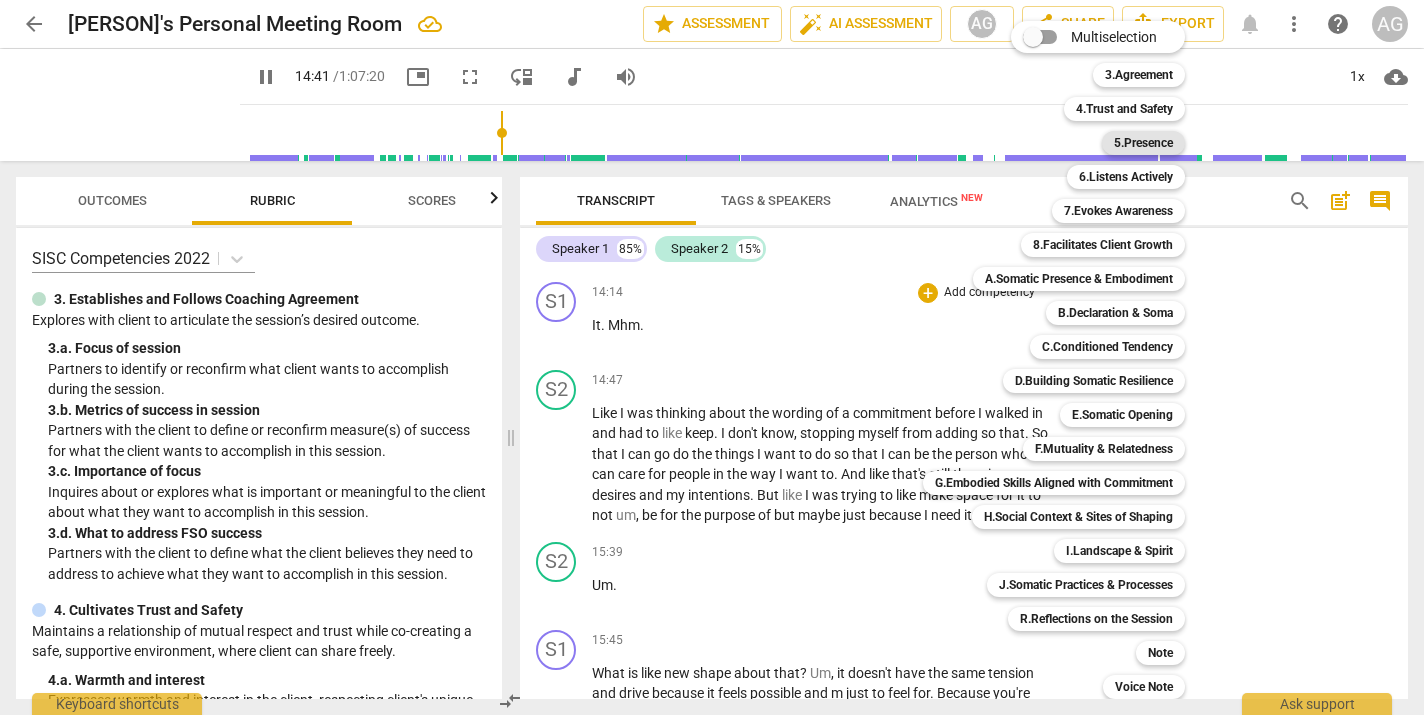 click on "5.Presence" at bounding box center [1143, 143] 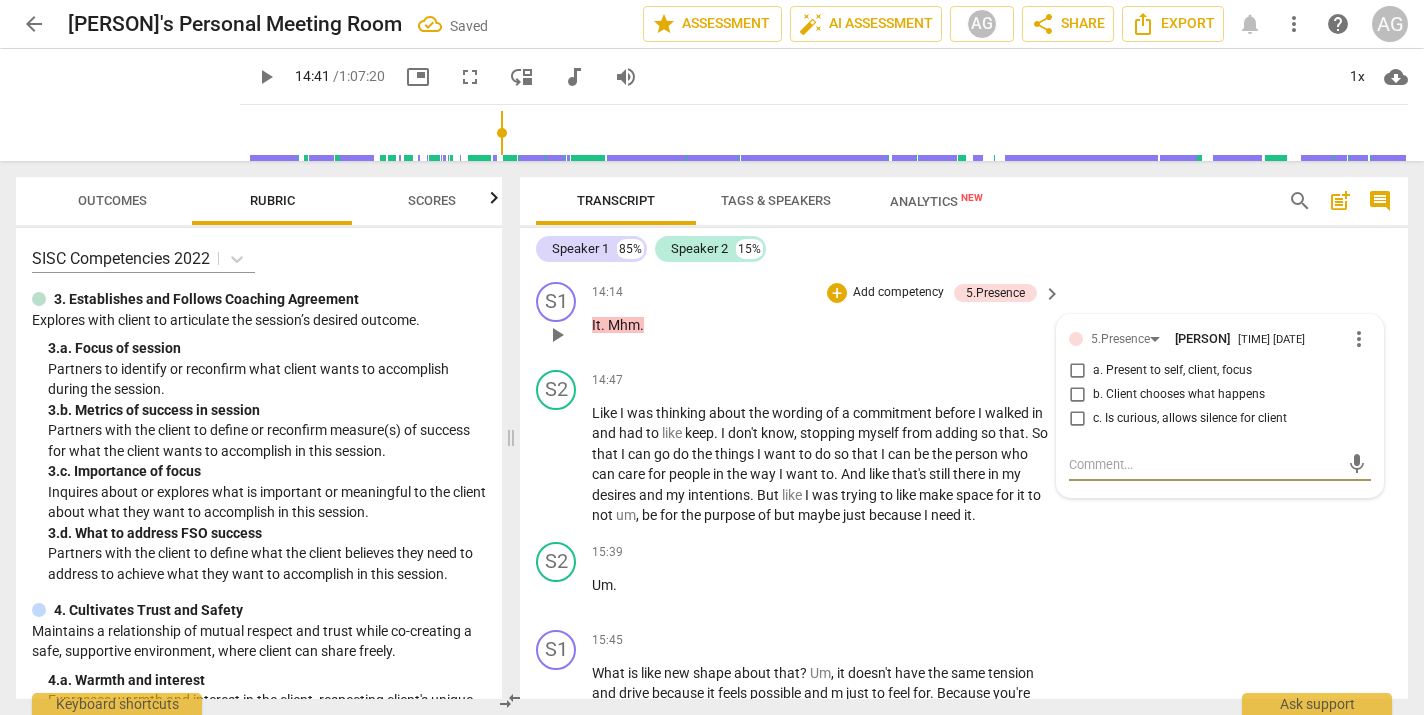 click on "a. Present to self, client, focus" at bounding box center (1077, 371) 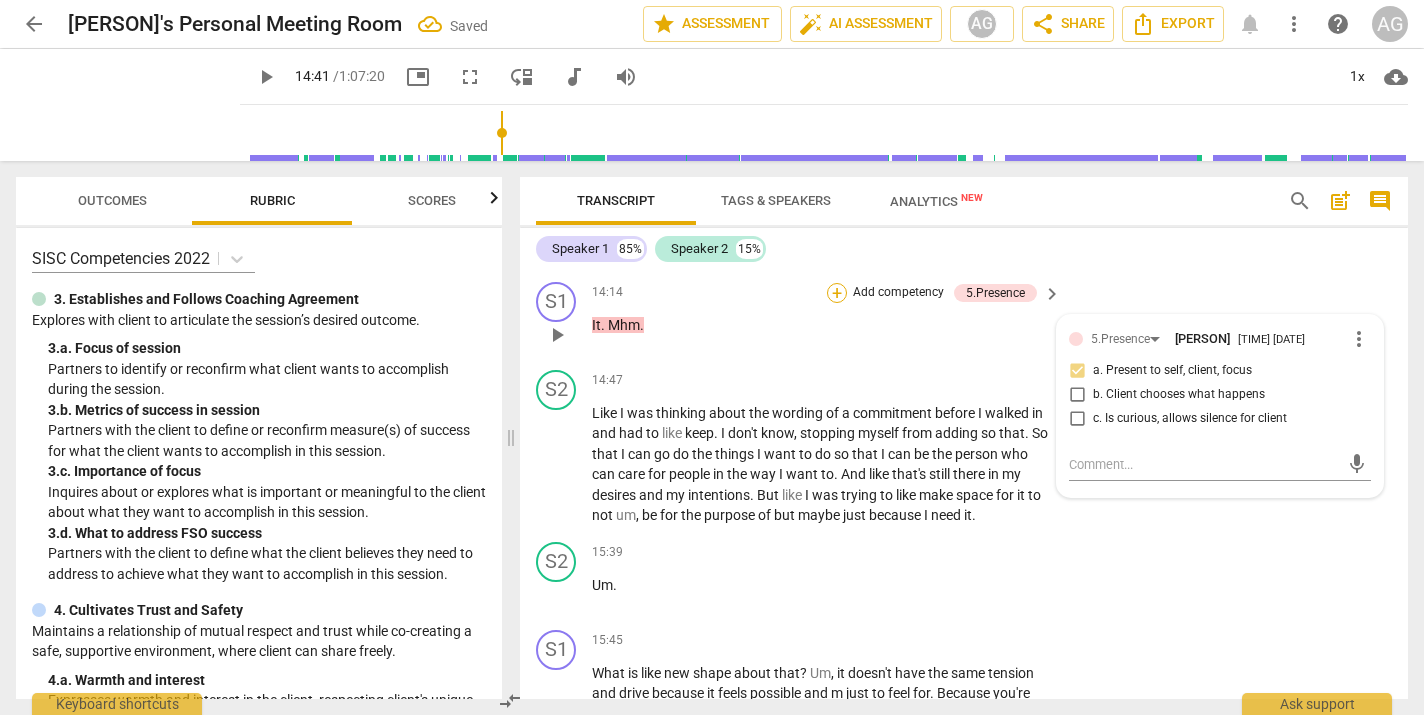 click on "+" at bounding box center [837, 293] 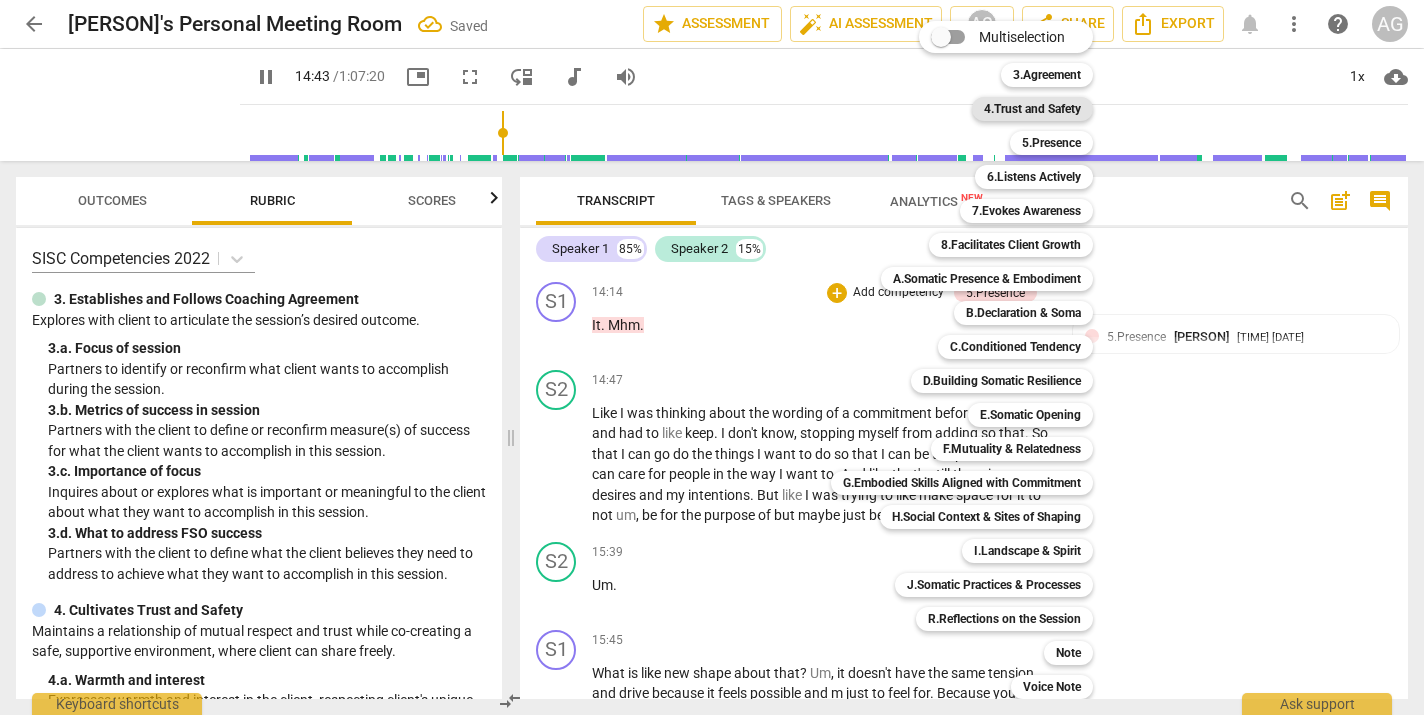 click on "4.Trust and Safety" at bounding box center [1032, 109] 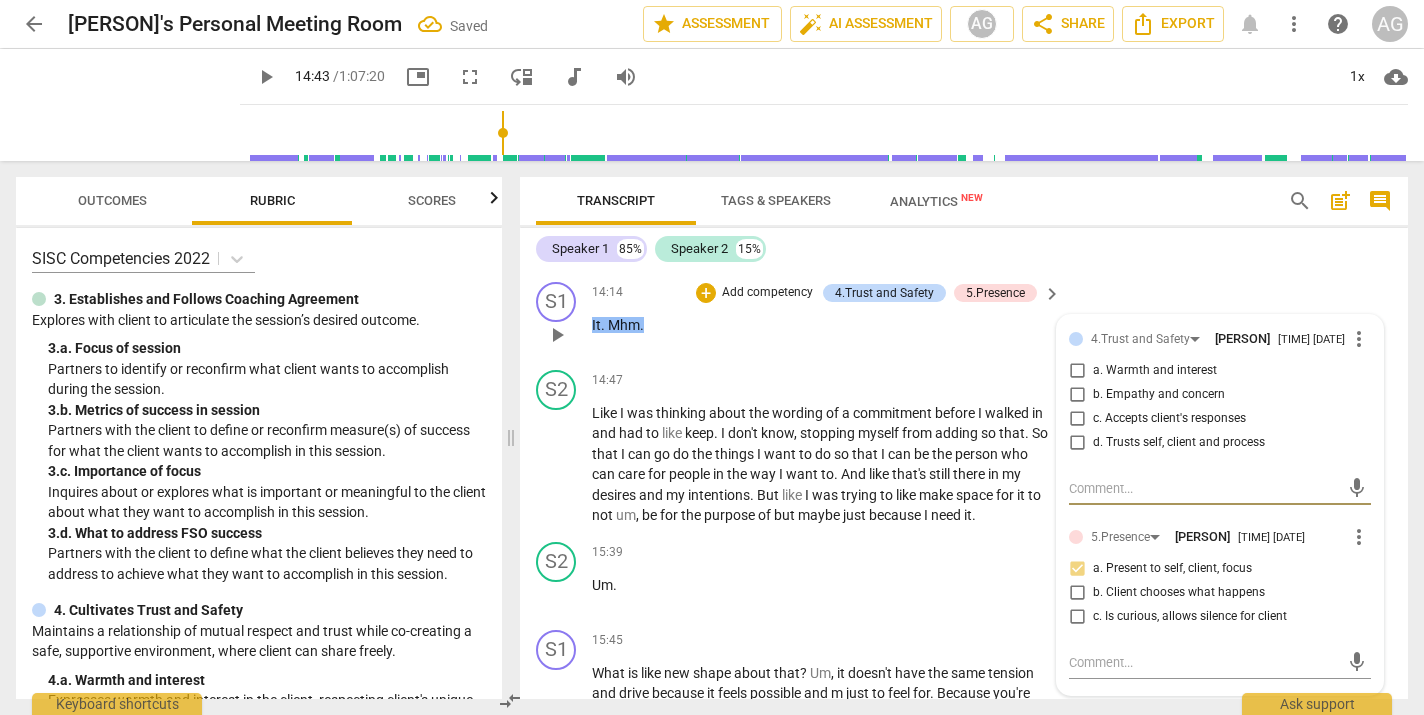 click on "b. Empathy and concern" at bounding box center (1077, 395) 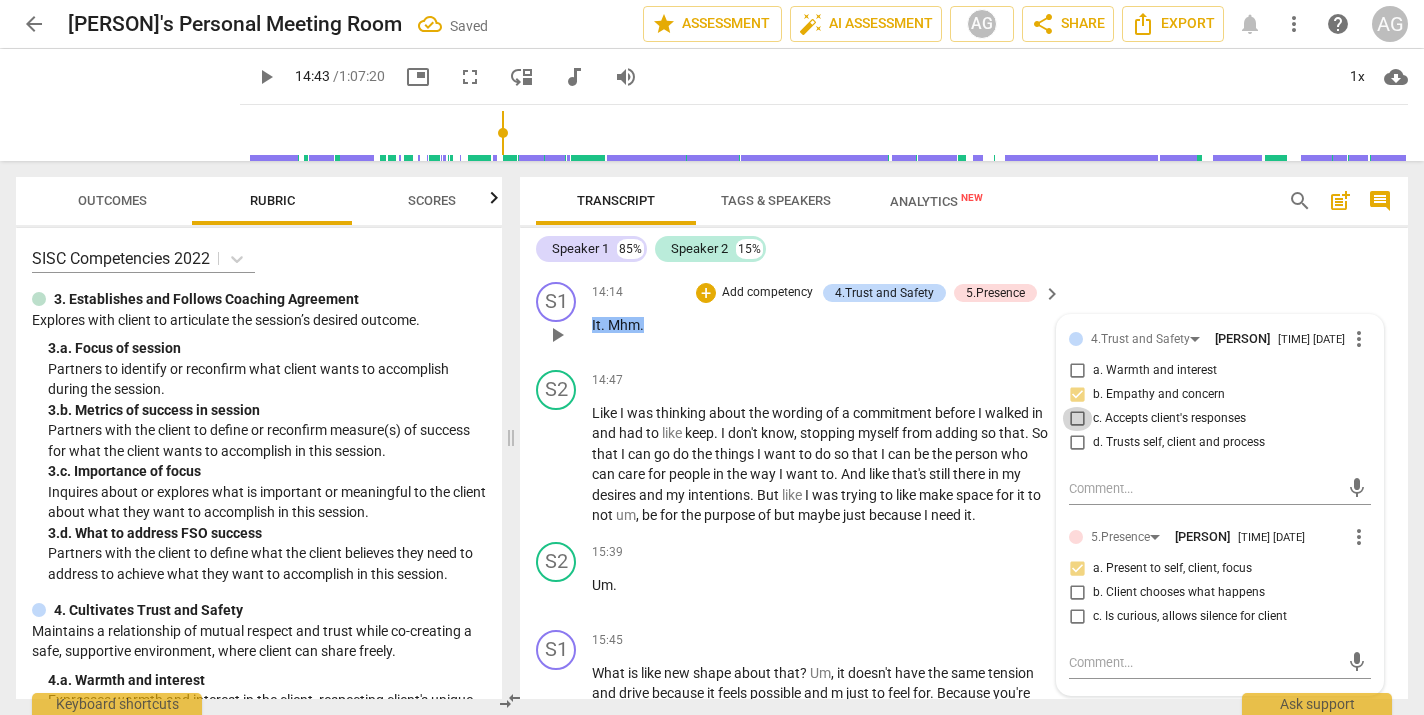click on "c. Accepts client's responses" at bounding box center (1077, 419) 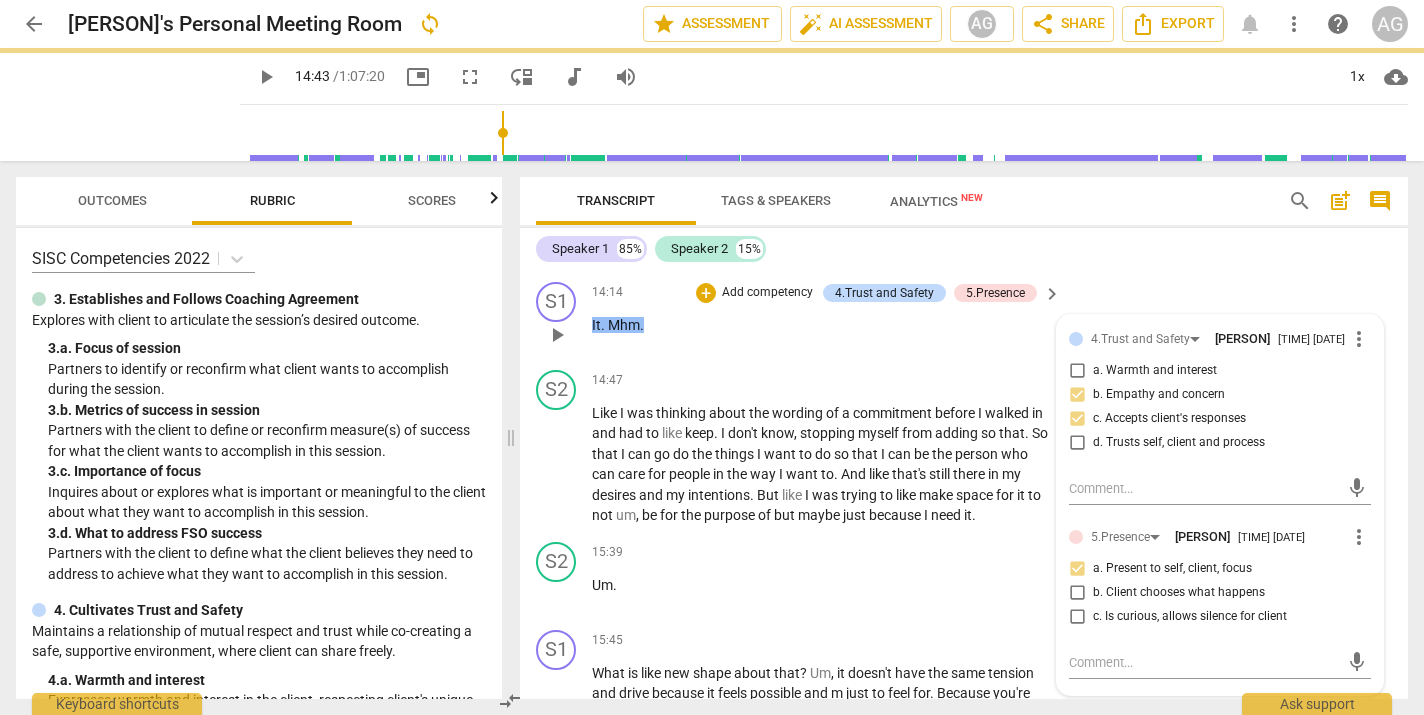 click on "d. Trusts self, client and process" at bounding box center (1077, 443) 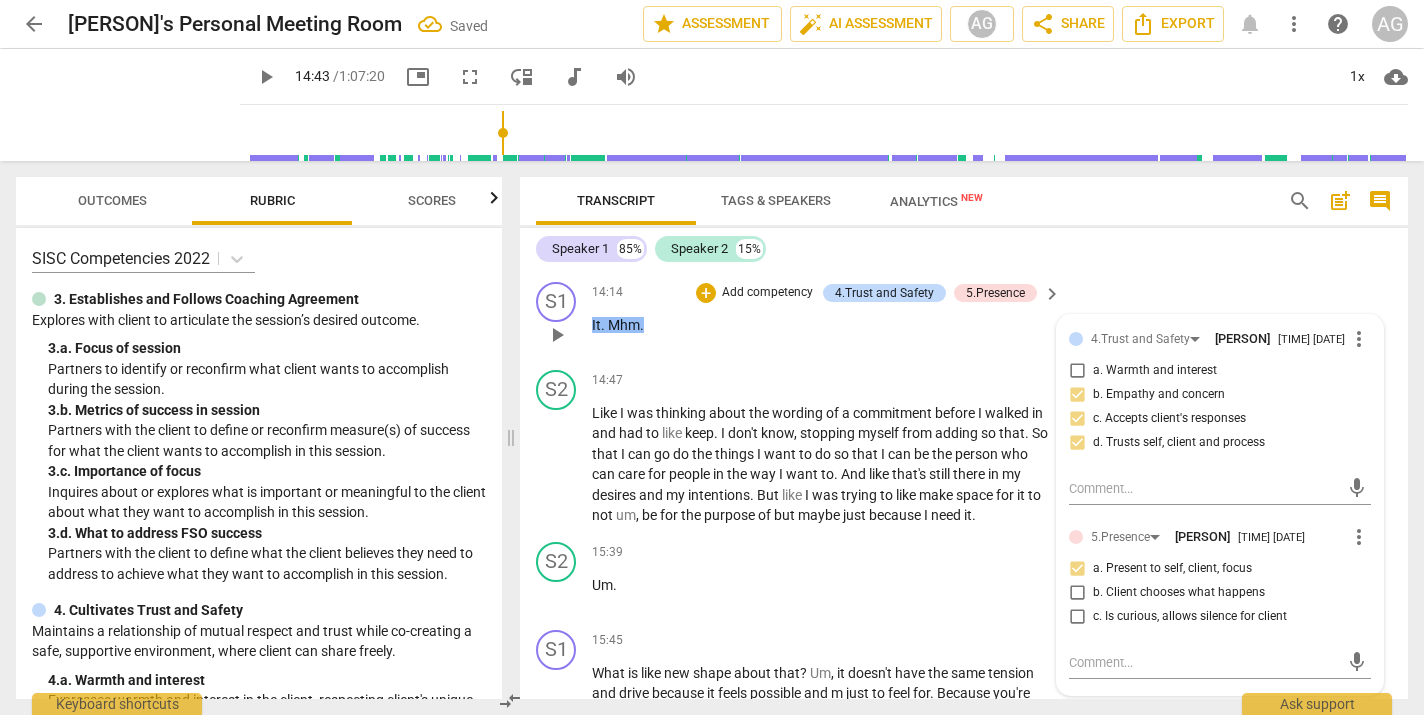 click on "[TIME] + Add competency 4.Trust and Safety 5.Presence keyboard_arrow_right It .   Mhm ." at bounding box center (827, 318) 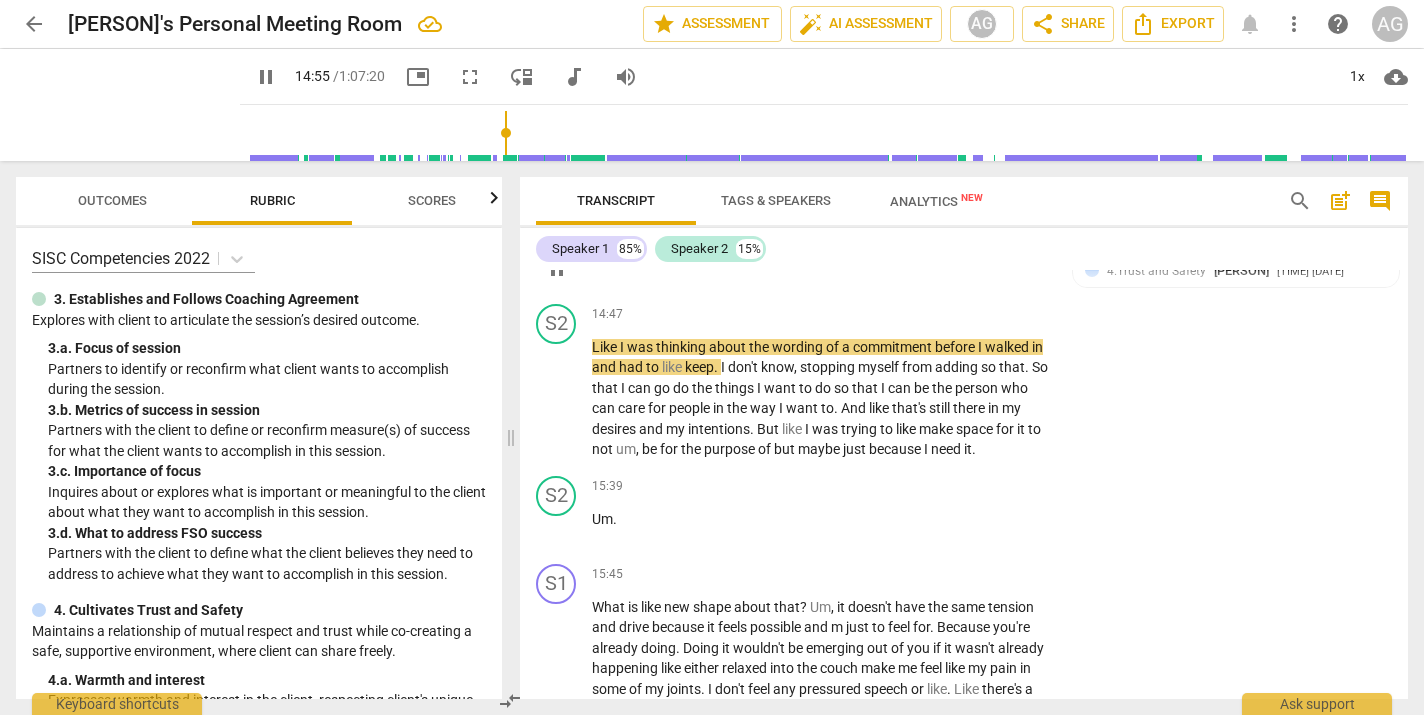 scroll, scrollTop: 2834, scrollLeft: 0, axis: vertical 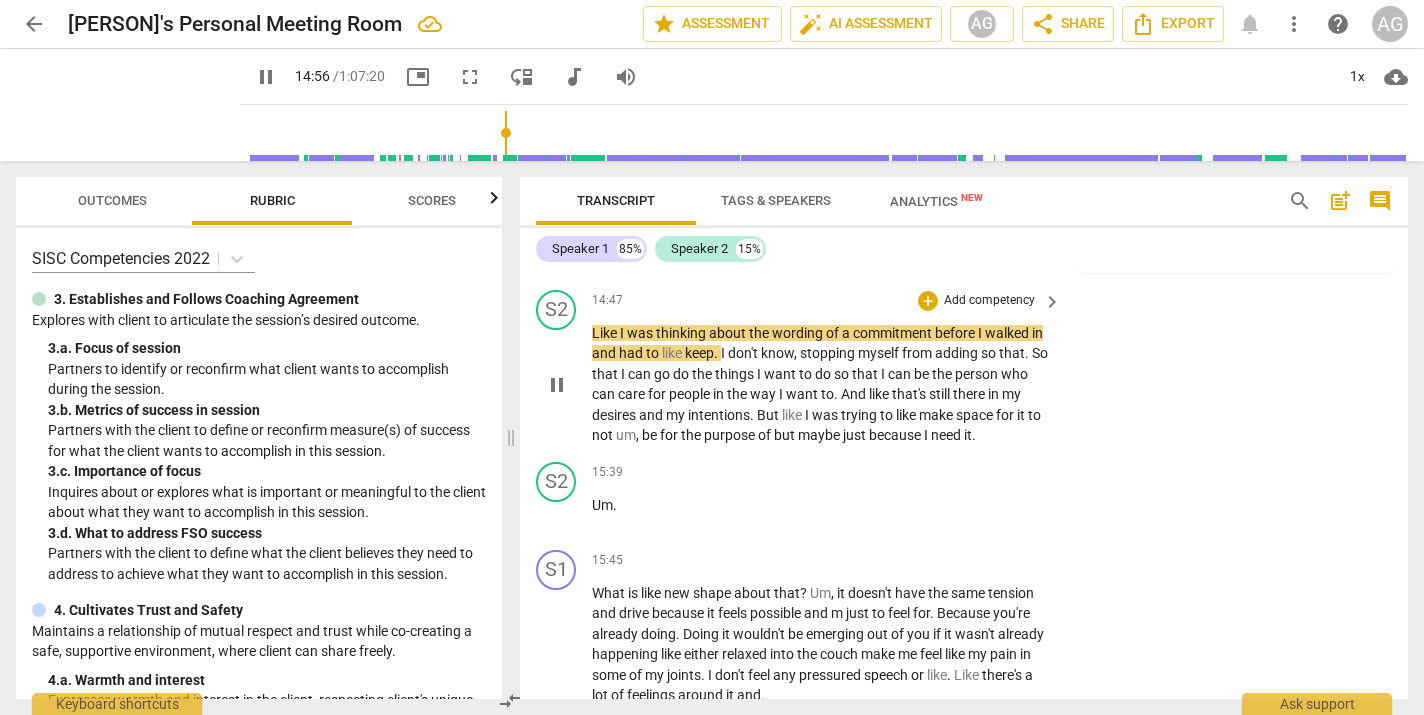 click on "Like   I   was   thinking   about   the   wording   of   a   commitment   before   I   walked   in   and   had   to   like   keep .   I   don't   know ,   stopping   myself   from   adding   so   that .   So   that   I   can   go   do   the   things   I   want   to   do   so   that   I   can   be   the   person   who   can   care   for   people   in   the   way   I   want   to .   And   like   that's   still   there   in   my   desires   and   my   intentions .   But   like   I   was   trying   to   like   make   space   for   it   to   not   um ,   be   for   the   purpose   of   but   maybe   just   because   I   need   it ." at bounding box center [821, 384] 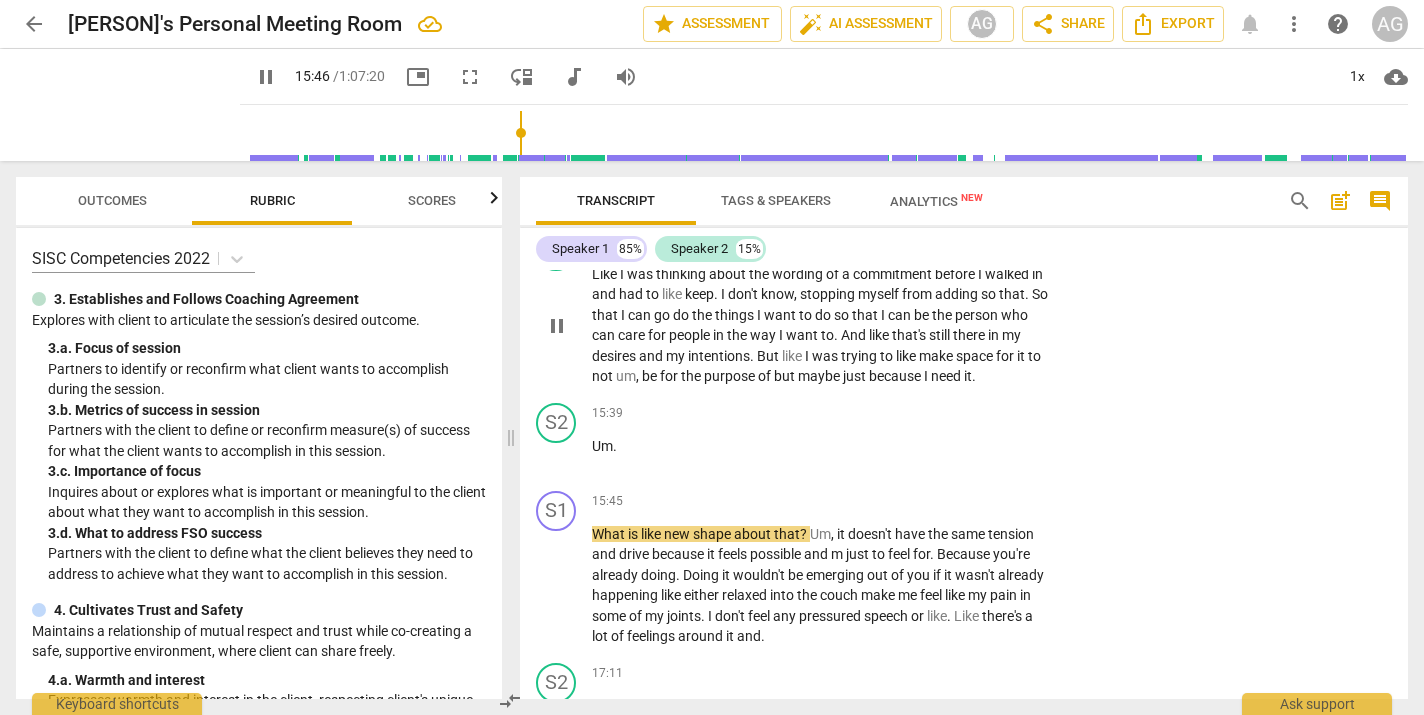 scroll, scrollTop: 2897, scrollLeft: 0, axis: vertical 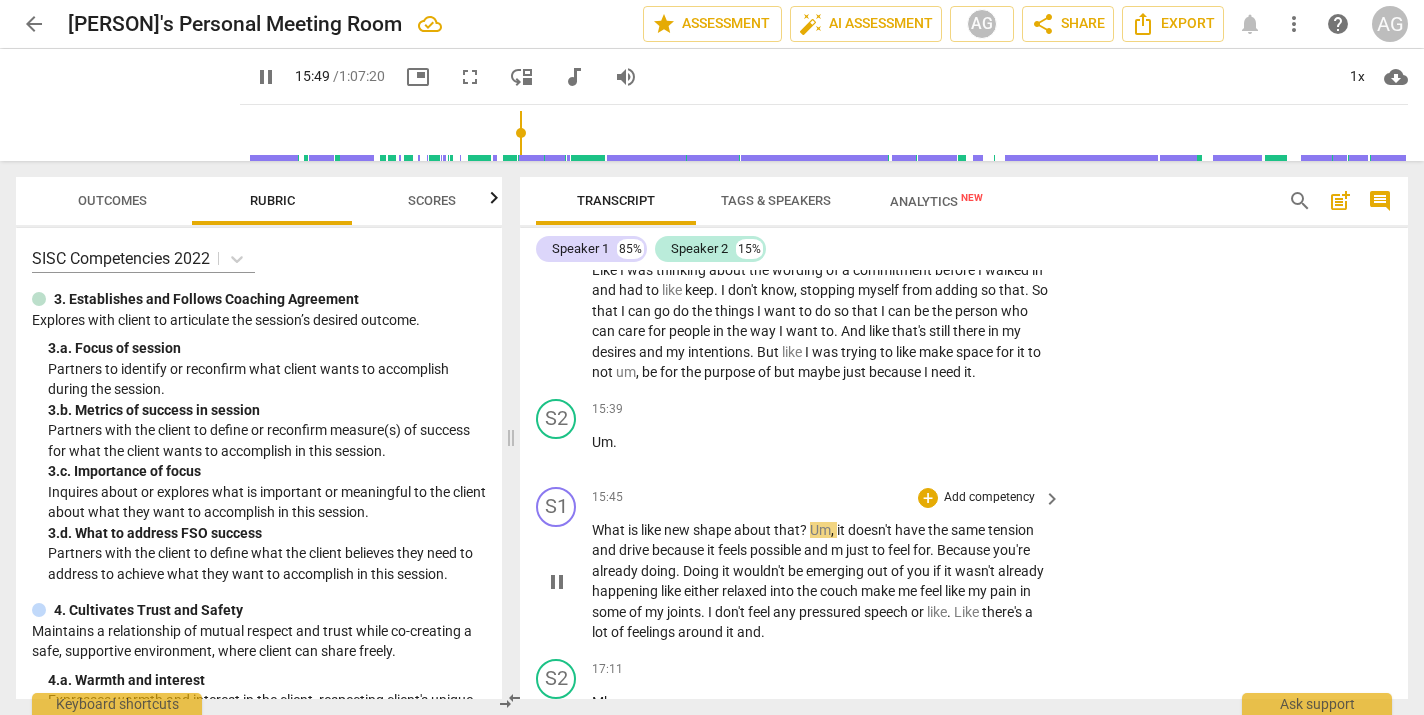 click on "?" at bounding box center [805, 530] 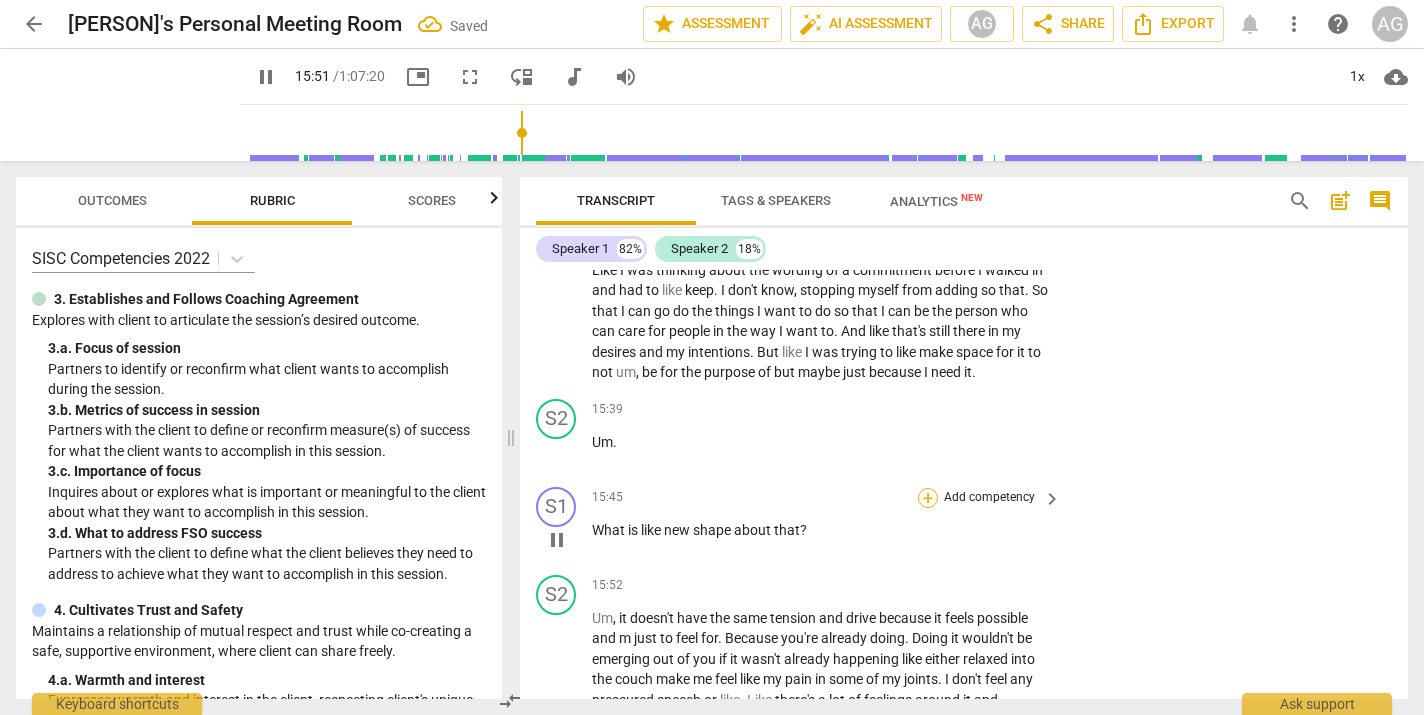 click on "+" at bounding box center (928, 498) 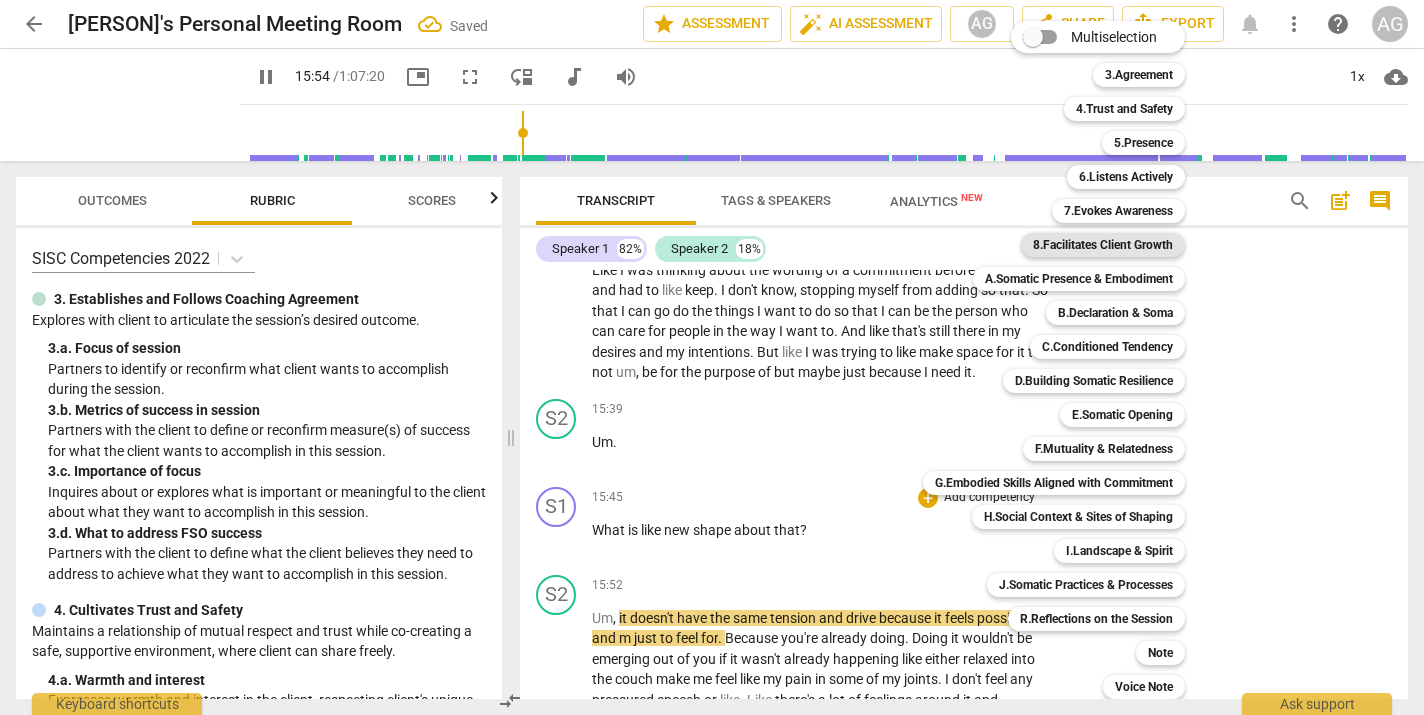 click on "8.Facilitates Client Growth" at bounding box center (1103, 245) 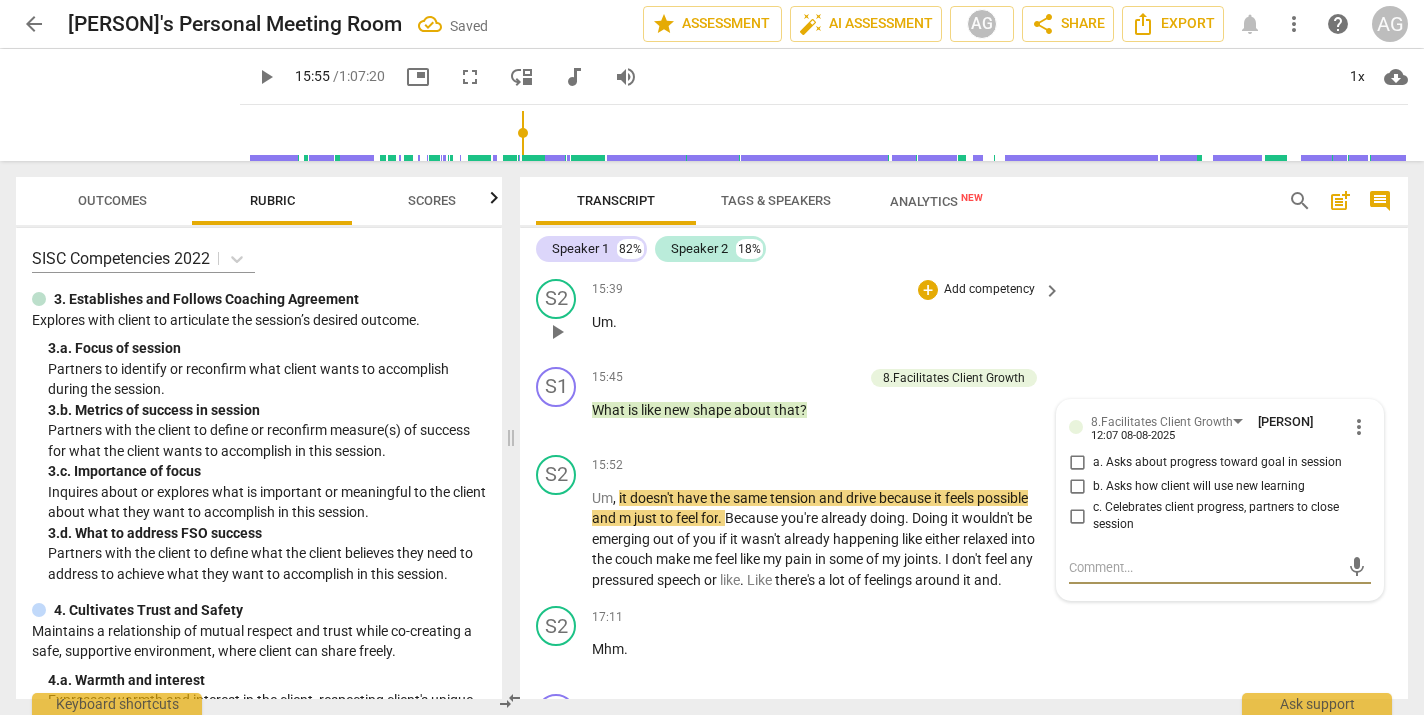 scroll, scrollTop: 3020, scrollLeft: 0, axis: vertical 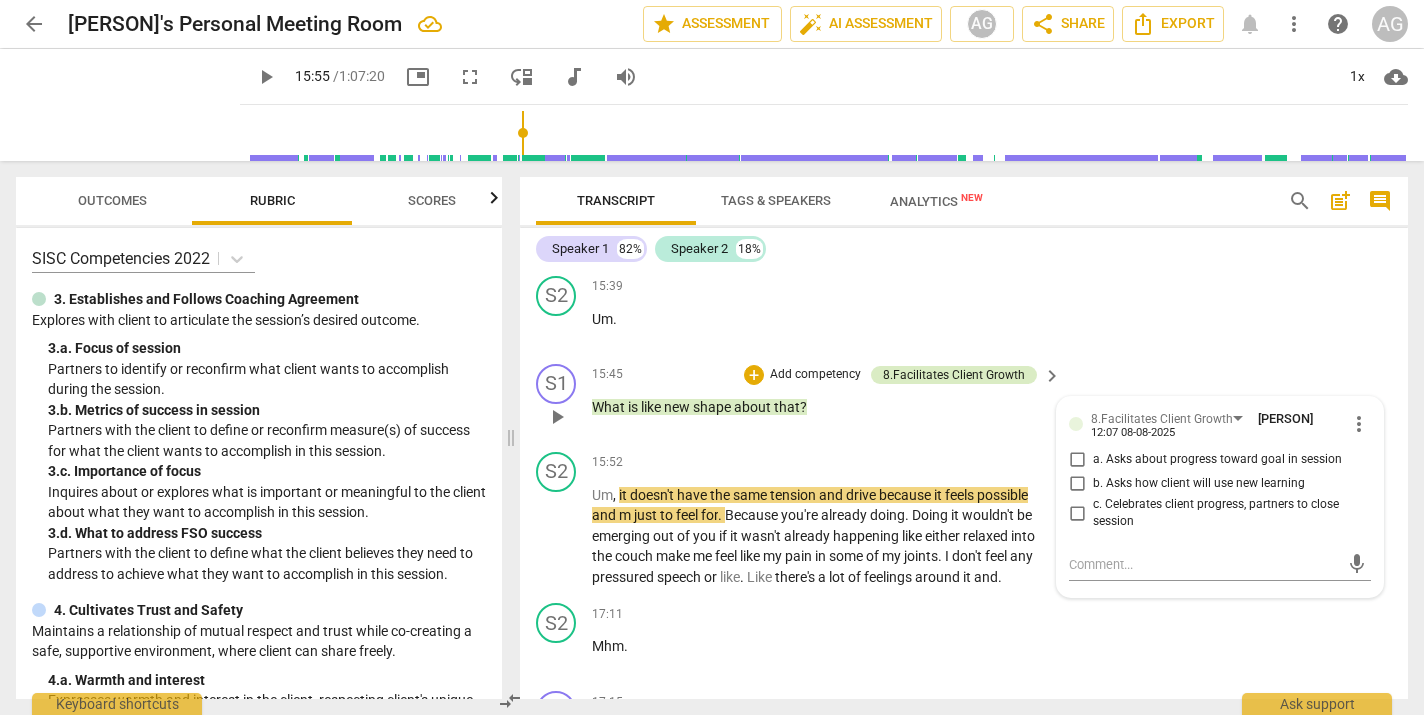 click on "8.Facilitates Client Growth" at bounding box center [954, 375] 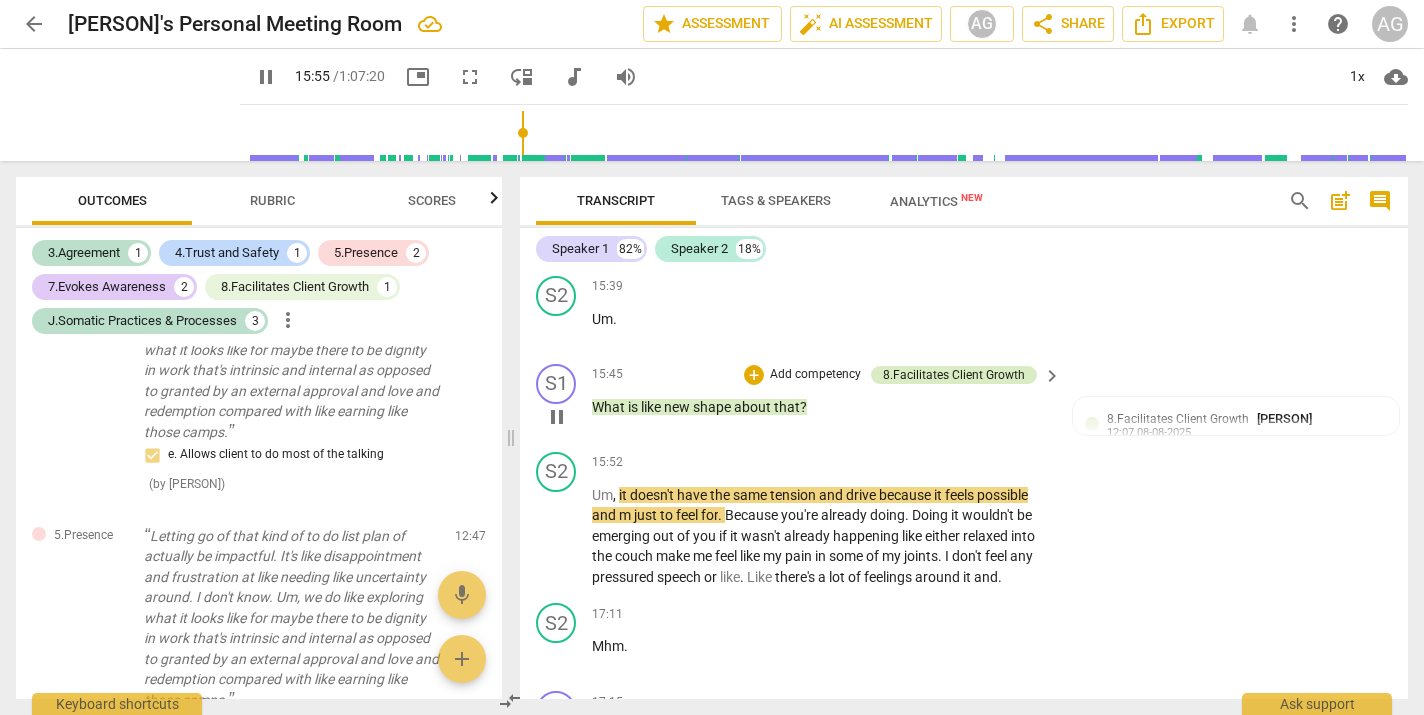 scroll, scrollTop: 2245, scrollLeft: 0, axis: vertical 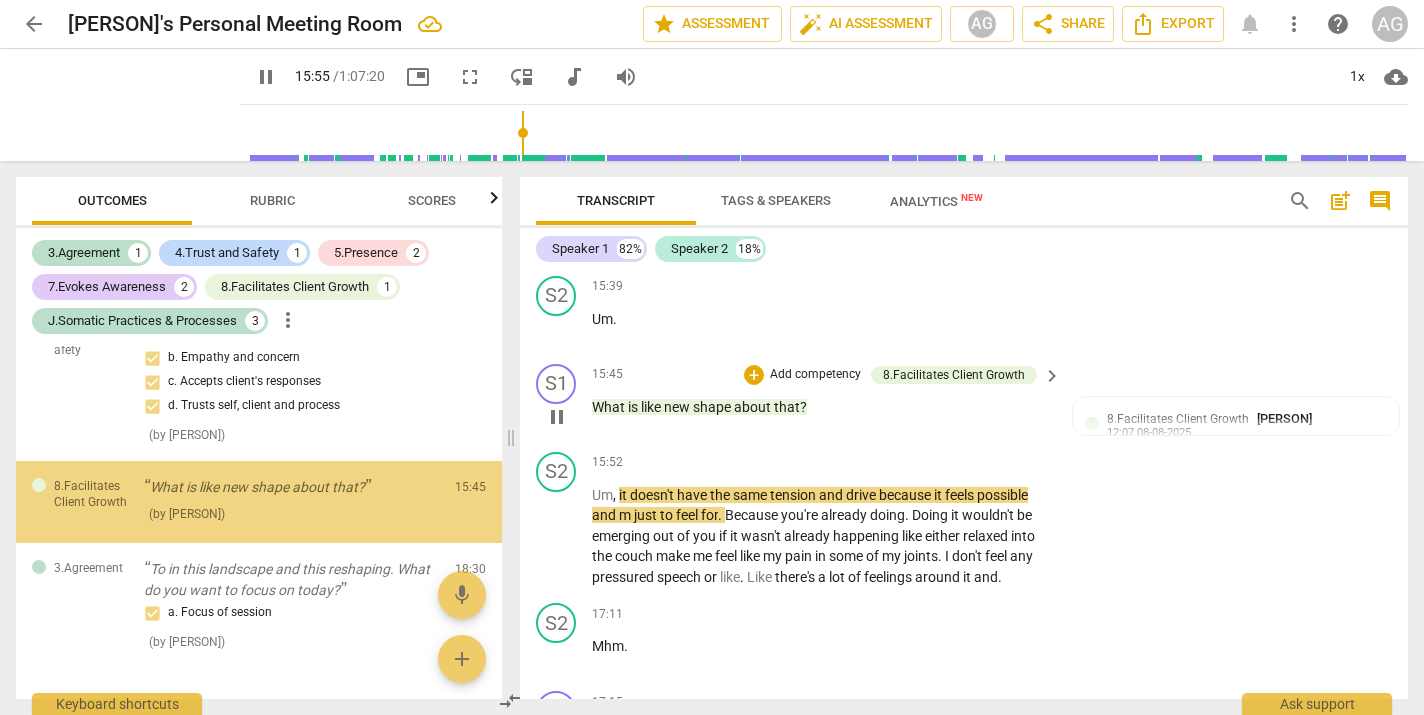 click on "keyboard_arrow_right" at bounding box center (1052, 376) 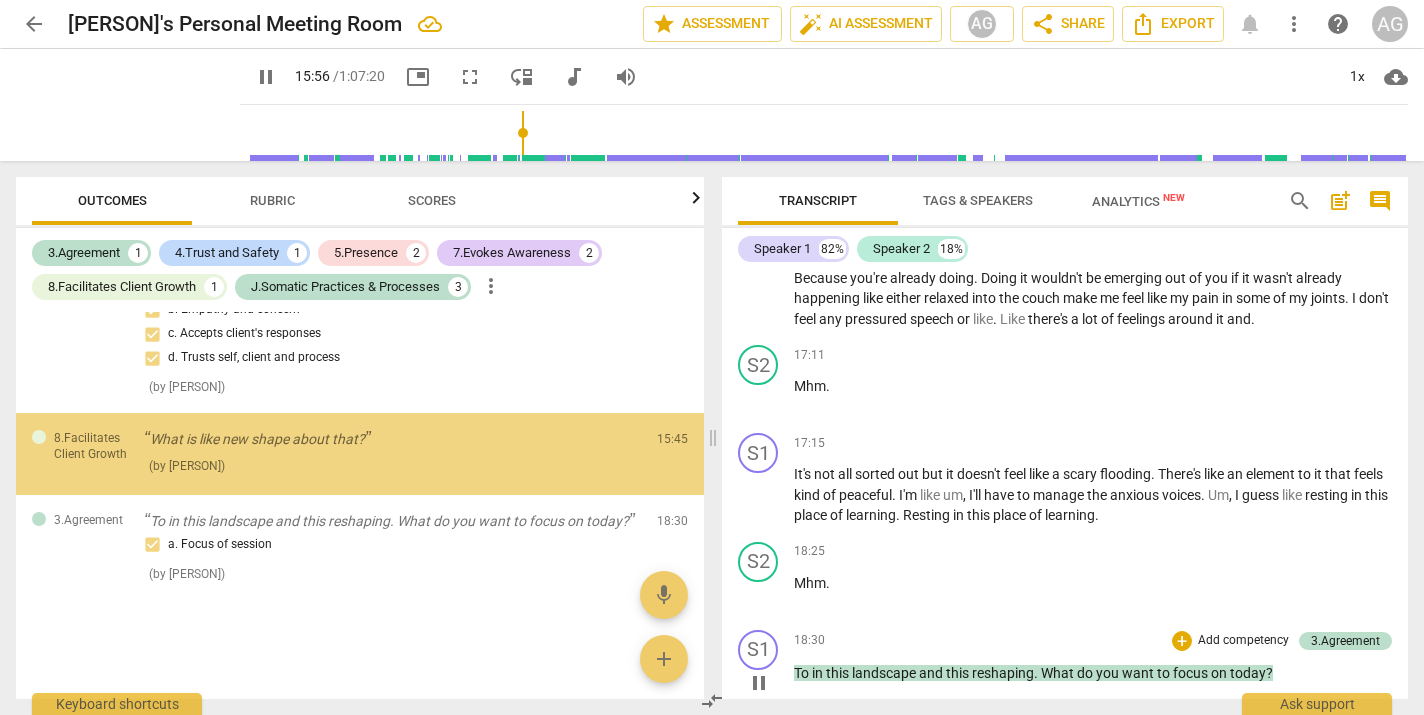 scroll, scrollTop: 2805, scrollLeft: 0, axis: vertical 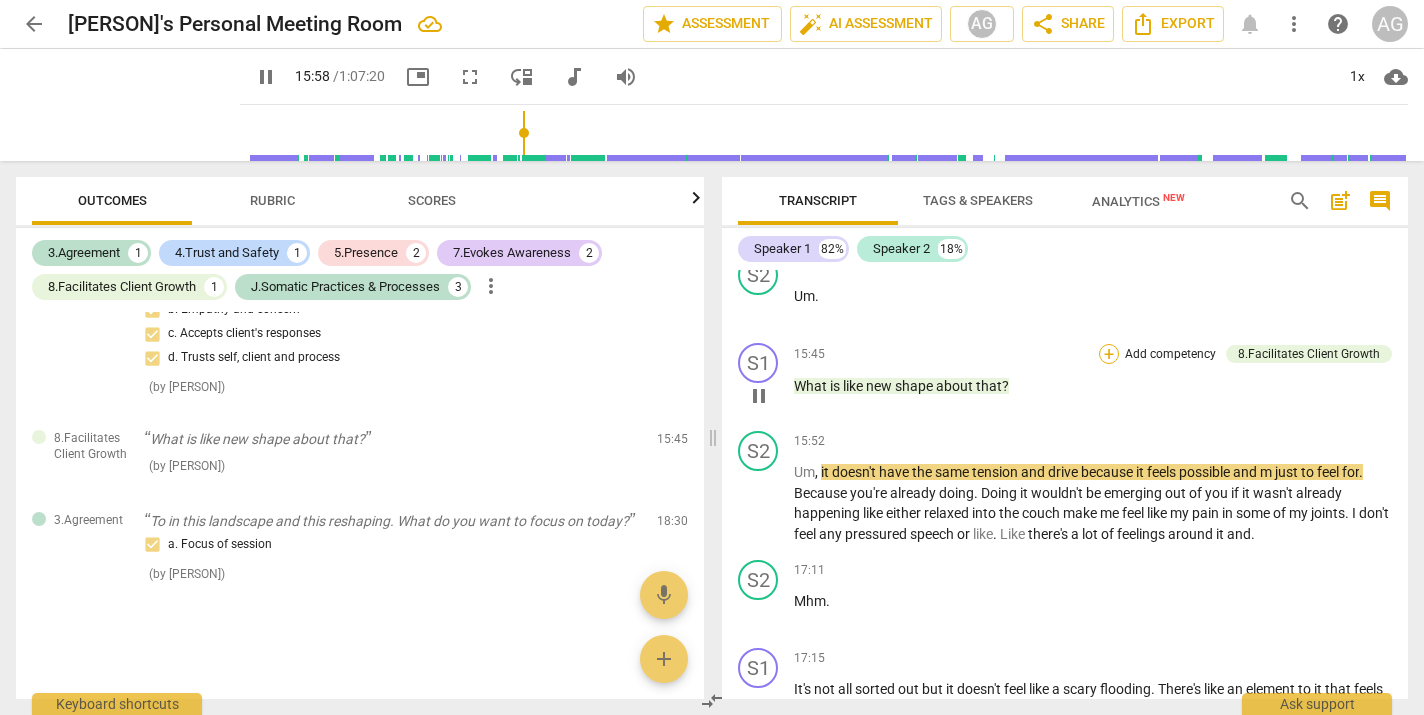 click on "+" at bounding box center (1109, 354) 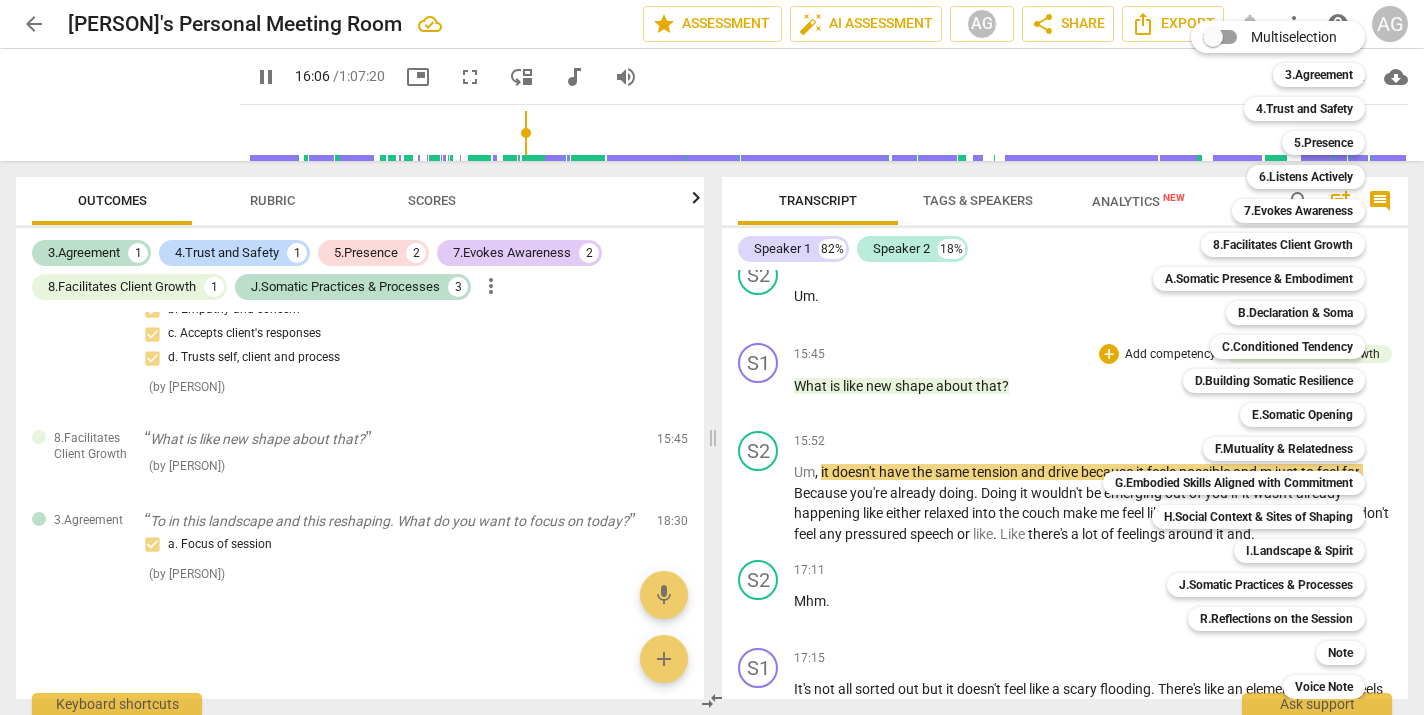 click at bounding box center [712, 357] 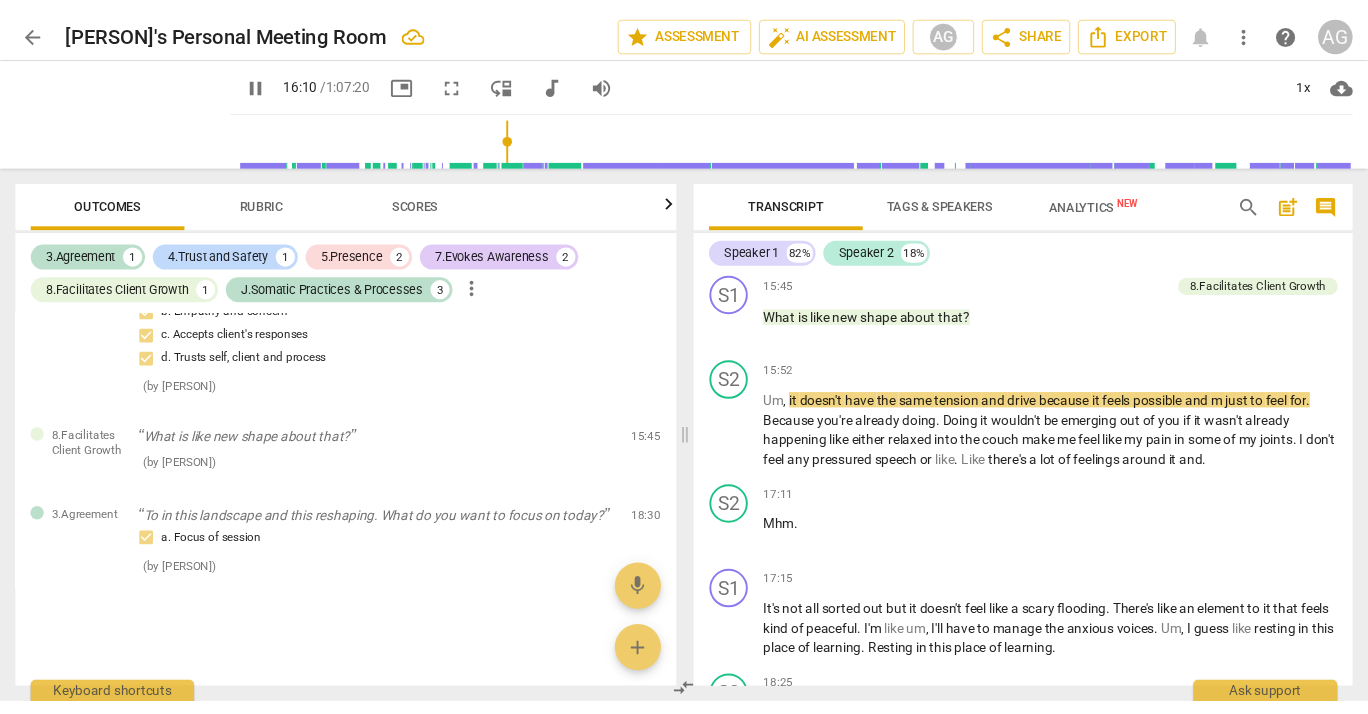 scroll, scrollTop: 2885, scrollLeft: 0, axis: vertical 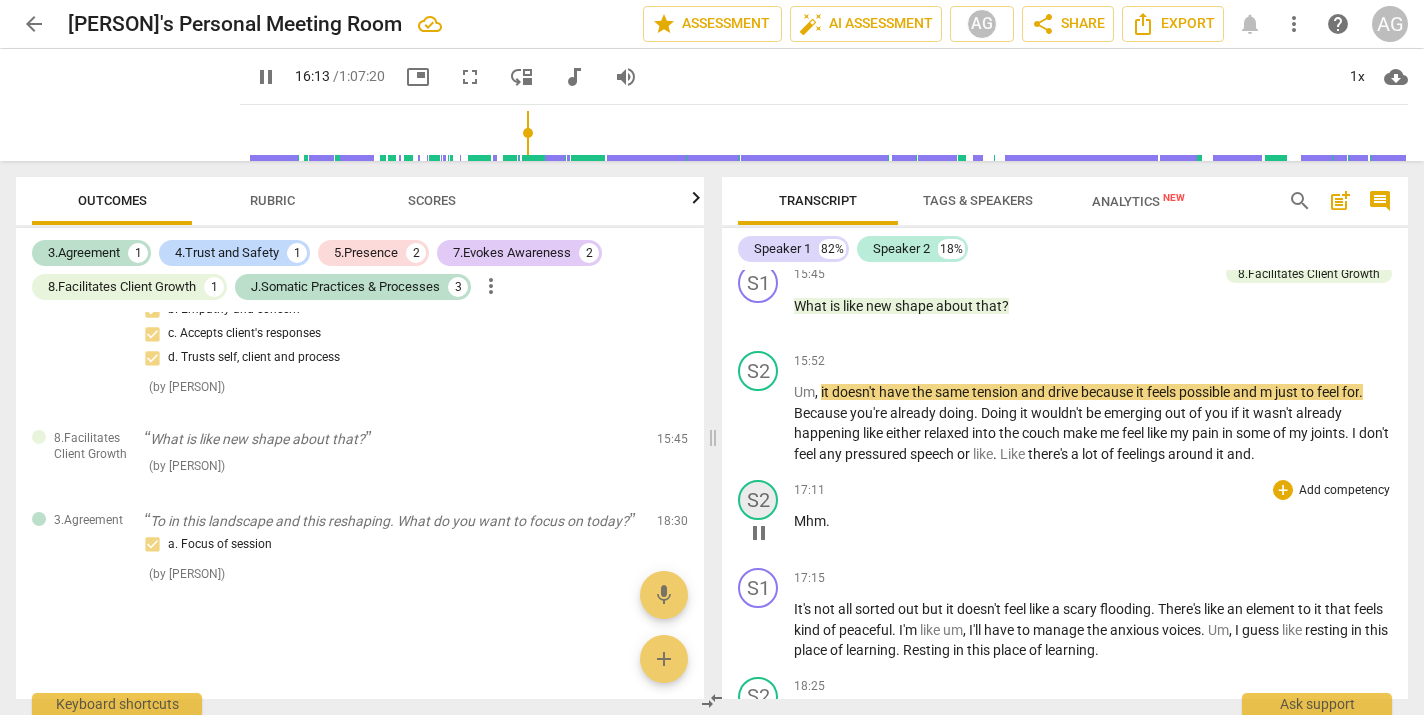 click on "S2" at bounding box center [758, 500] 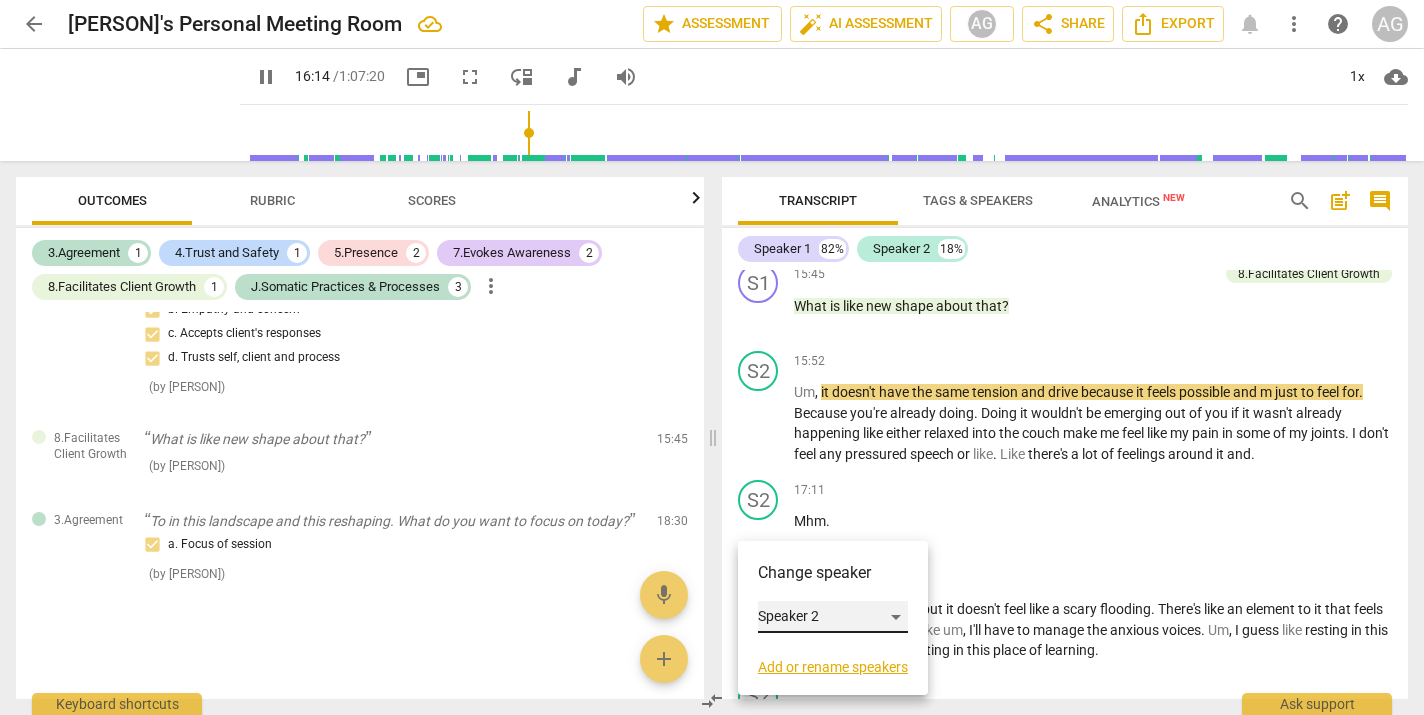 click on "Speaker 2" at bounding box center [833, 617] 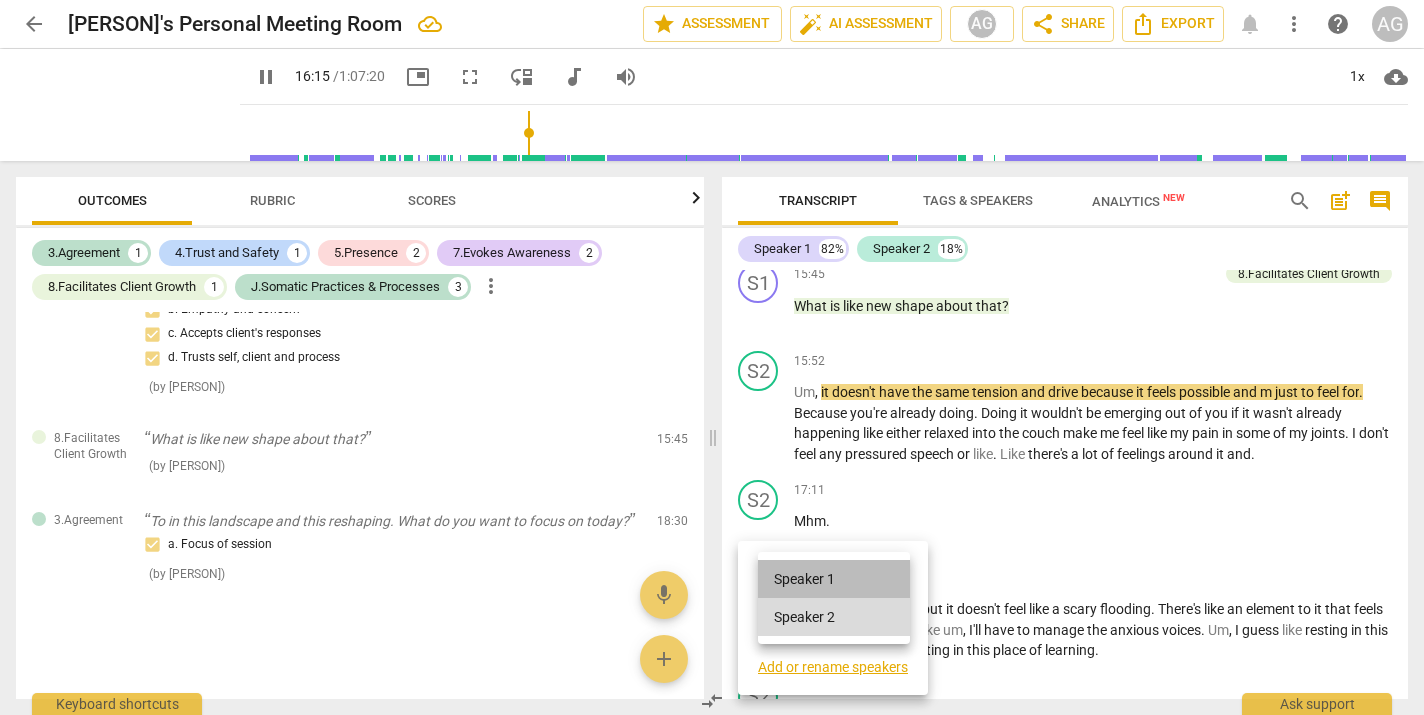 click on "Speaker 1" at bounding box center (834, 579) 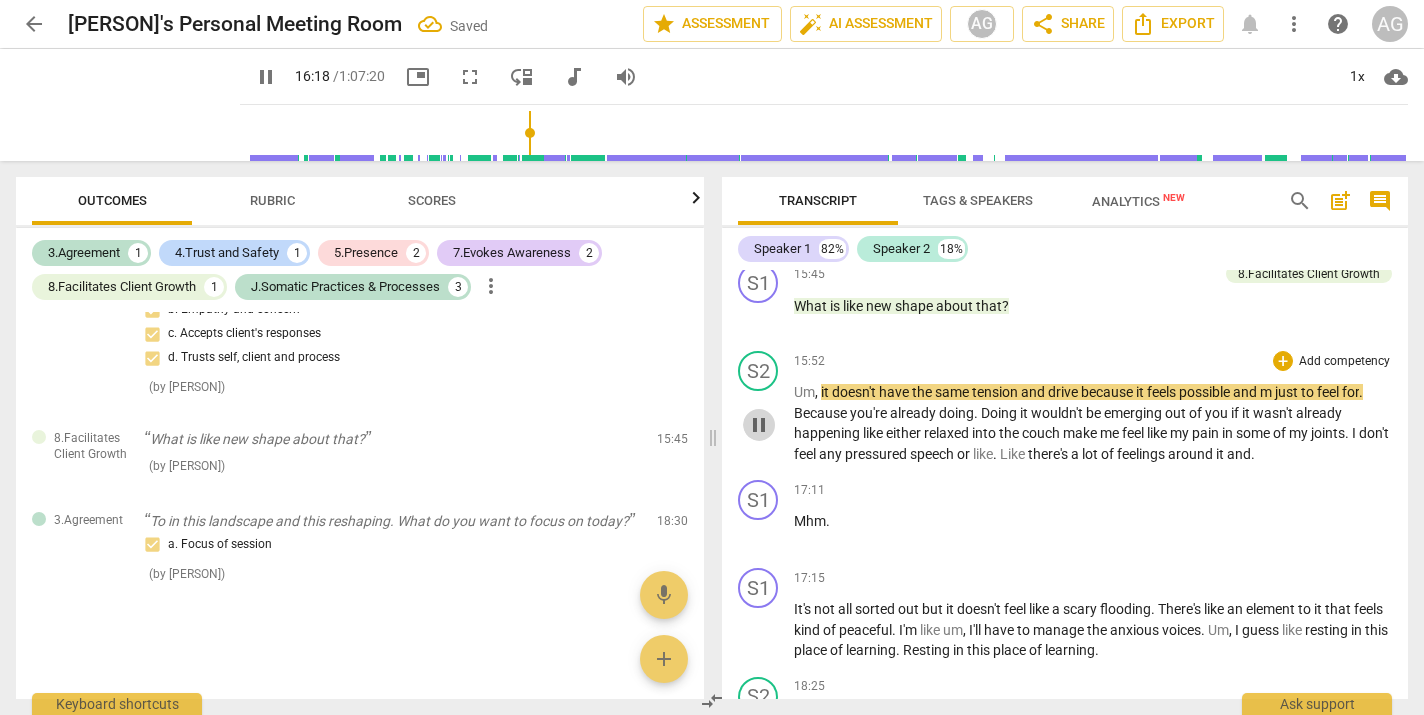 click on "pause" at bounding box center (759, 425) 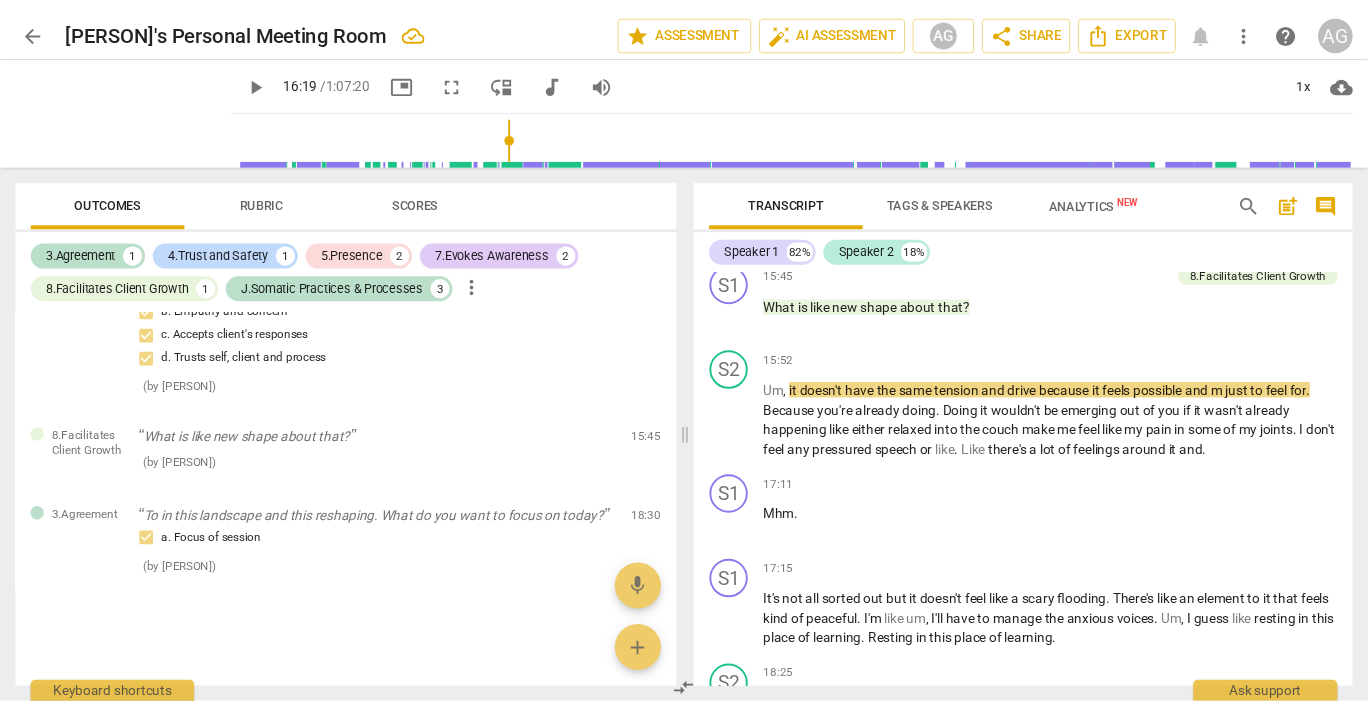 scroll, scrollTop: 1650, scrollLeft: 0, axis: vertical 